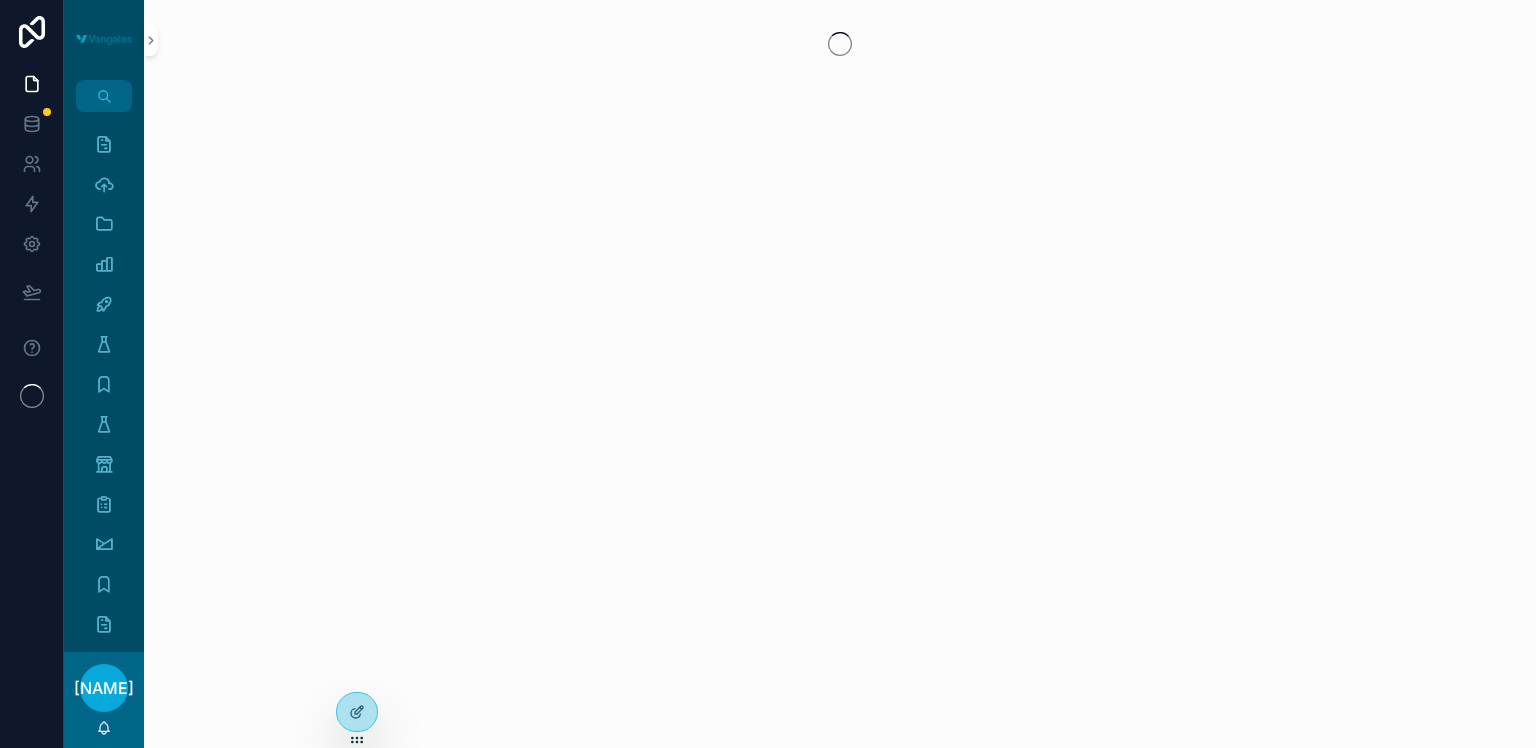 scroll, scrollTop: 0, scrollLeft: 0, axis: both 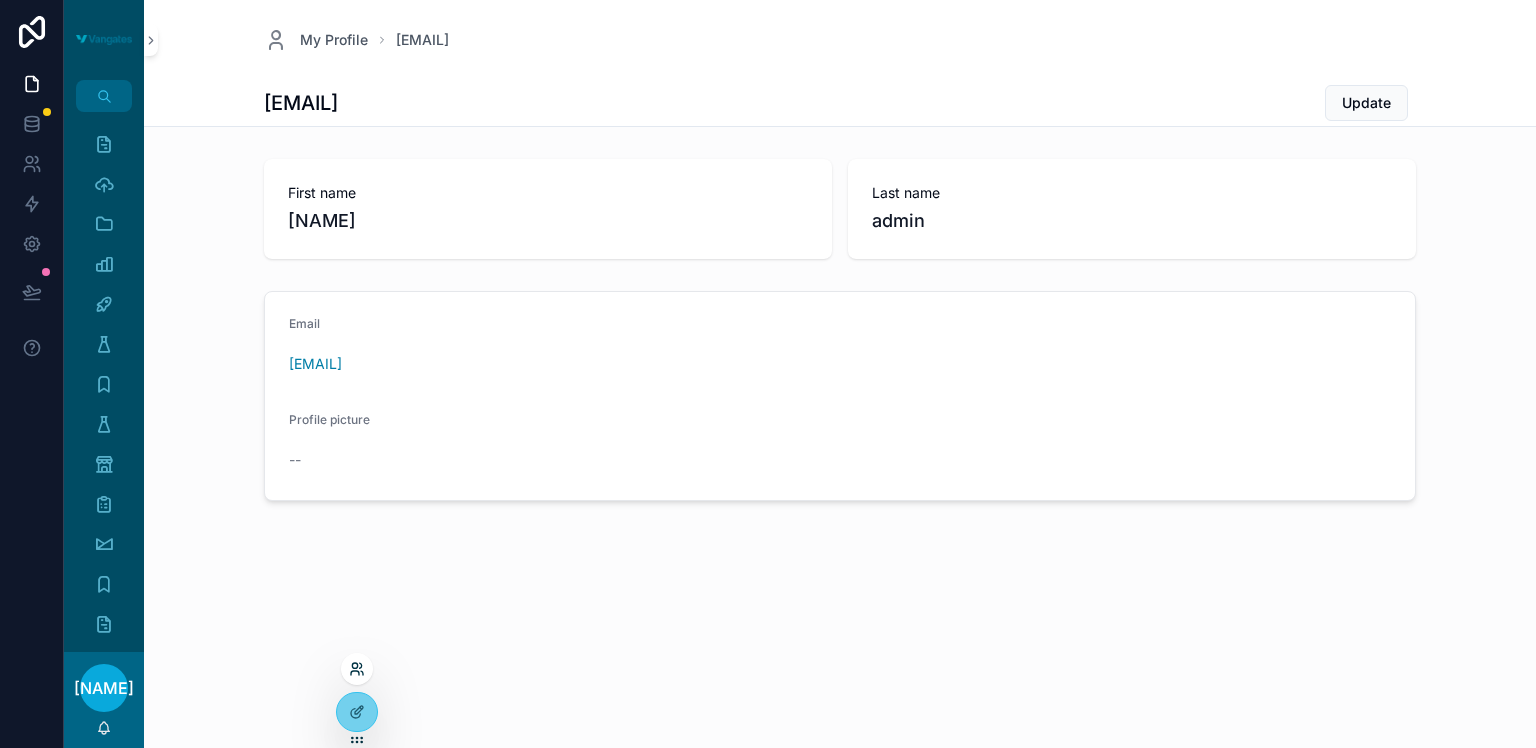 click 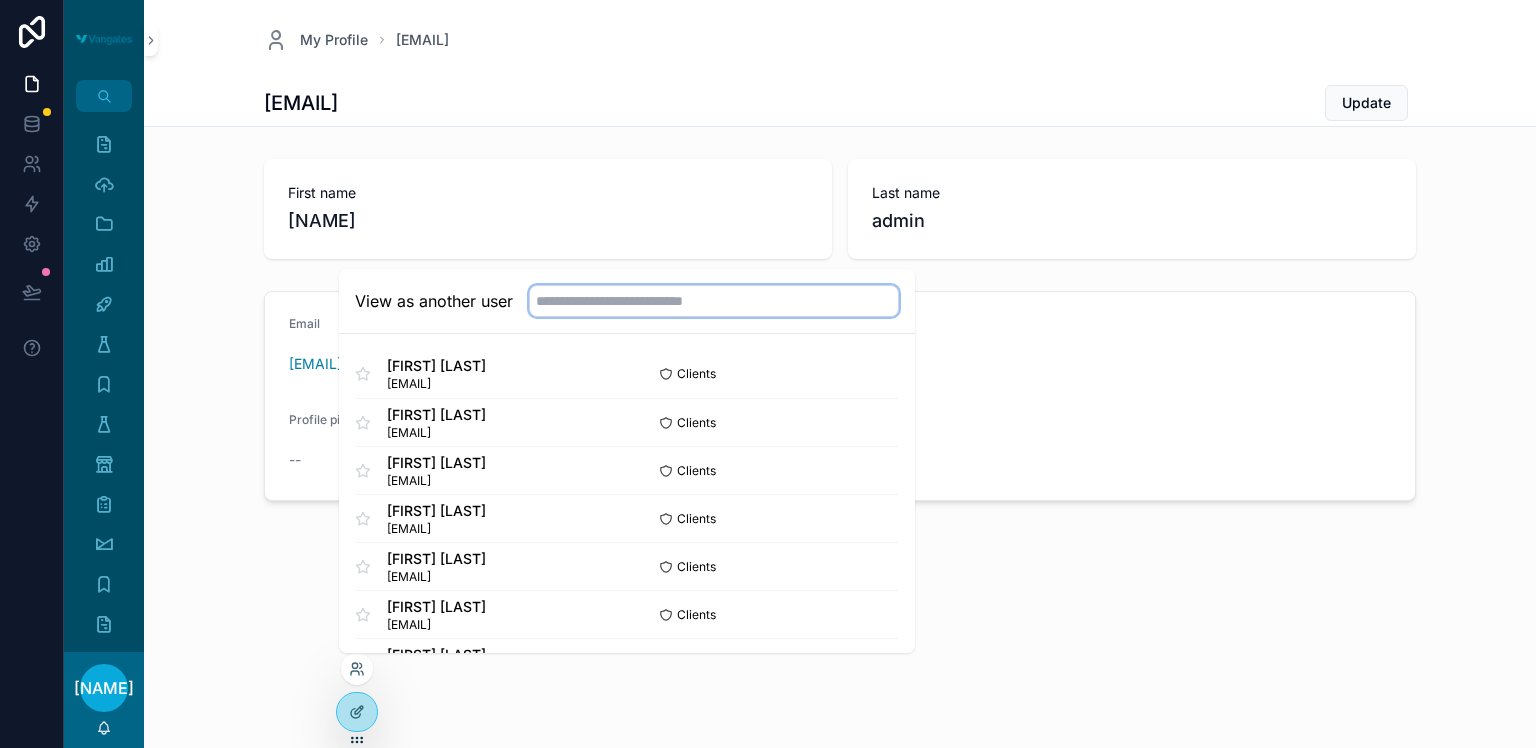 click at bounding box center (714, 301) 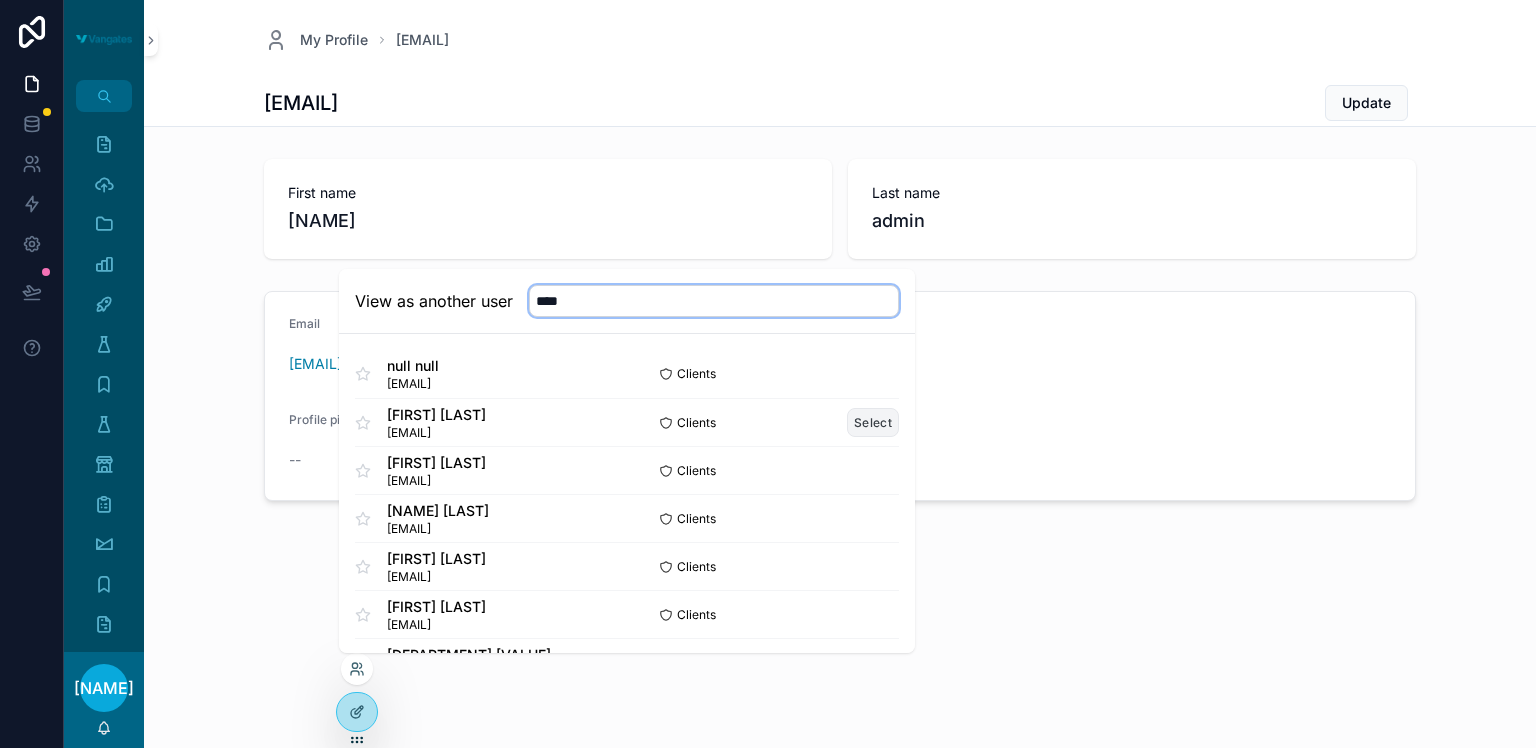 type on "****" 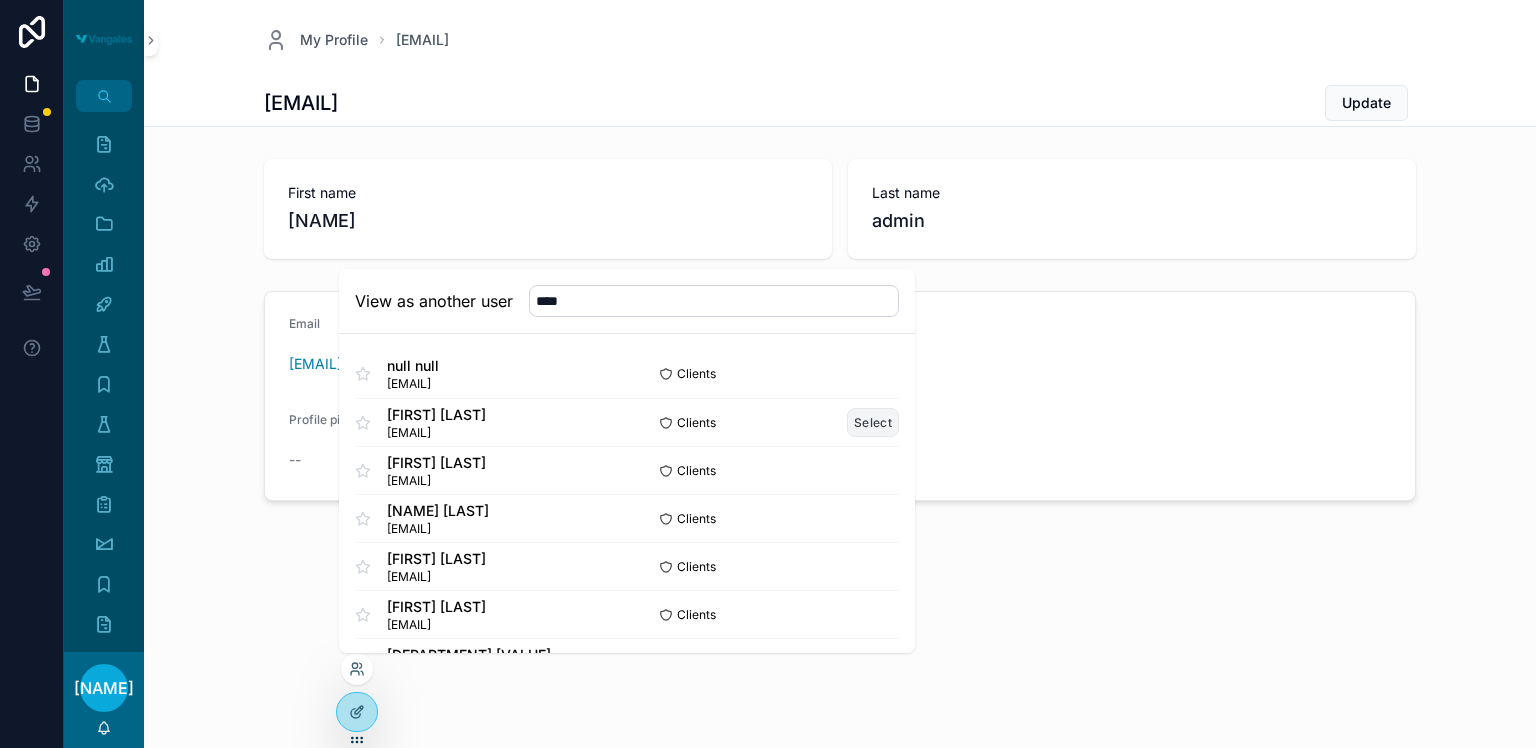 click on "Select" at bounding box center [873, 422] 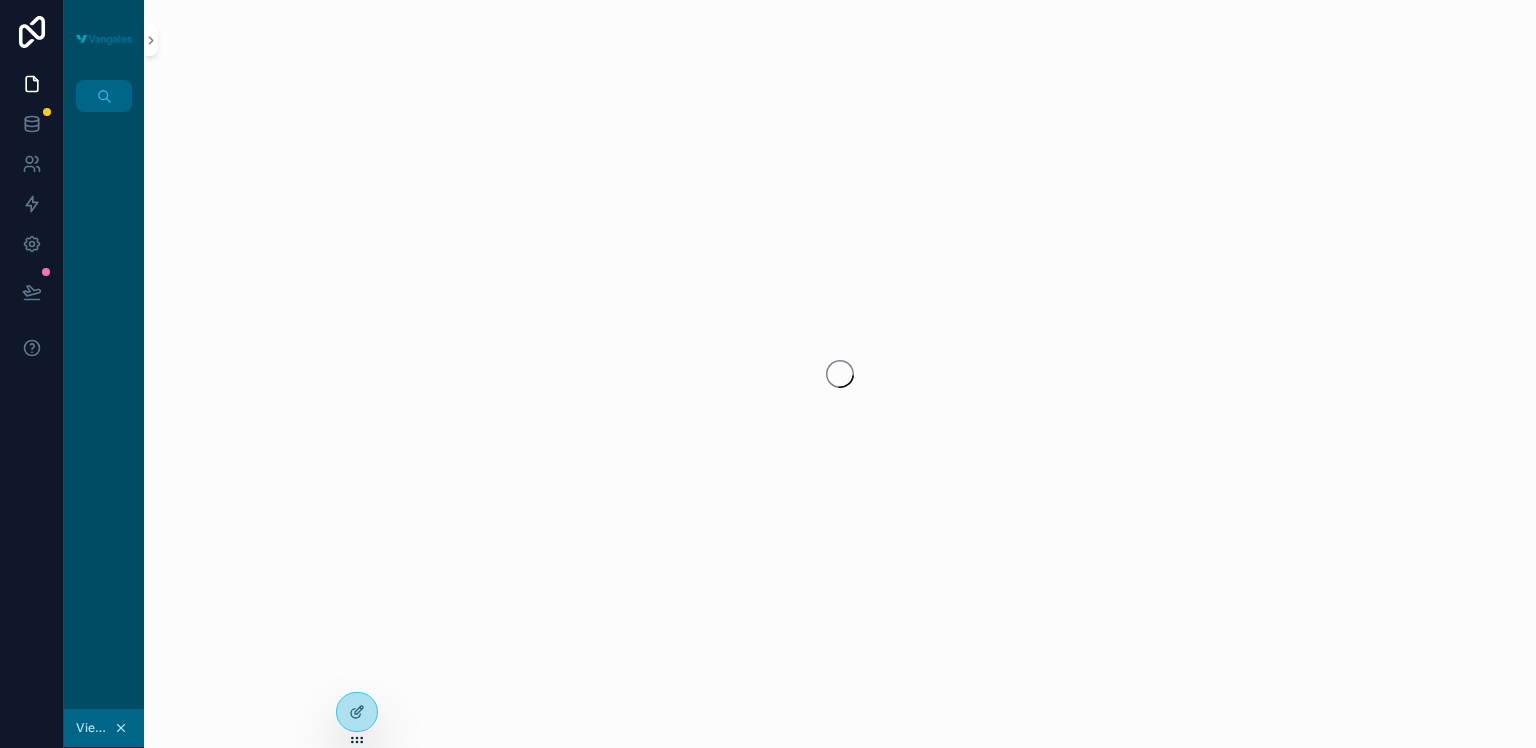 scroll, scrollTop: 0, scrollLeft: 0, axis: both 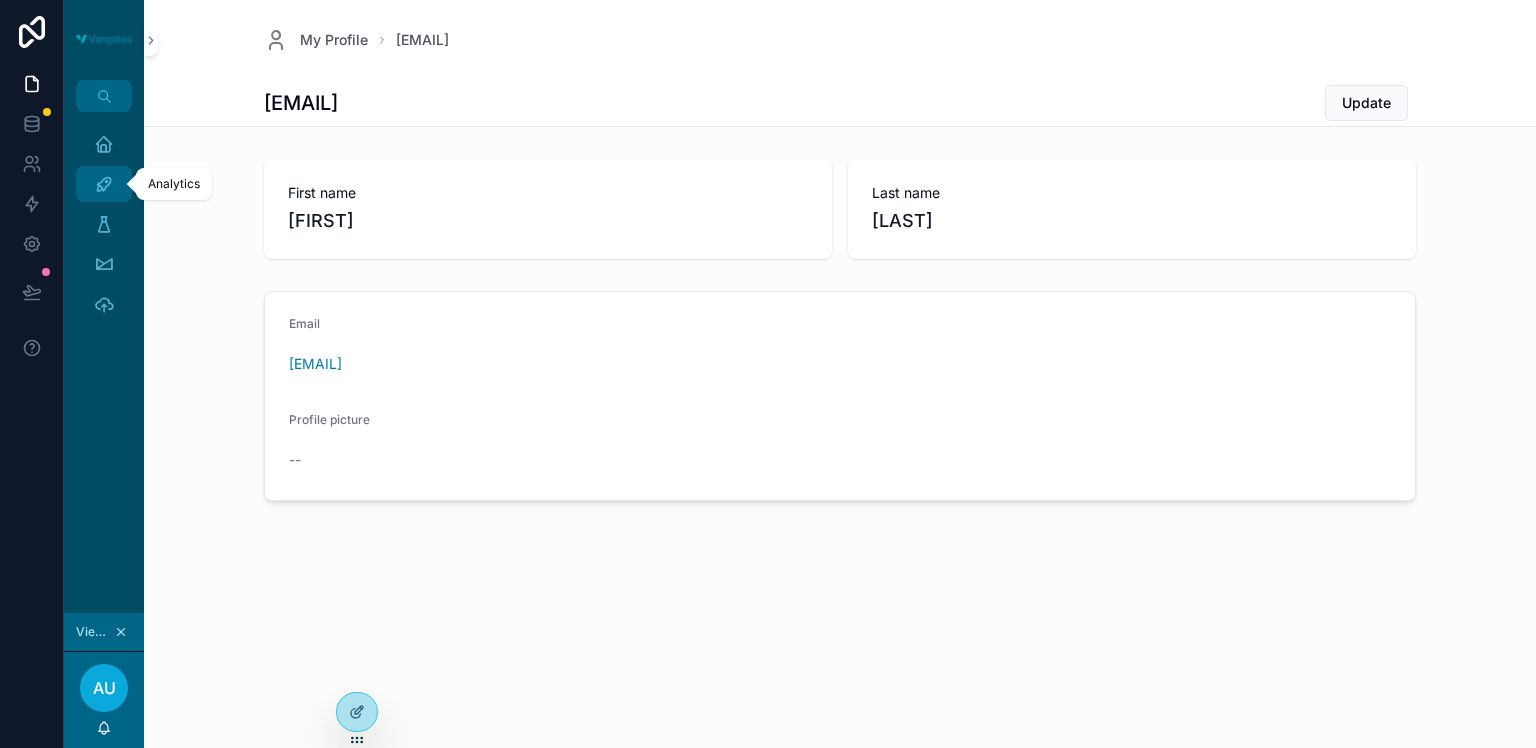 click on "Analytics" at bounding box center [104, 184] 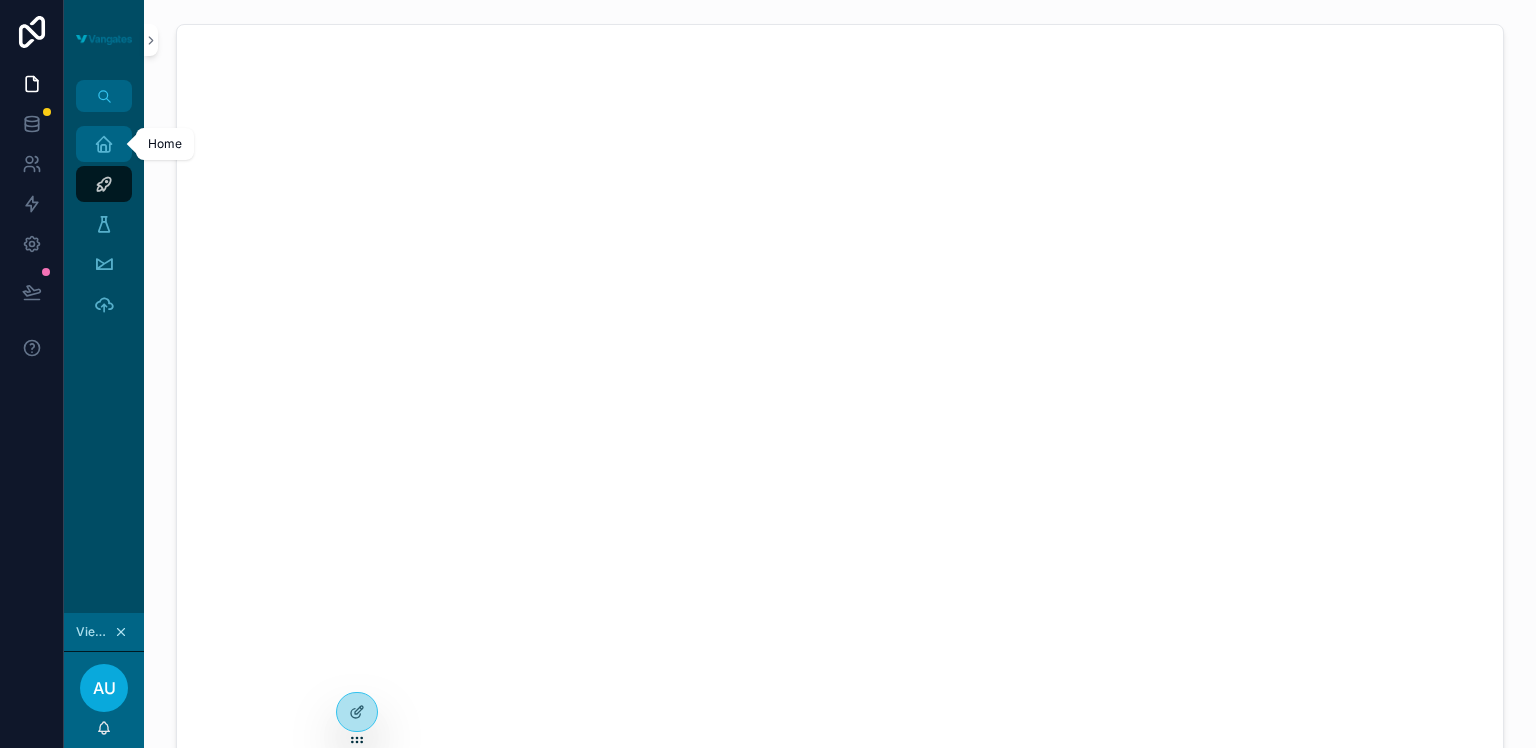 click at bounding box center [104, 144] 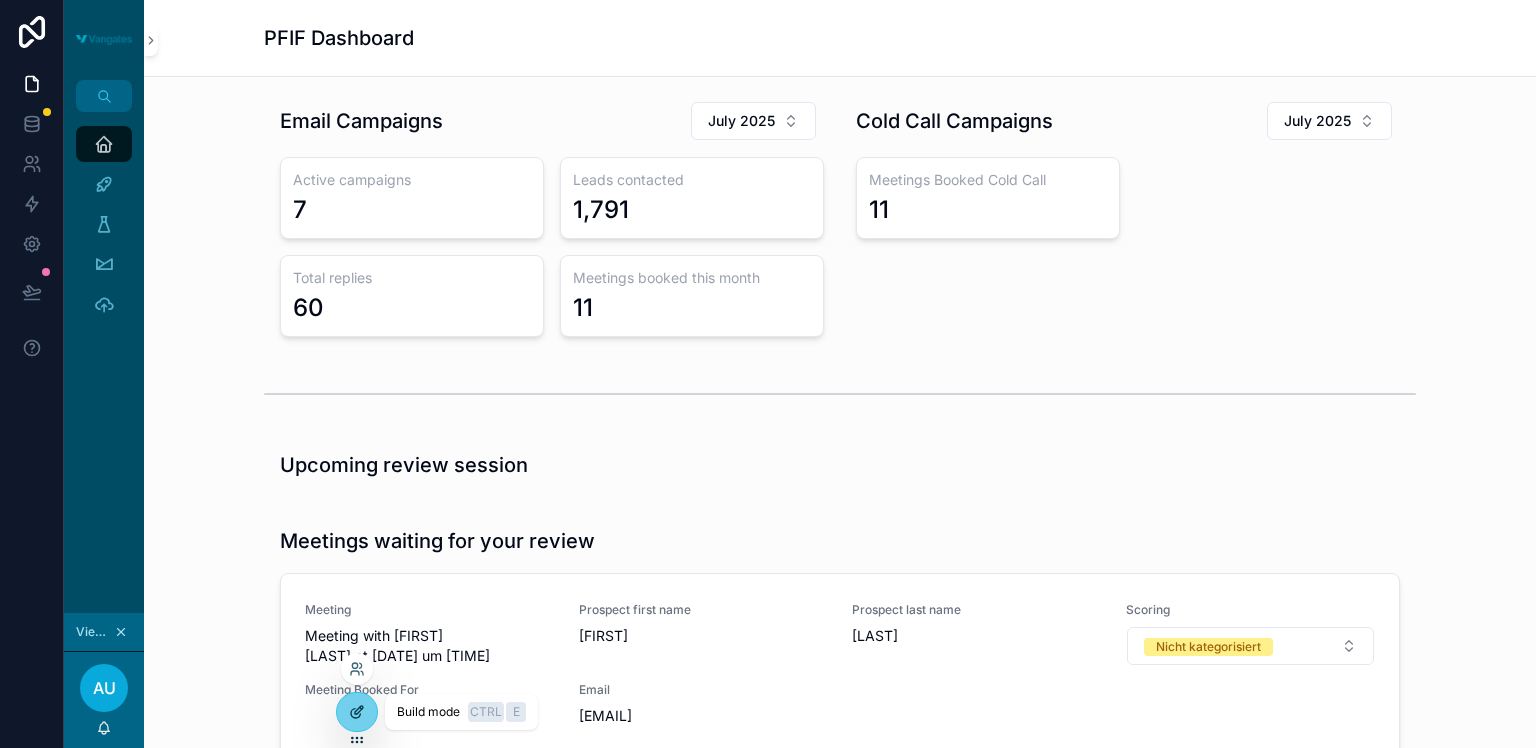 click at bounding box center (357, 712) 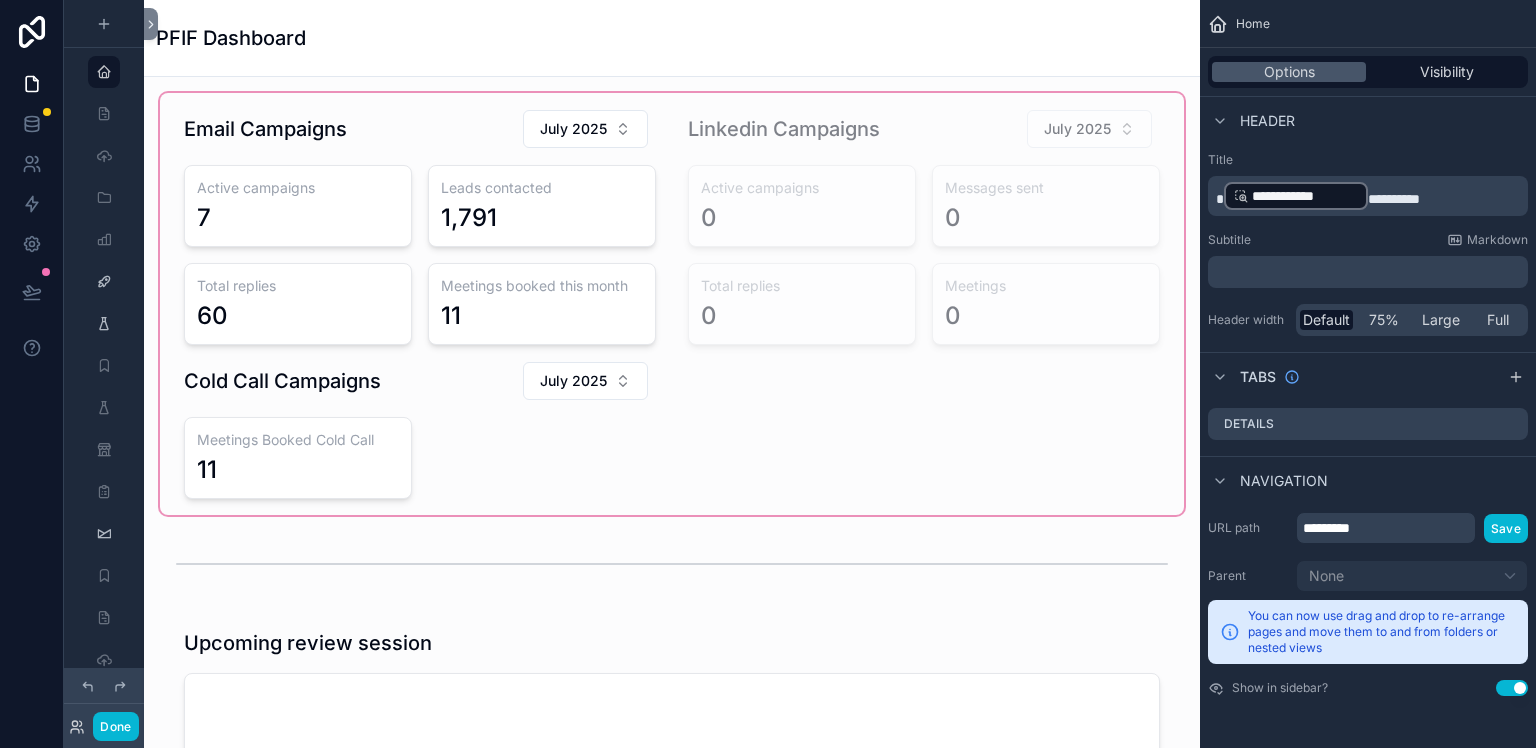 click at bounding box center [672, 304] 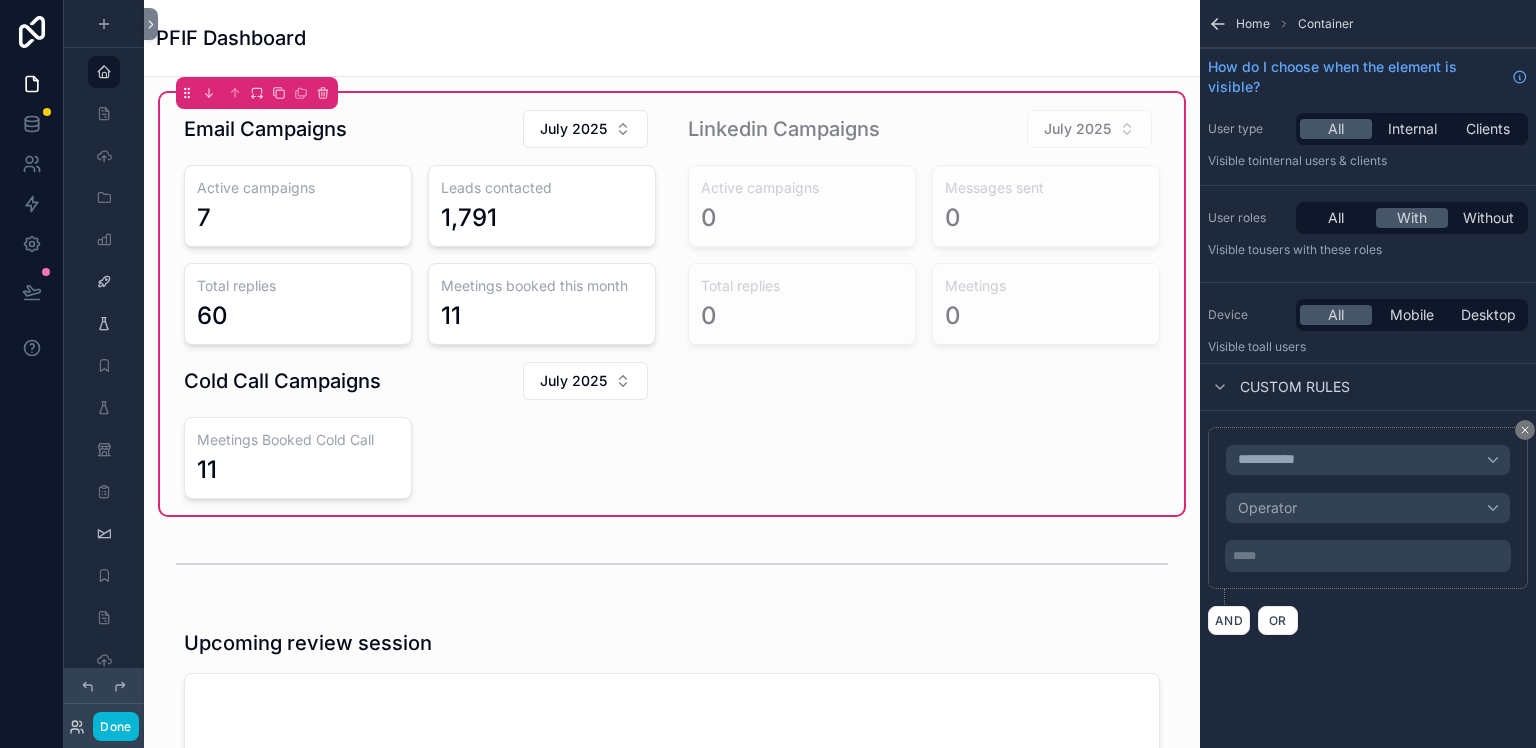 click at bounding box center [420, 430] 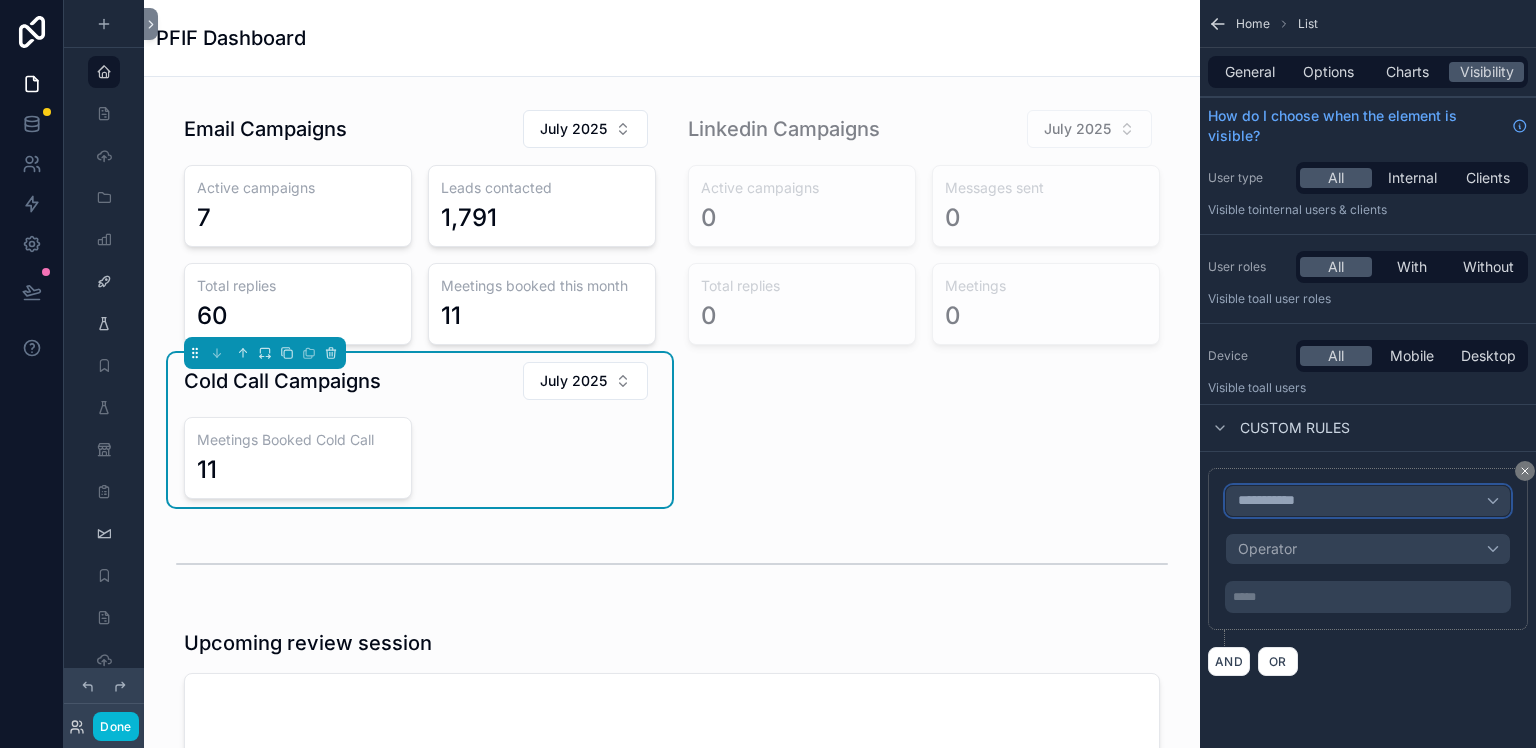 click on "**********" at bounding box center (1368, 501) 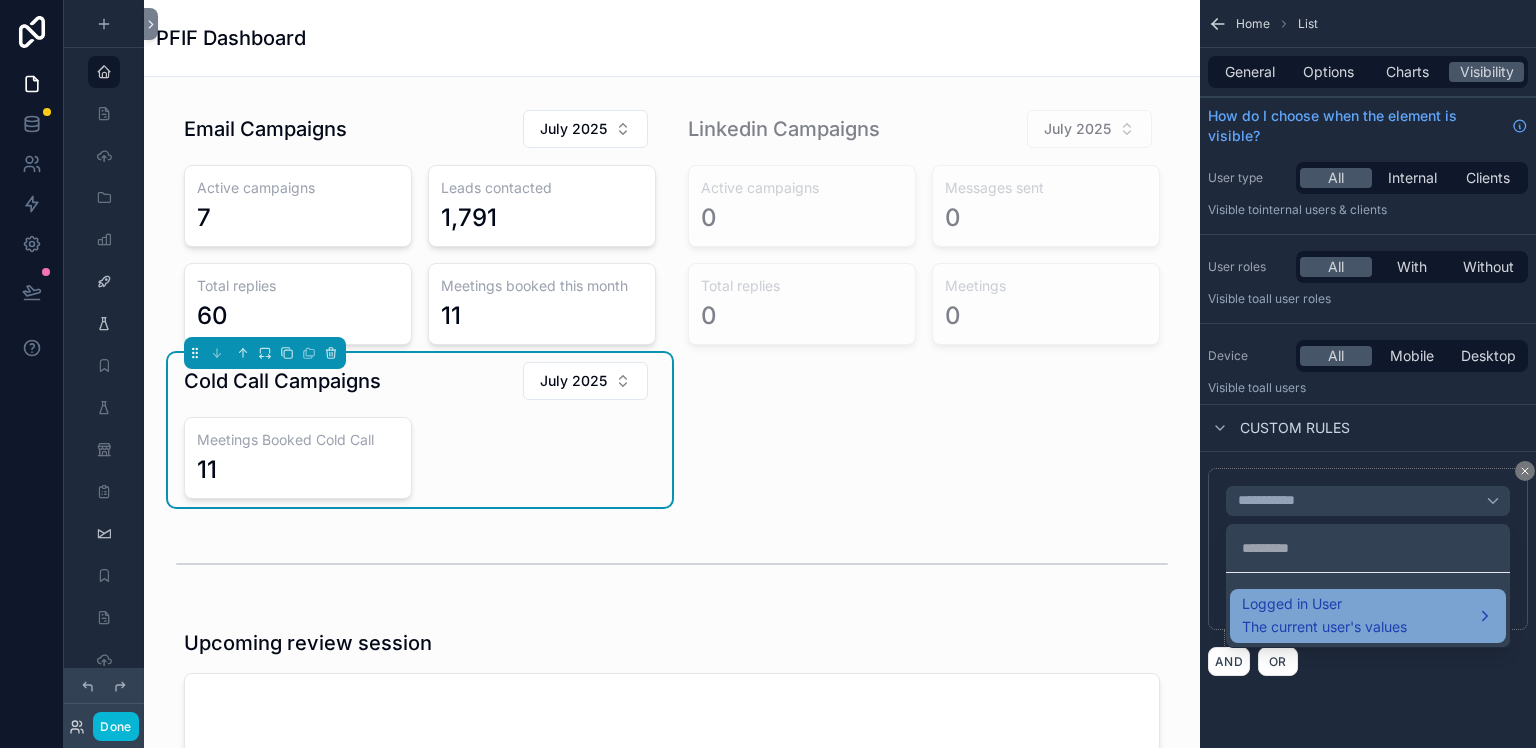 click on "Logged in User" at bounding box center (1324, 604) 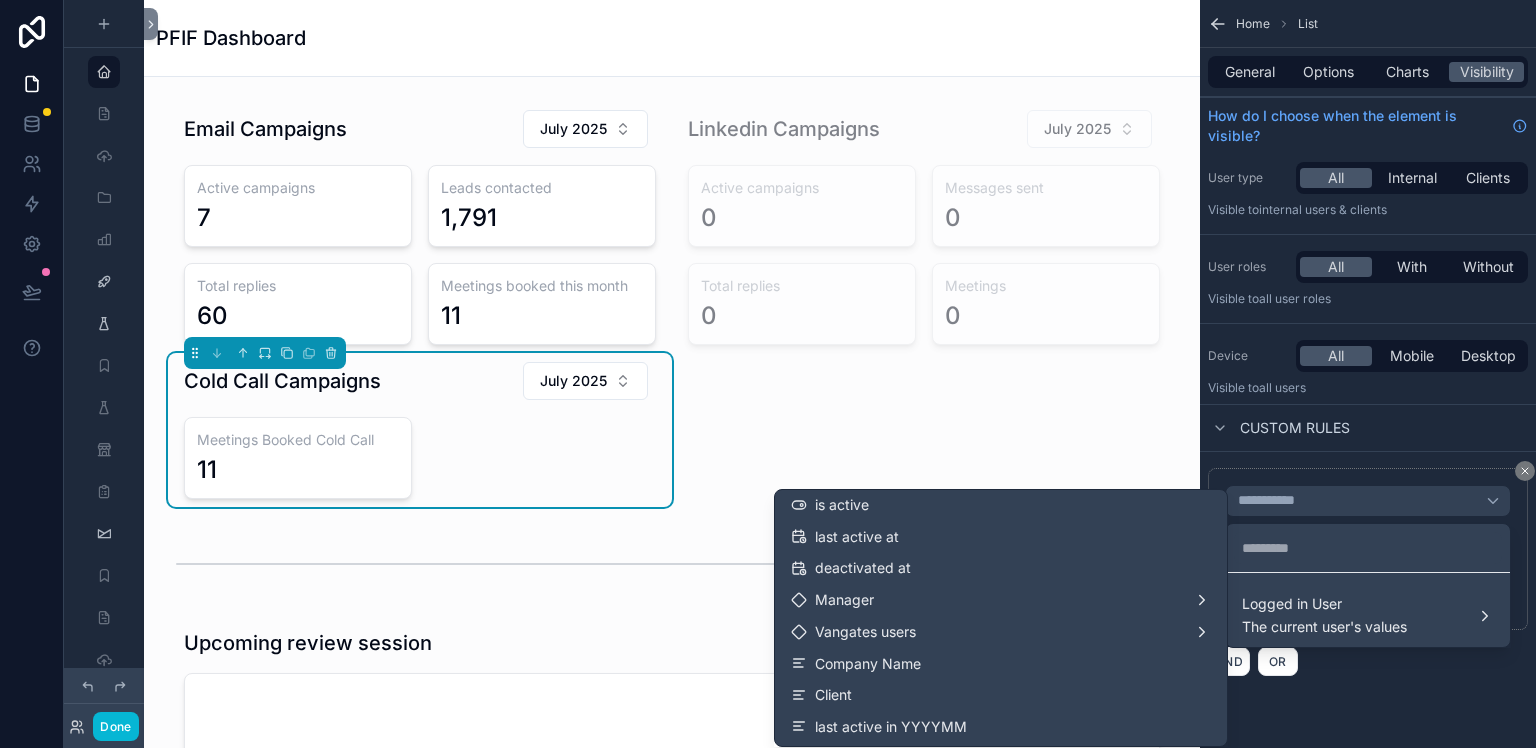 scroll, scrollTop: 244, scrollLeft: 0, axis: vertical 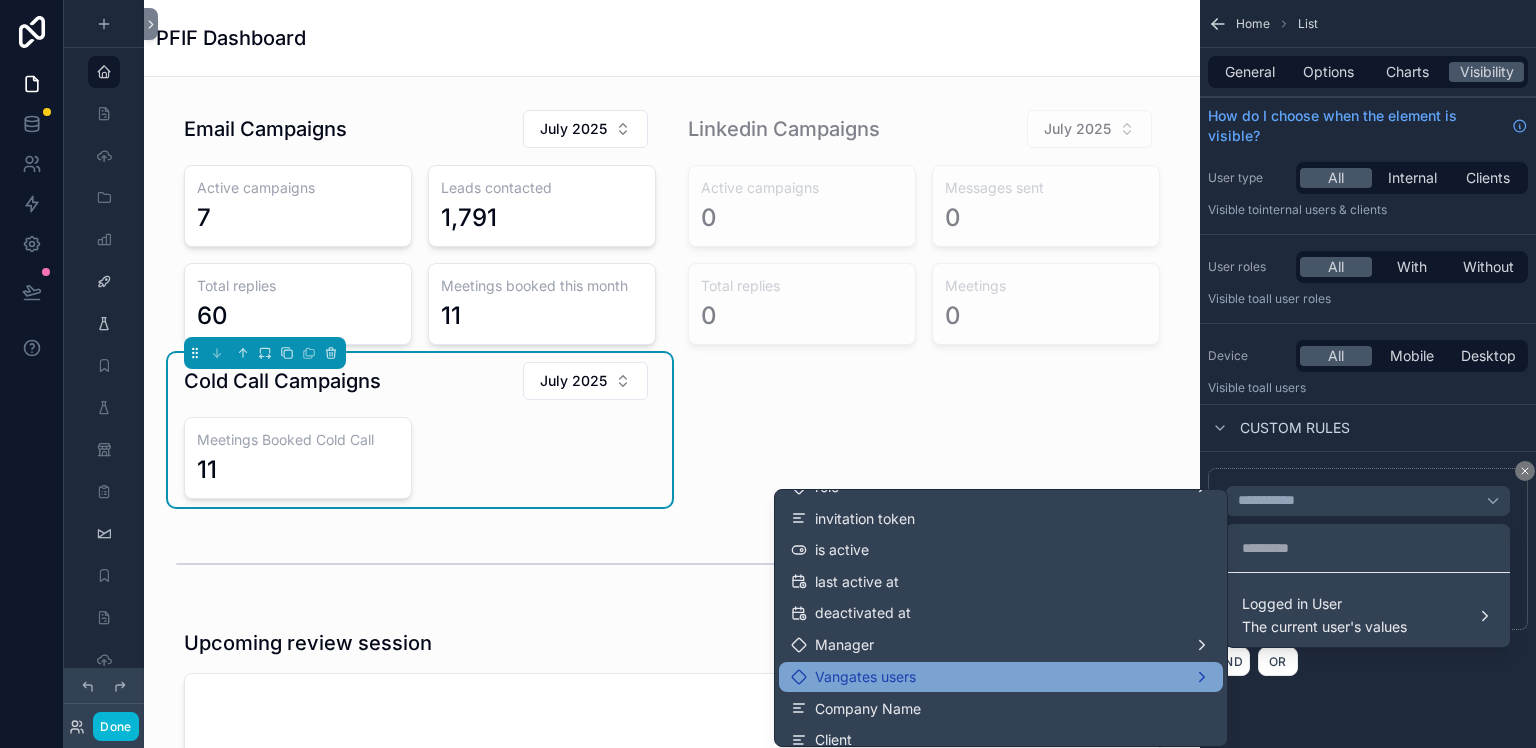 click on "Vangates users" at bounding box center [865, 677] 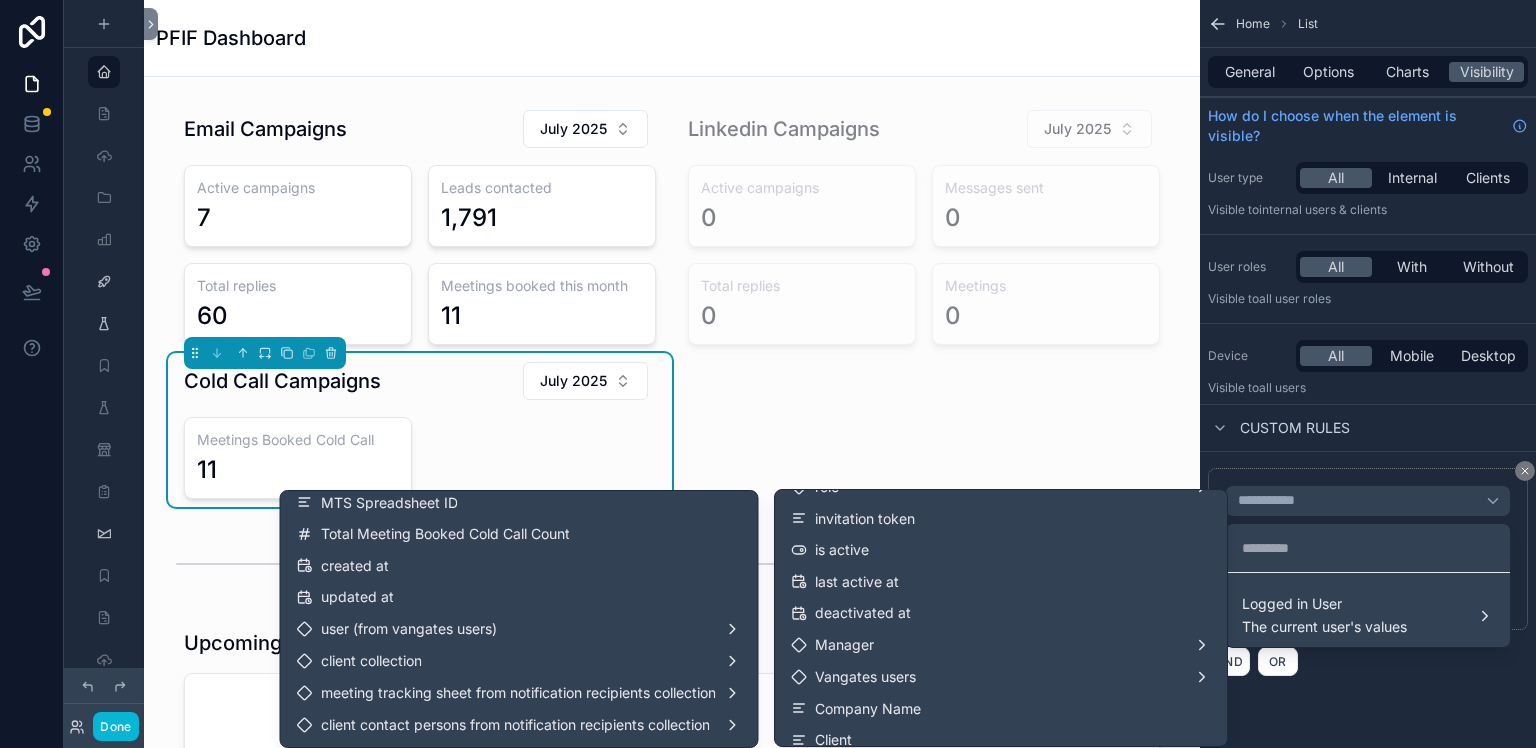 scroll, scrollTop: 1108, scrollLeft: 0, axis: vertical 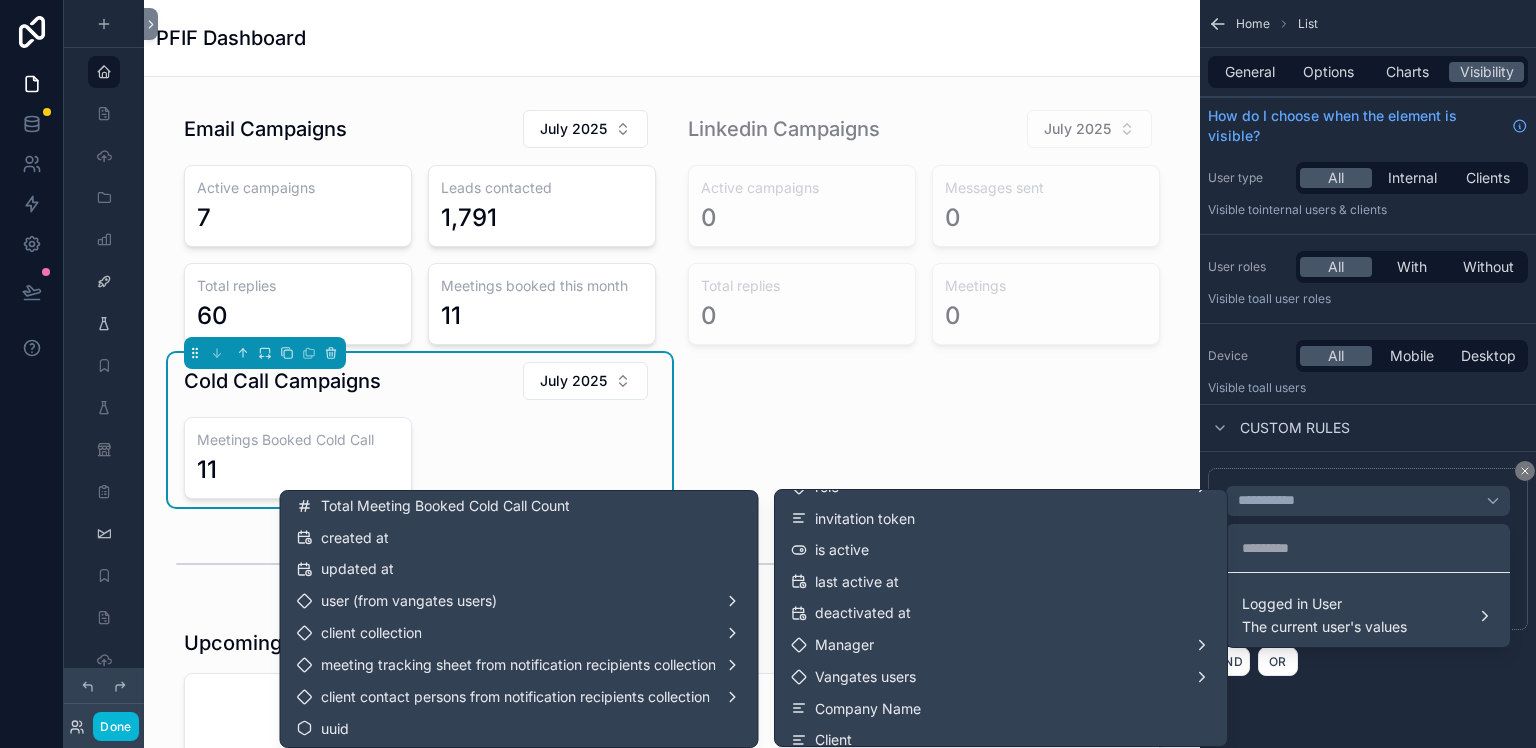 click at bounding box center (768, 374) 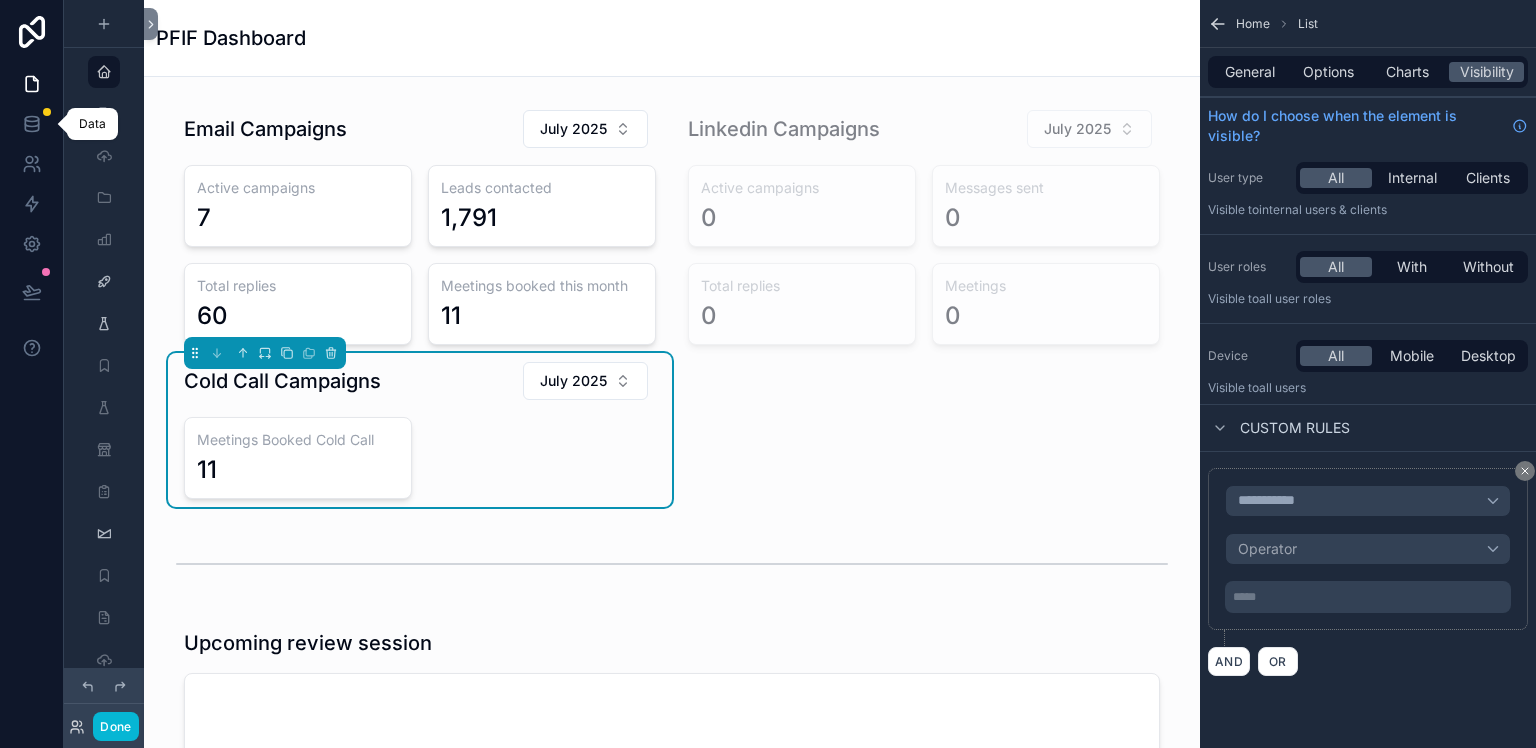 click 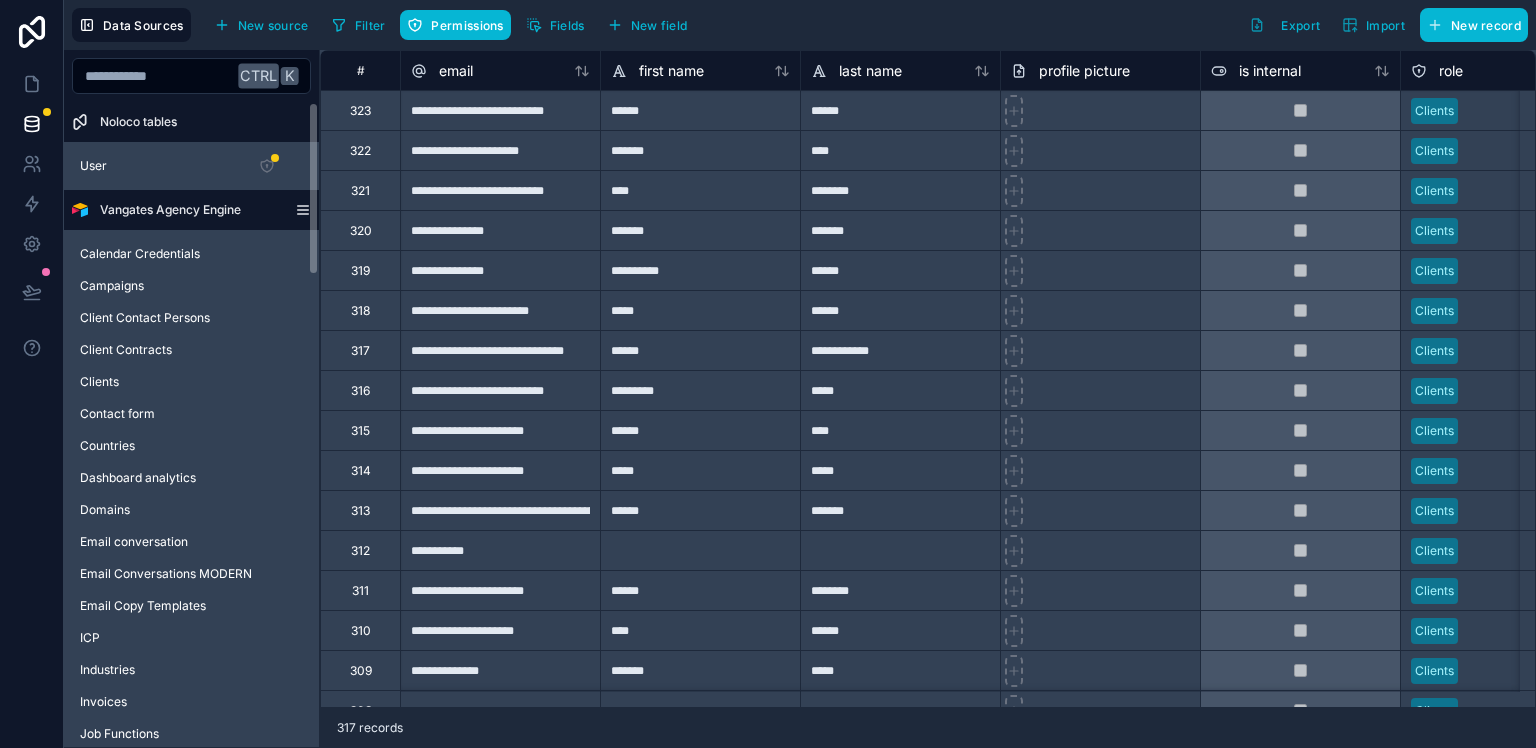 click 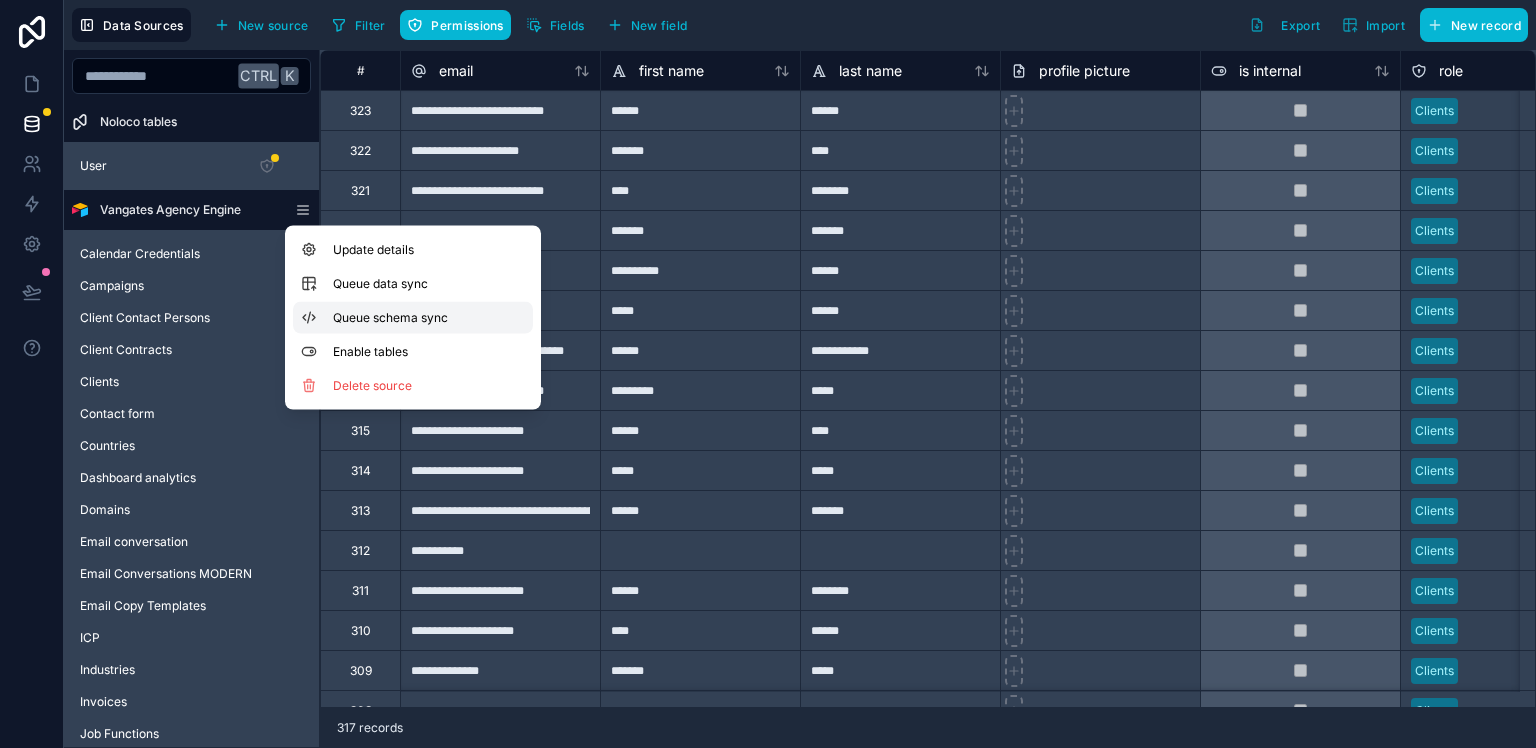 click on "Queue schema sync" at bounding box center (405, 318) 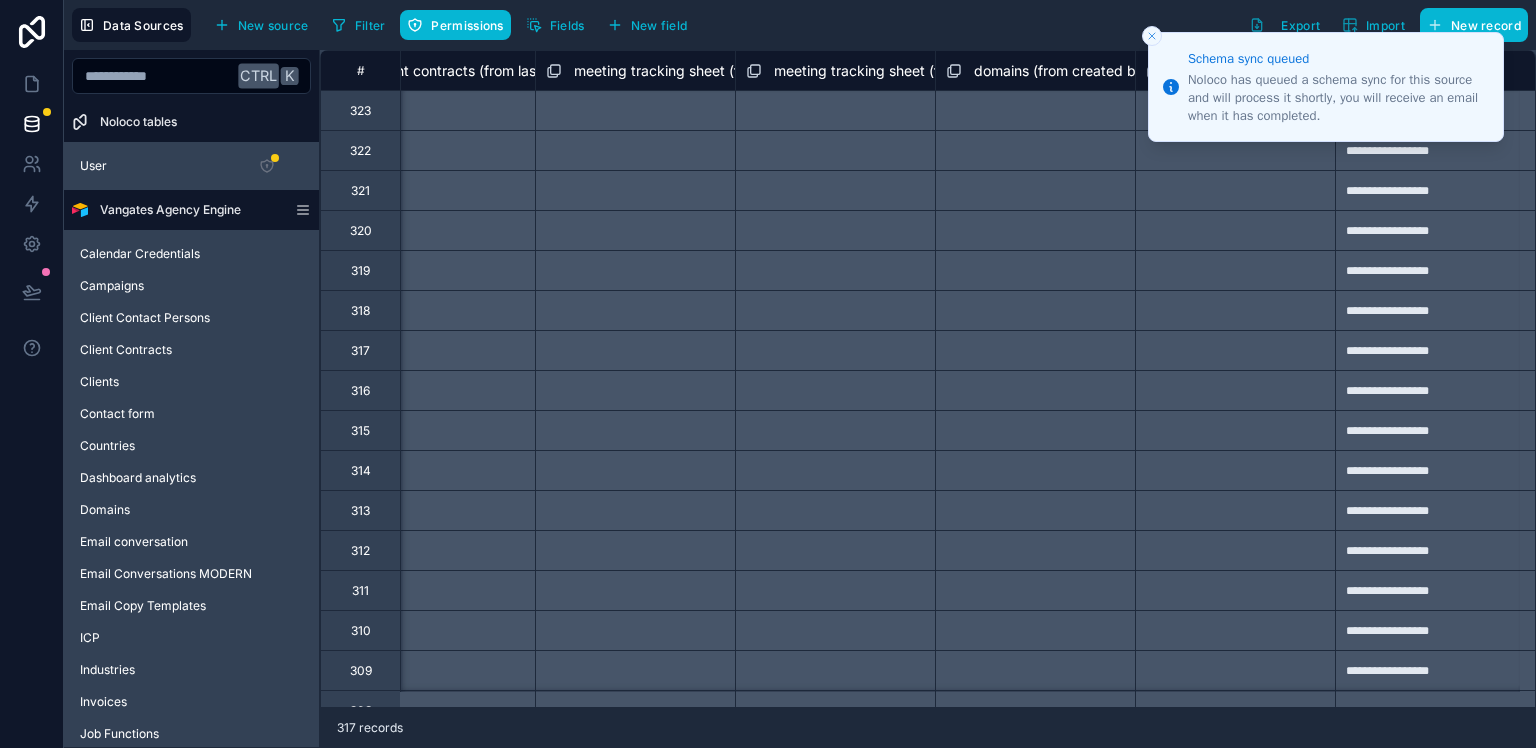 scroll, scrollTop: 0, scrollLeft: 4474, axis: horizontal 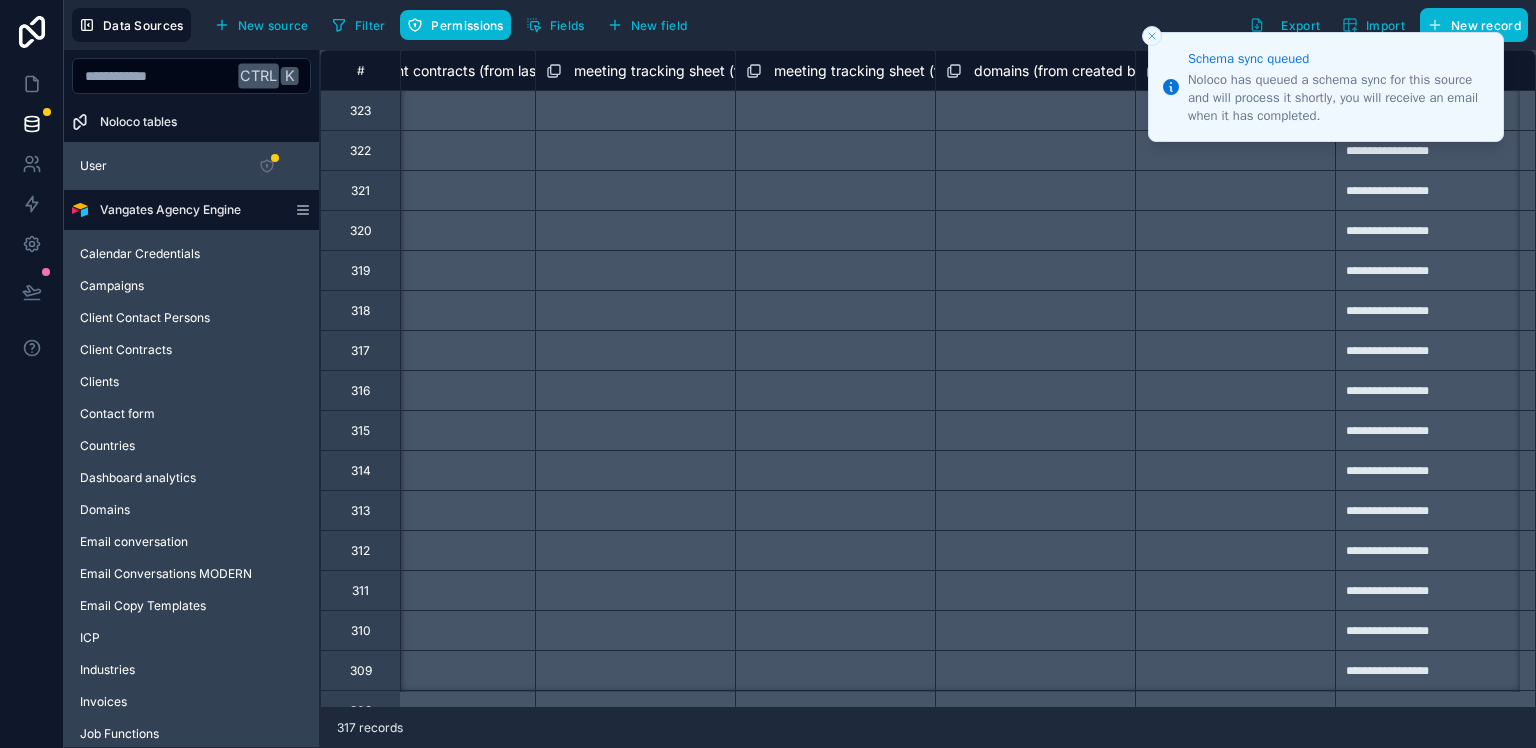 click 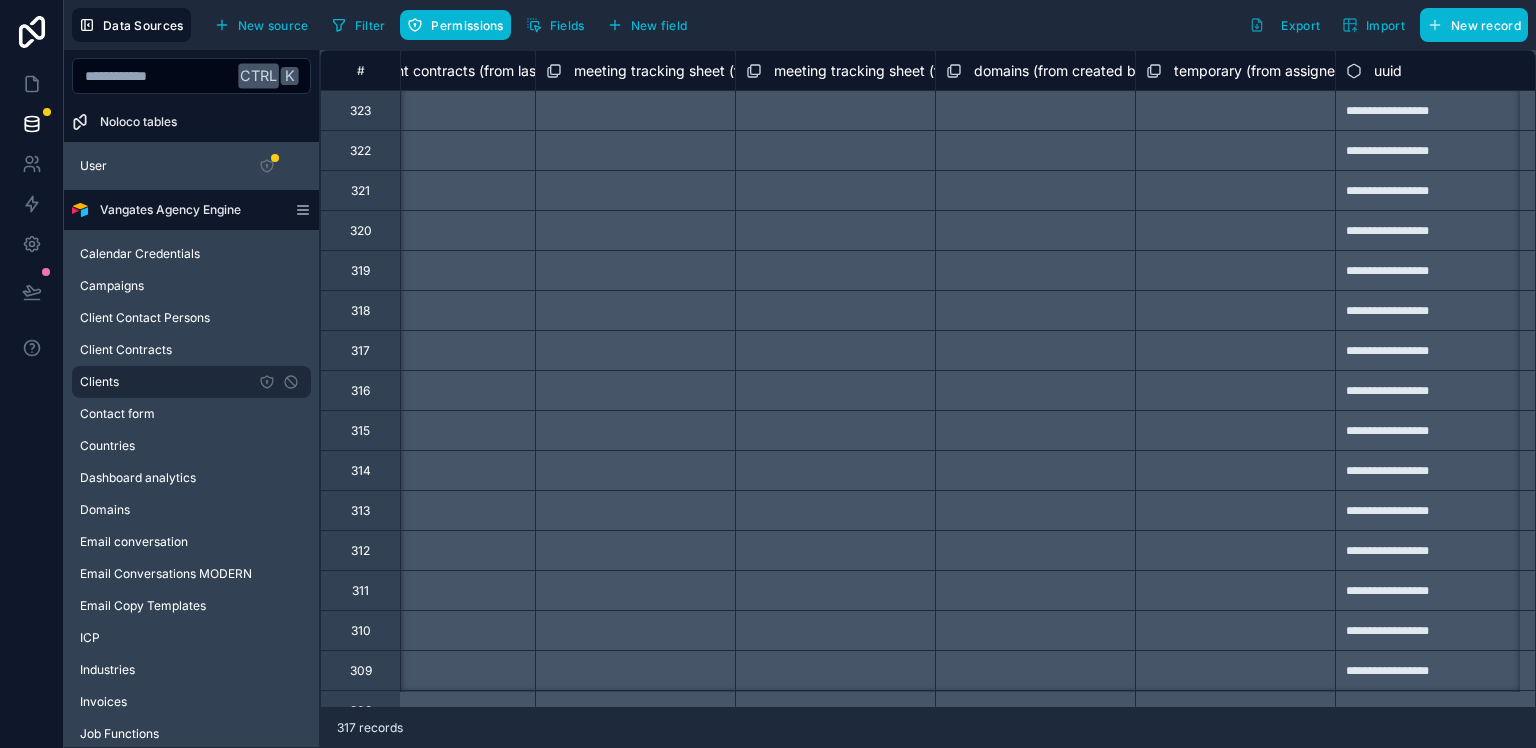 click on "Clients" at bounding box center [99, 382] 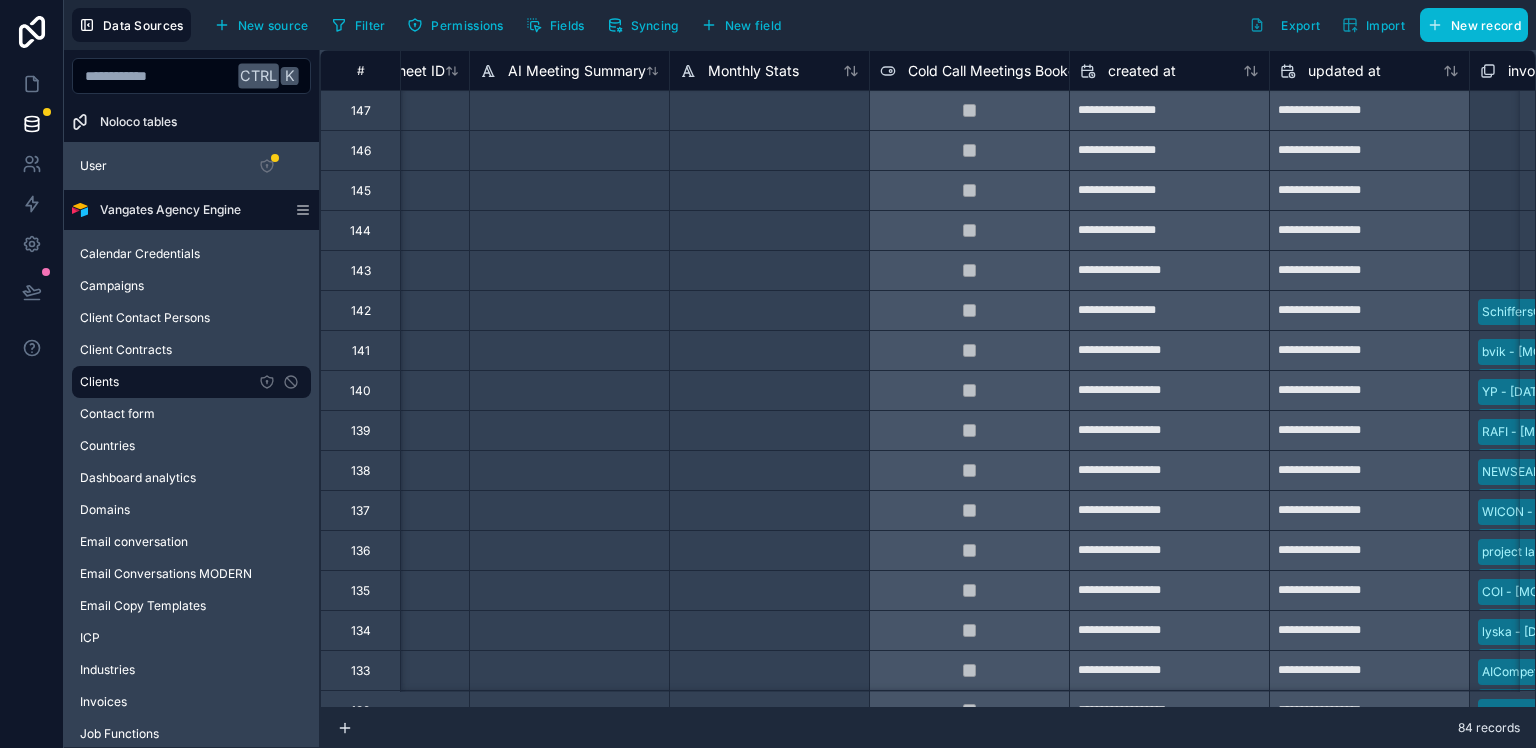 scroll, scrollTop: 0, scrollLeft: 9529, axis: horizontal 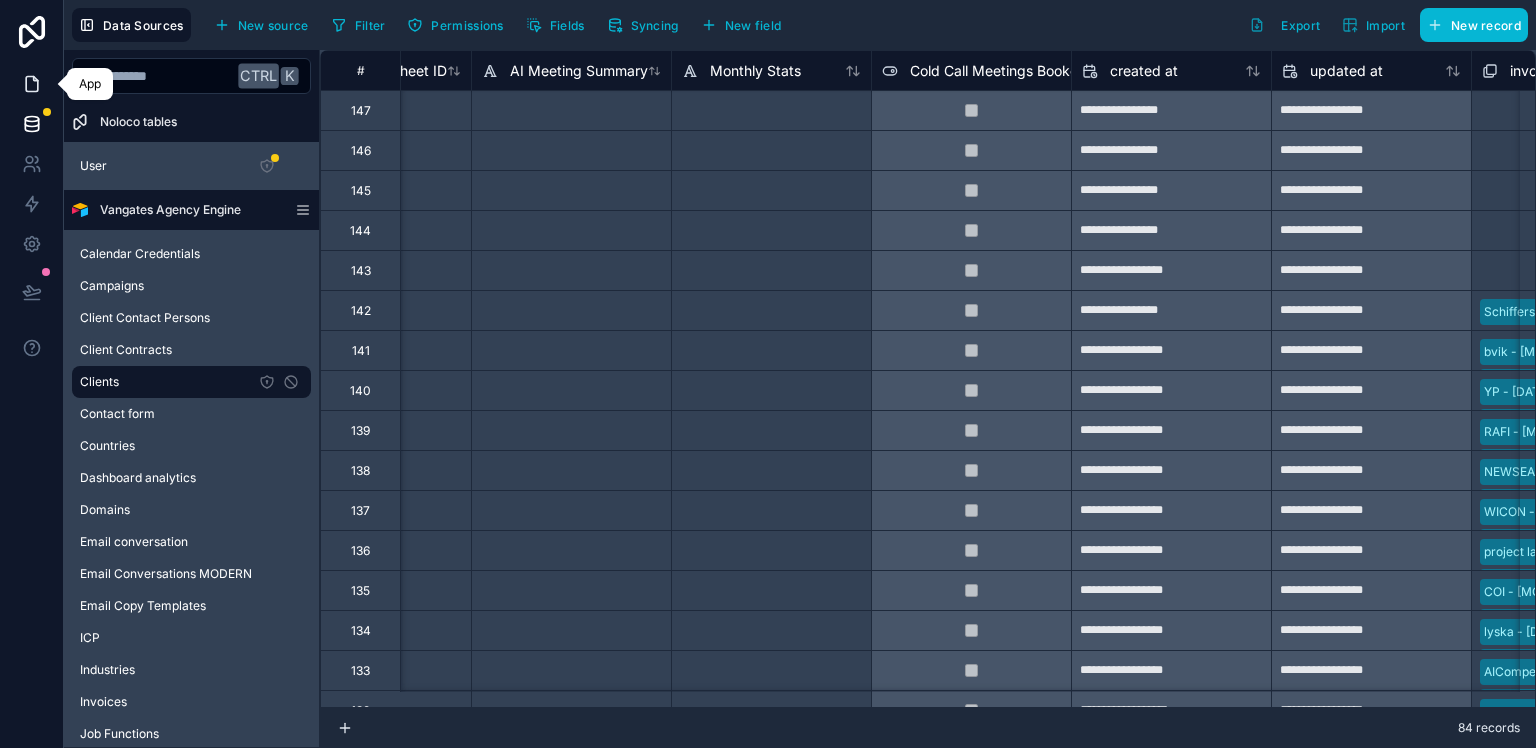 click 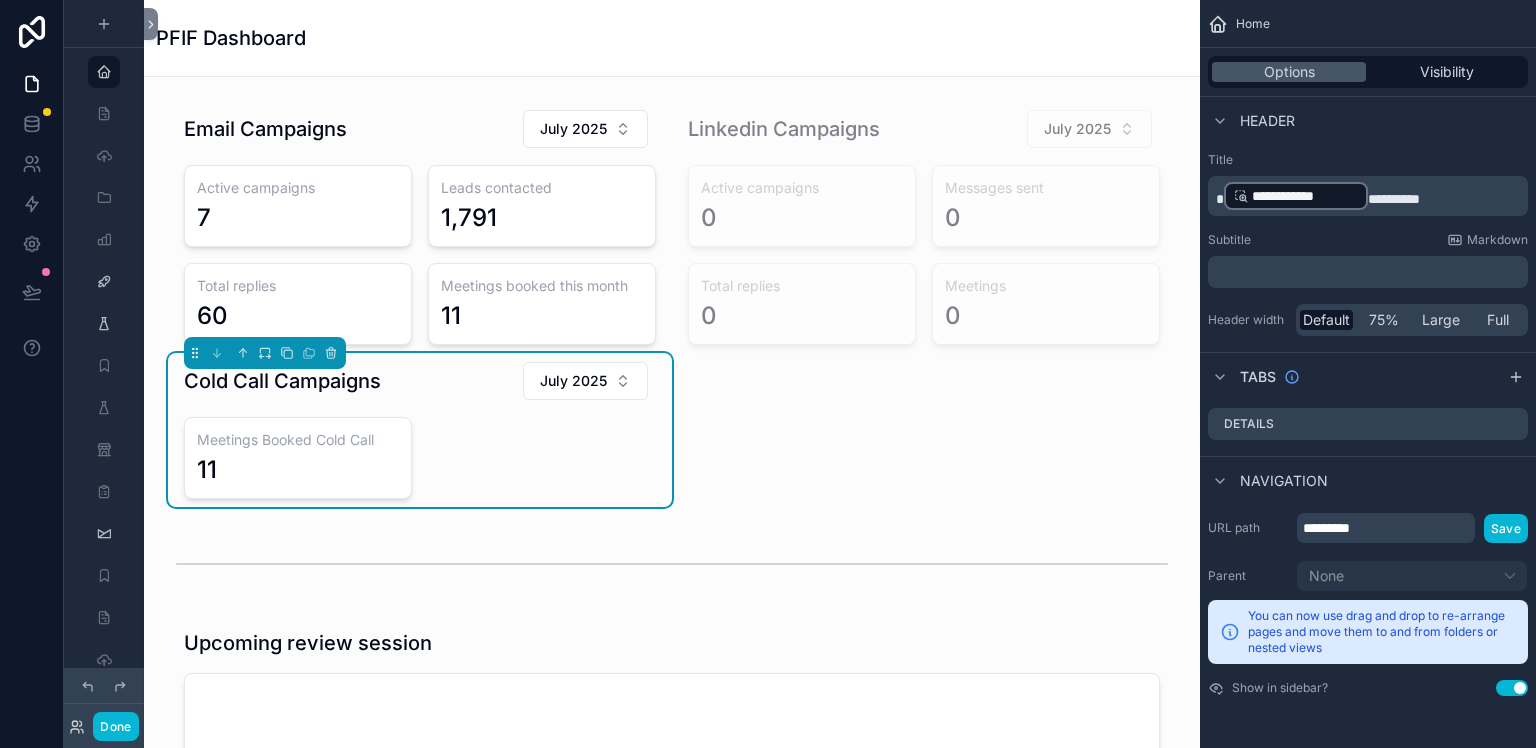 click on "Options Visibility" at bounding box center [1368, 72] 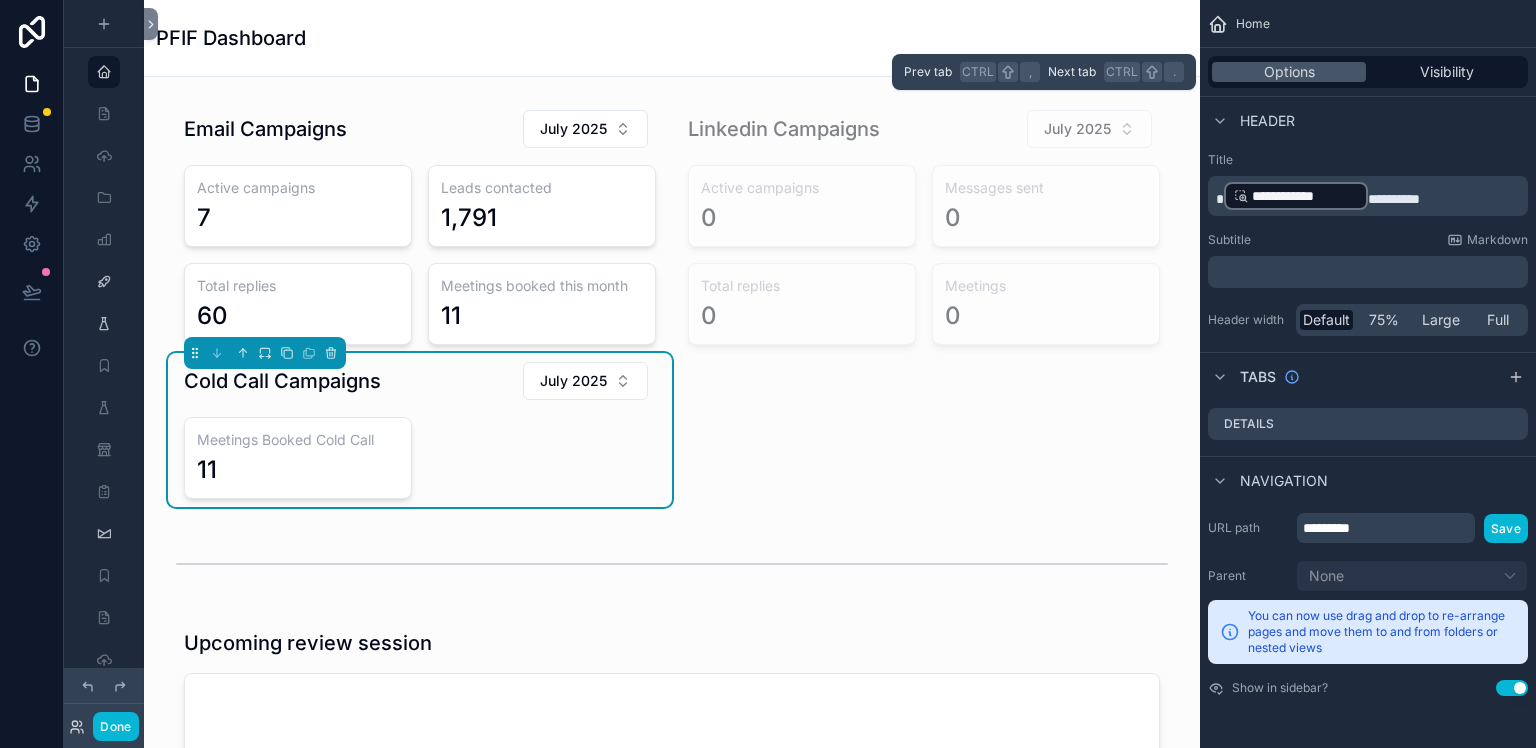 click on "Options Visibility" at bounding box center [1368, 72] 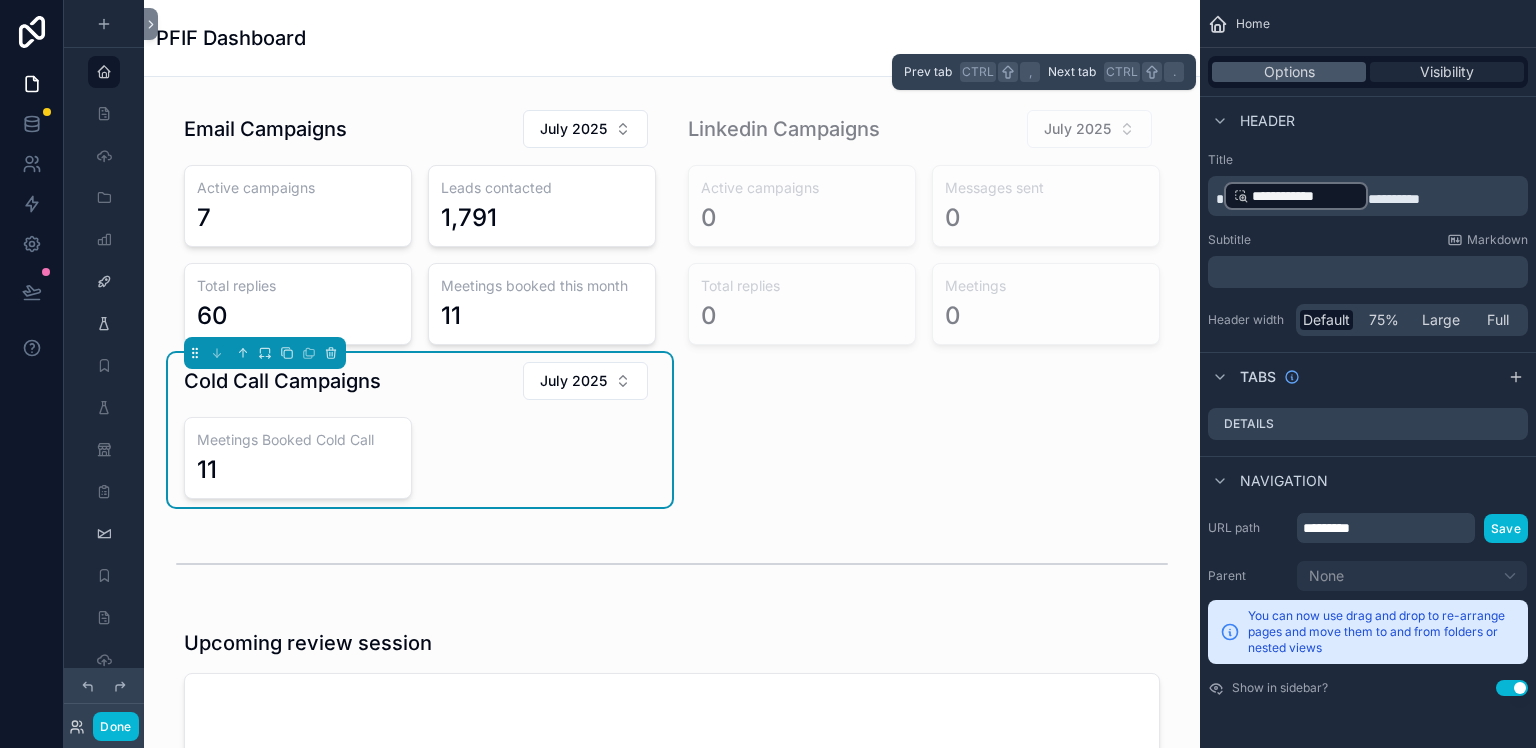 click on "Visibility" at bounding box center [1447, 72] 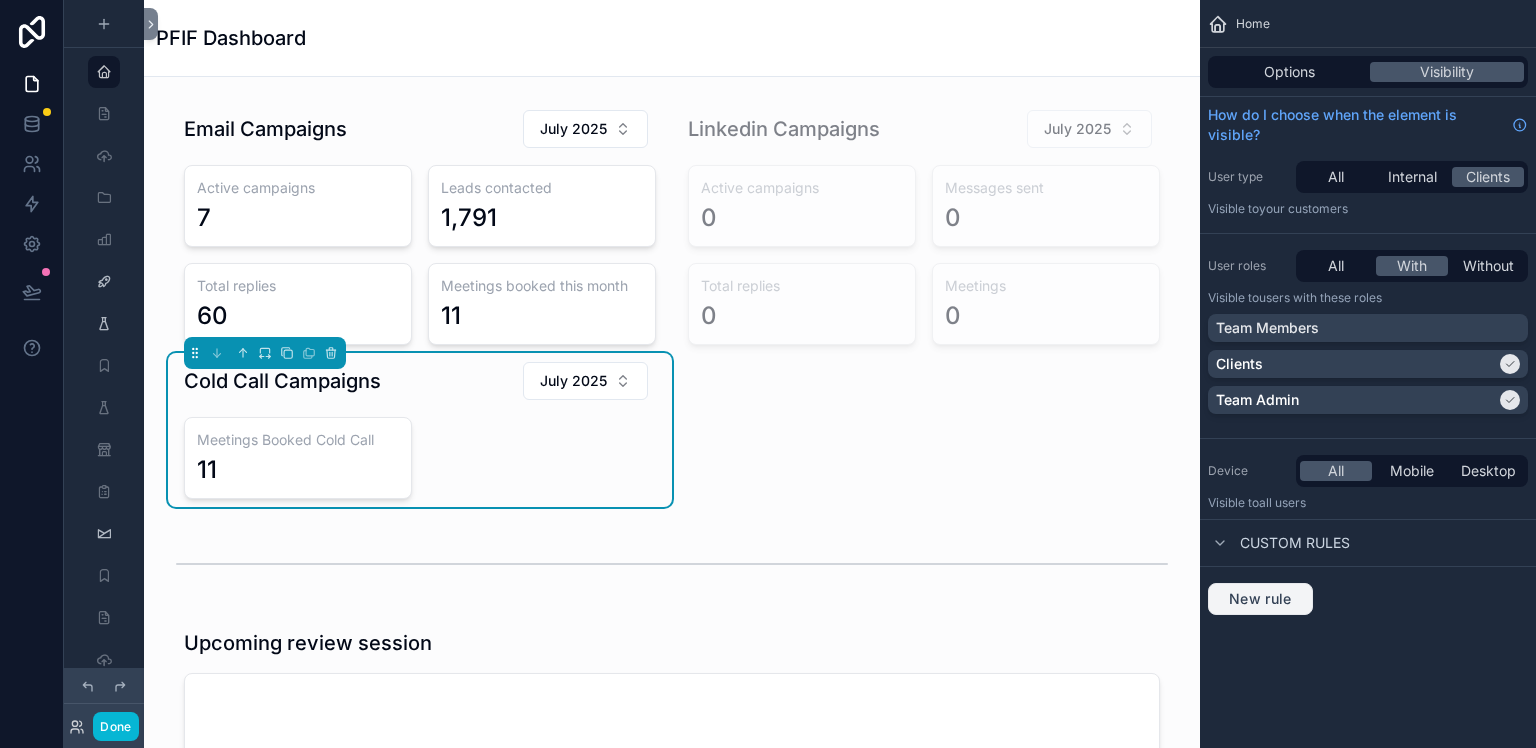 click on "New rule" at bounding box center (1260, 599) 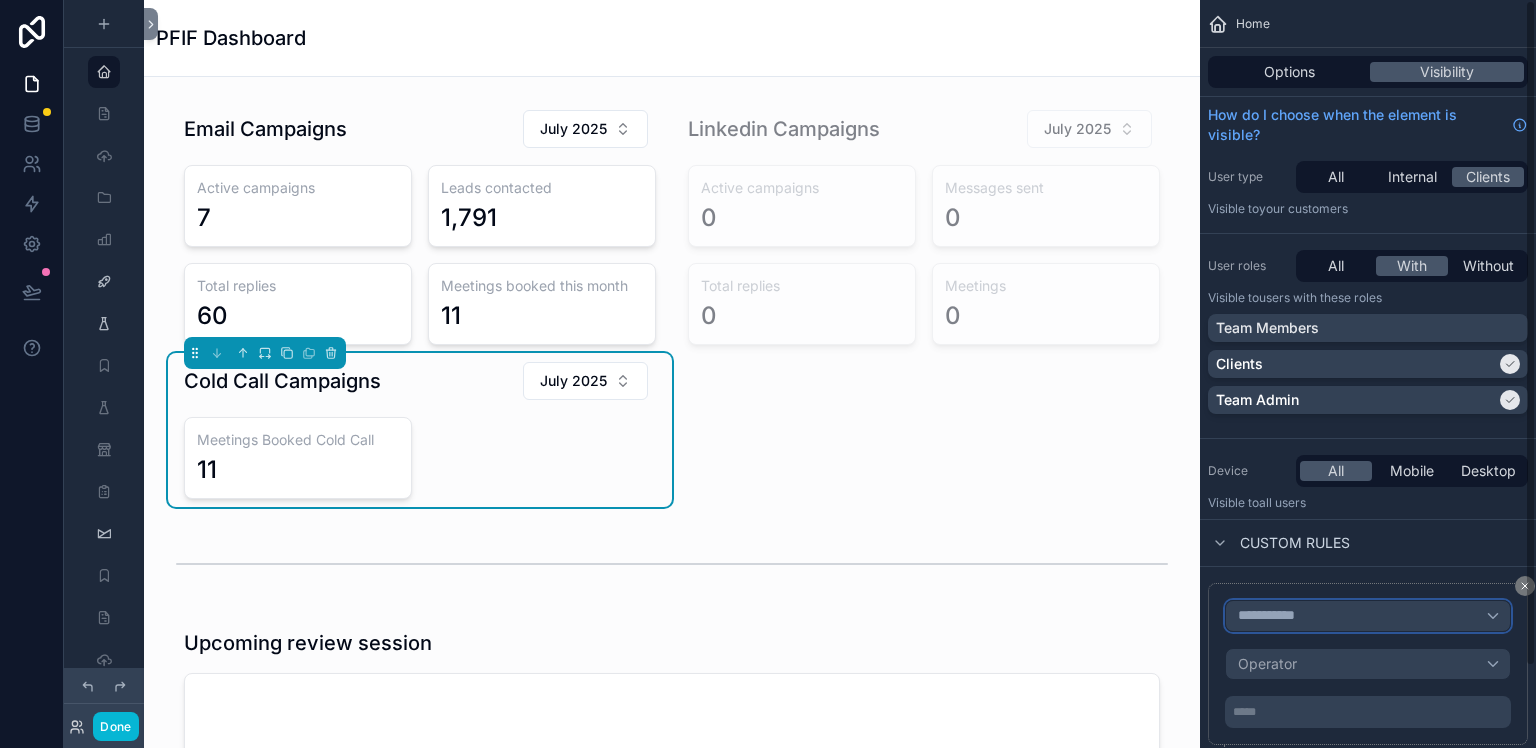 click on "**********" at bounding box center [1275, 616] 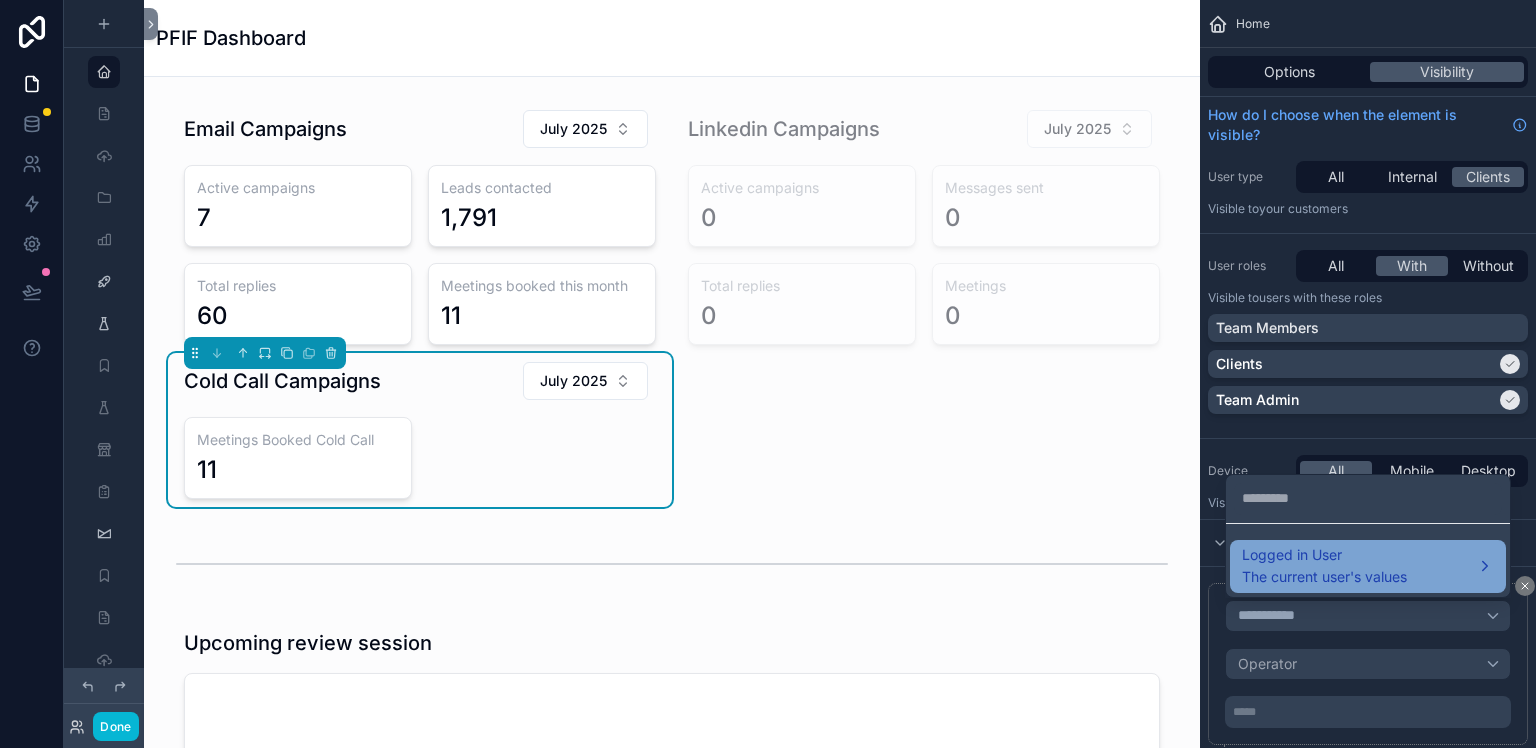 click on "Logged in User" at bounding box center [1324, 555] 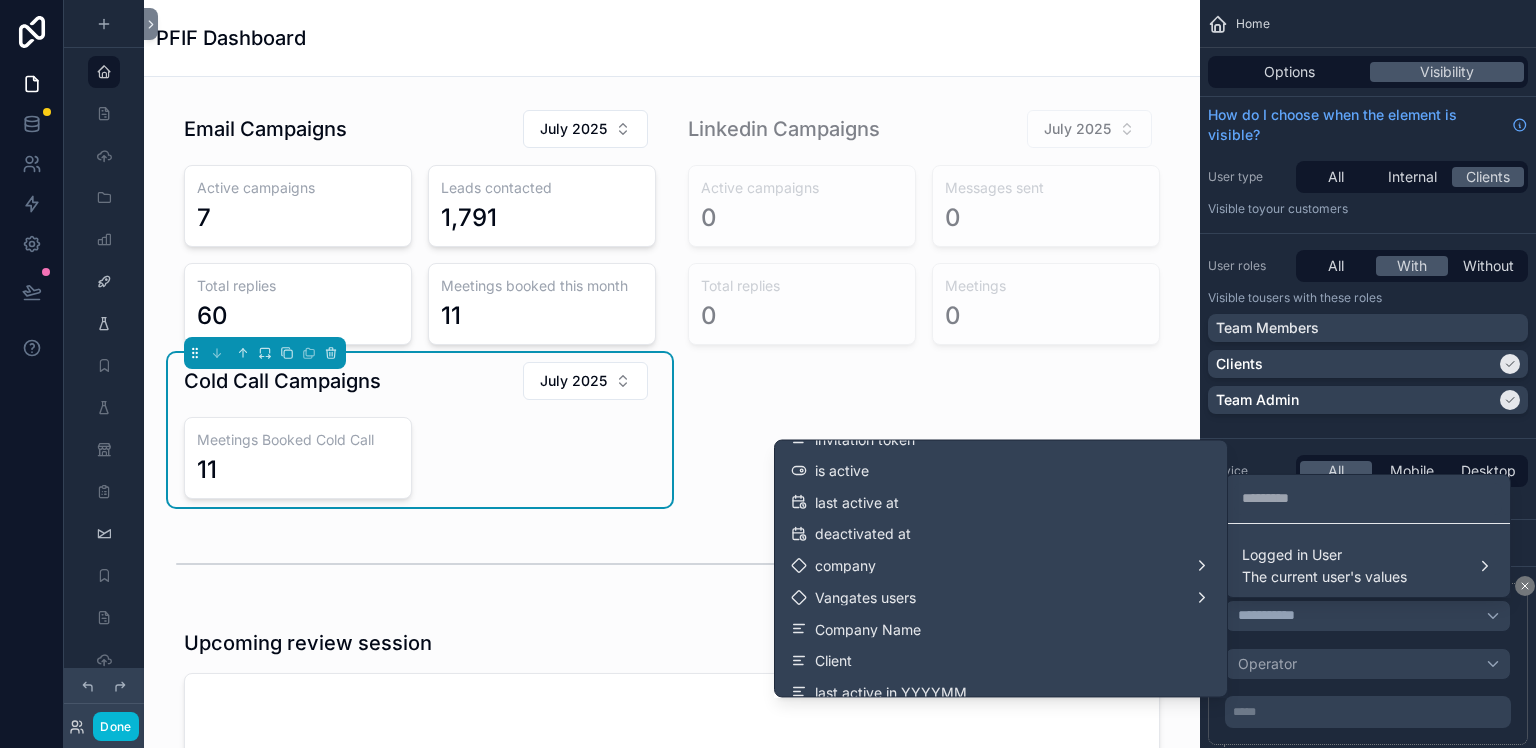 scroll, scrollTop: 254, scrollLeft: 0, axis: vertical 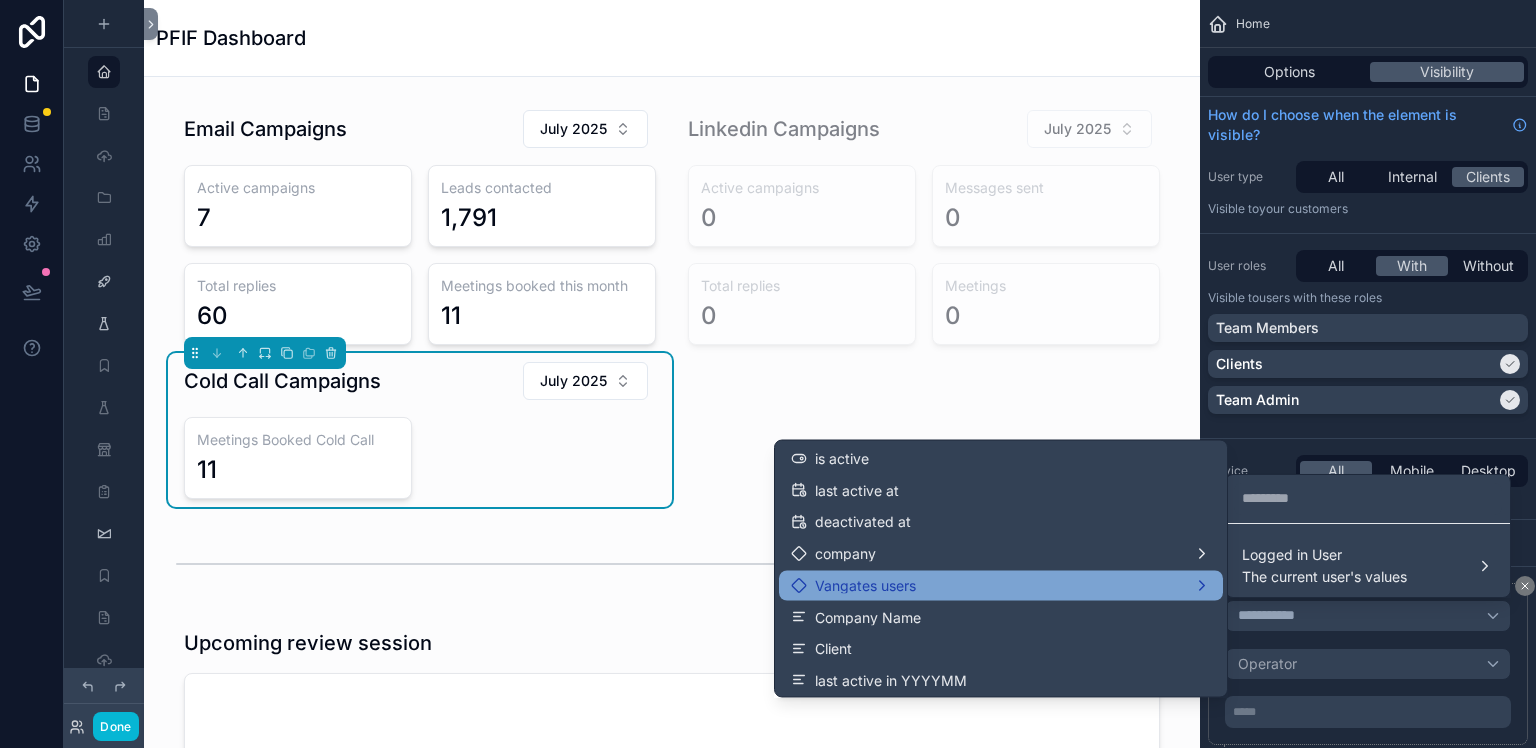 click on "Vangates users" at bounding box center [1001, 585] 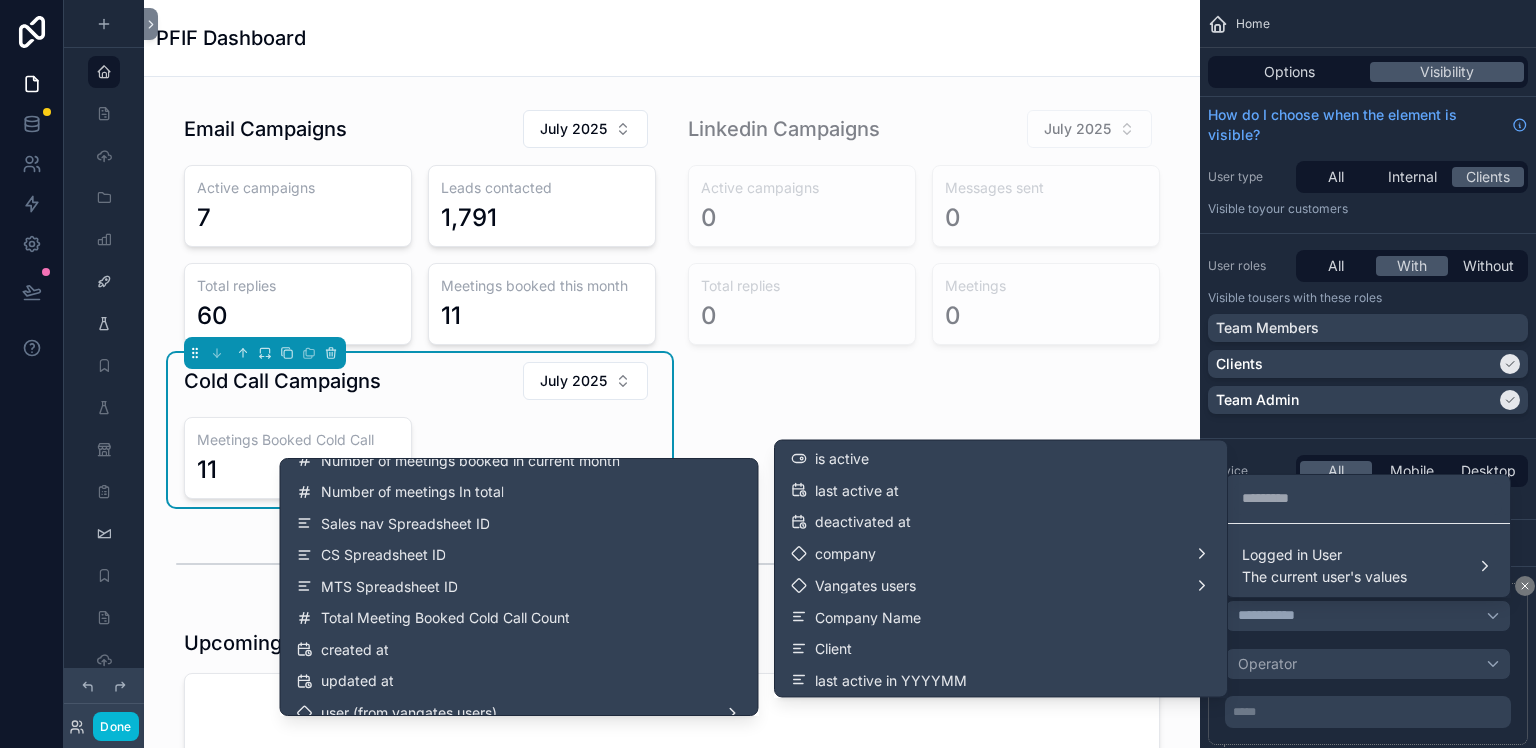 scroll, scrollTop: 1108, scrollLeft: 0, axis: vertical 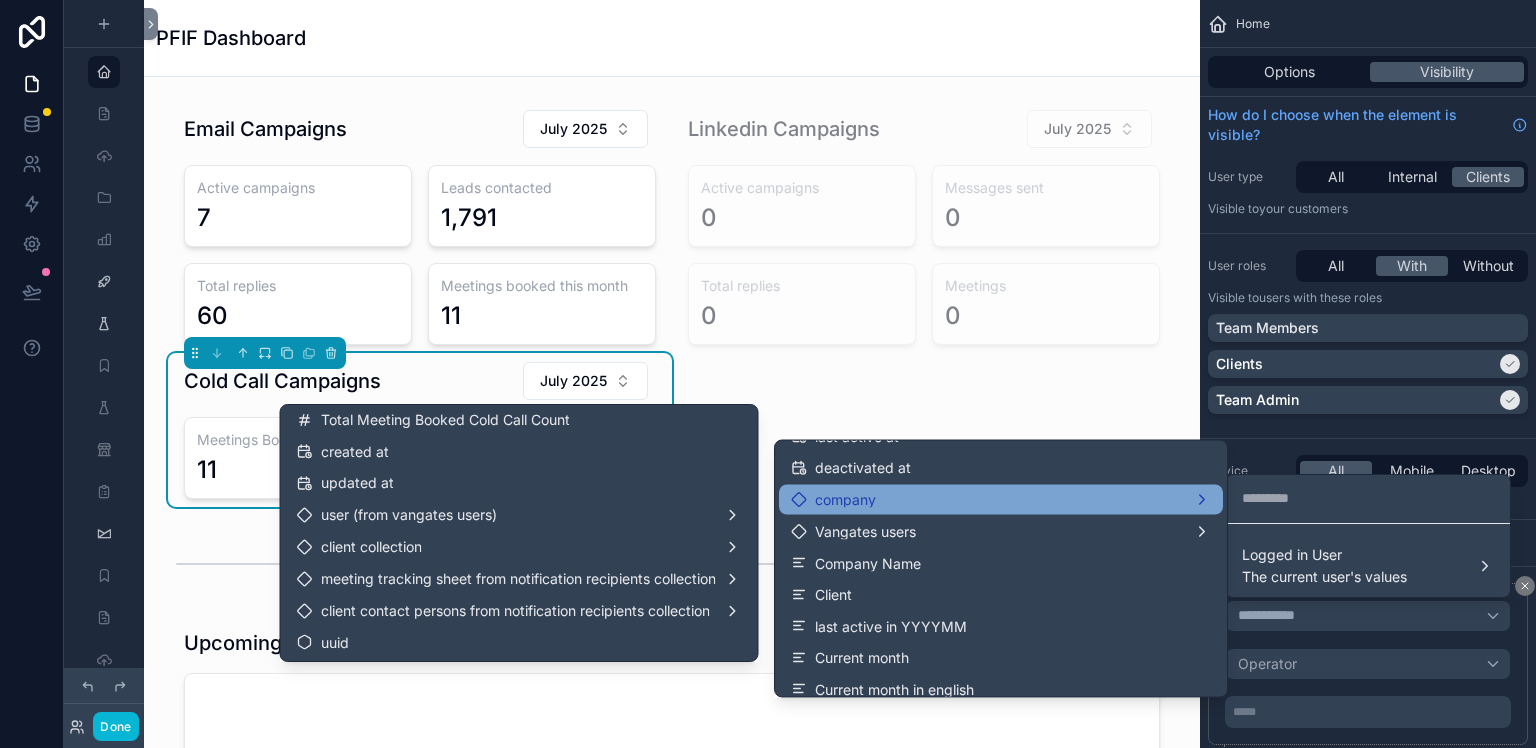 click on "company" at bounding box center (1001, 499) 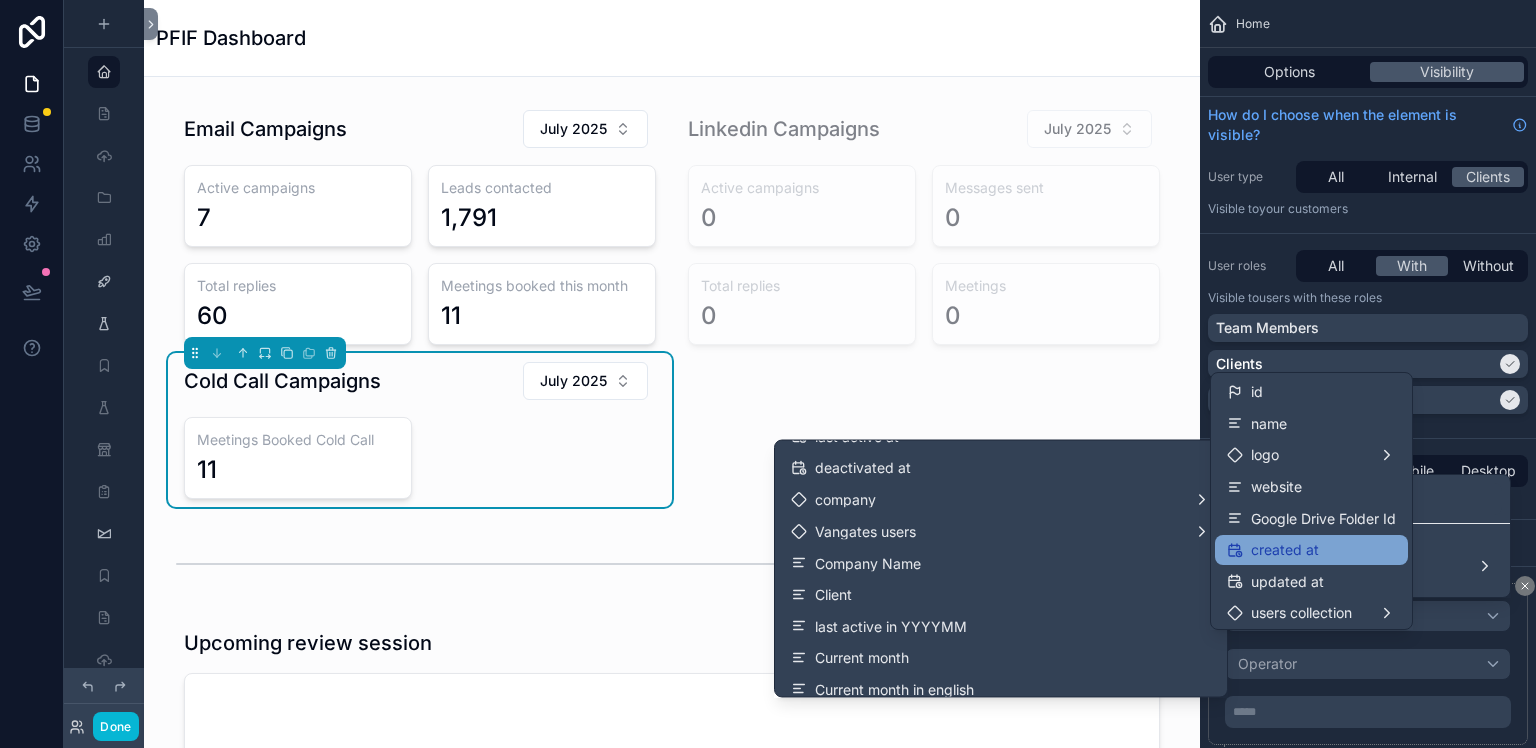 scroll, scrollTop: 34, scrollLeft: 0, axis: vertical 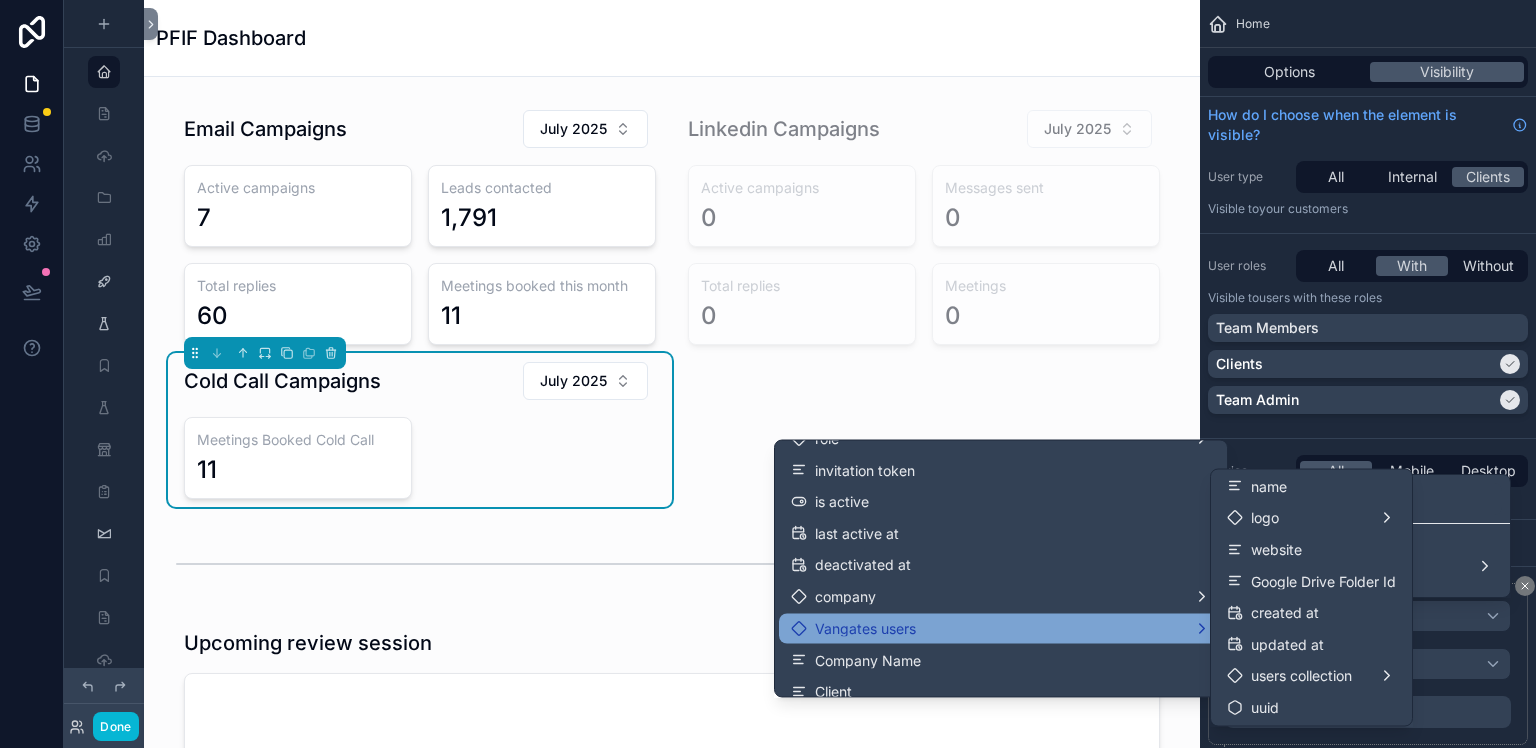 click on "Vangates users" at bounding box center (865, 628) 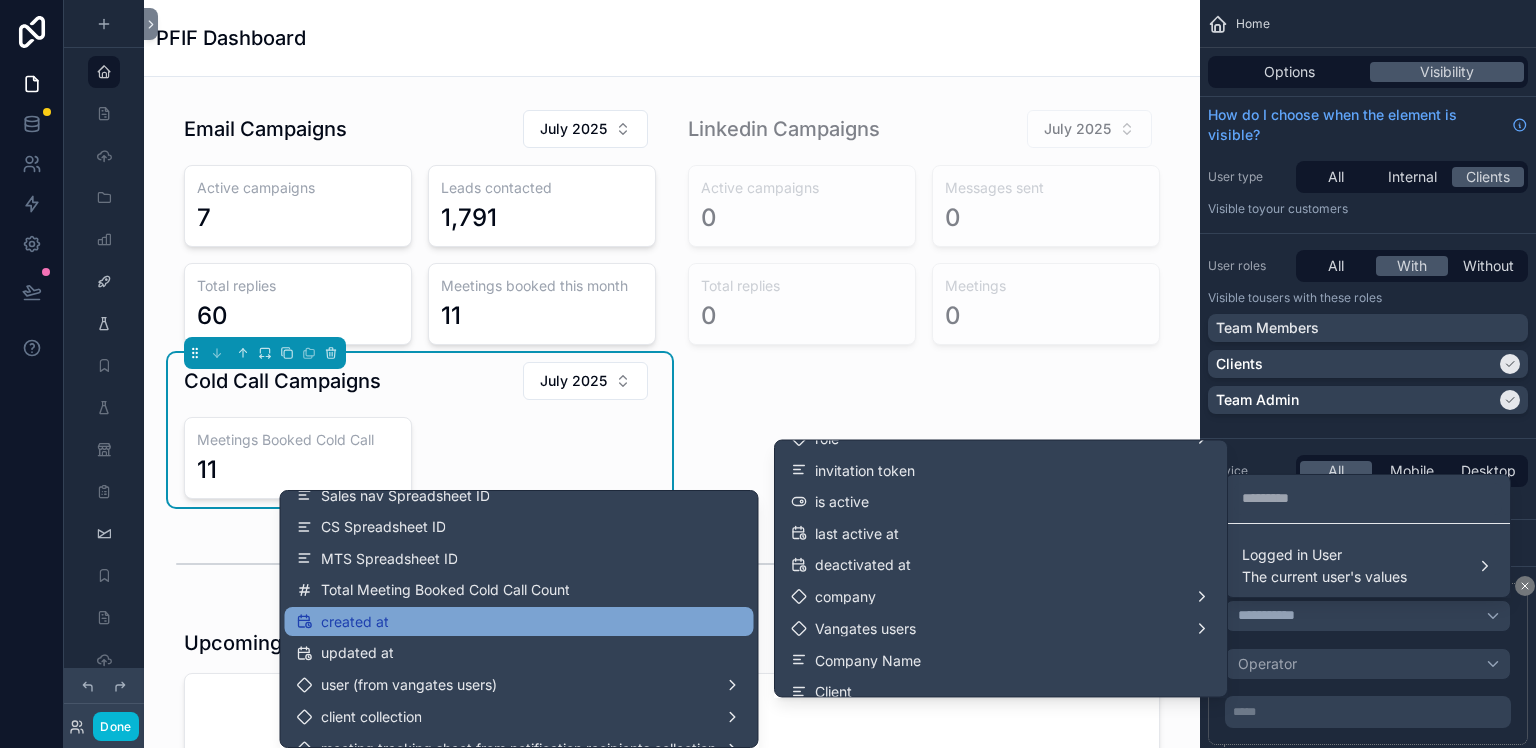 scroll, scrollTop: 1088, scrollLeft: 0, axis: vertical 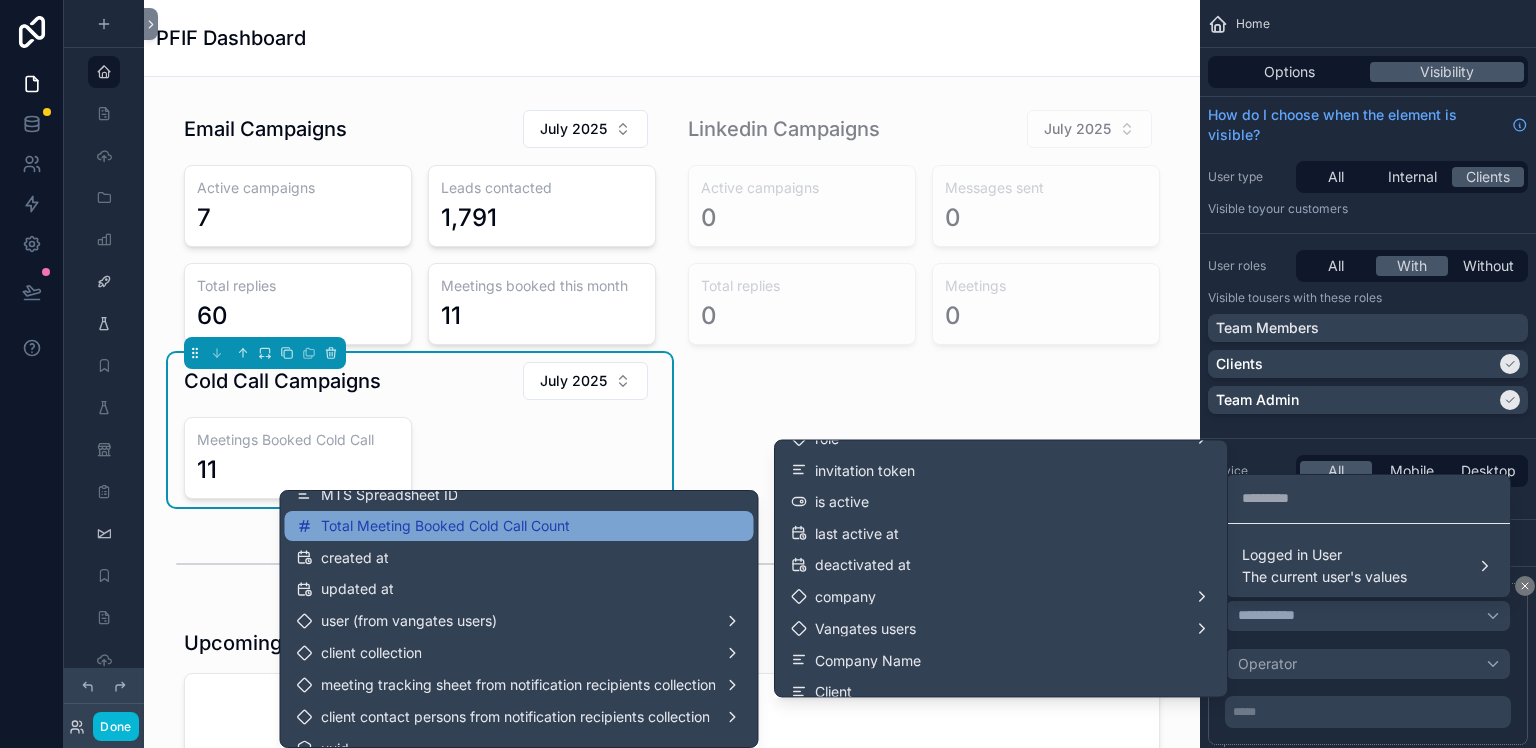 click on "Total Meeting Booked Cold Call Count" at bounding box center (519, 526) 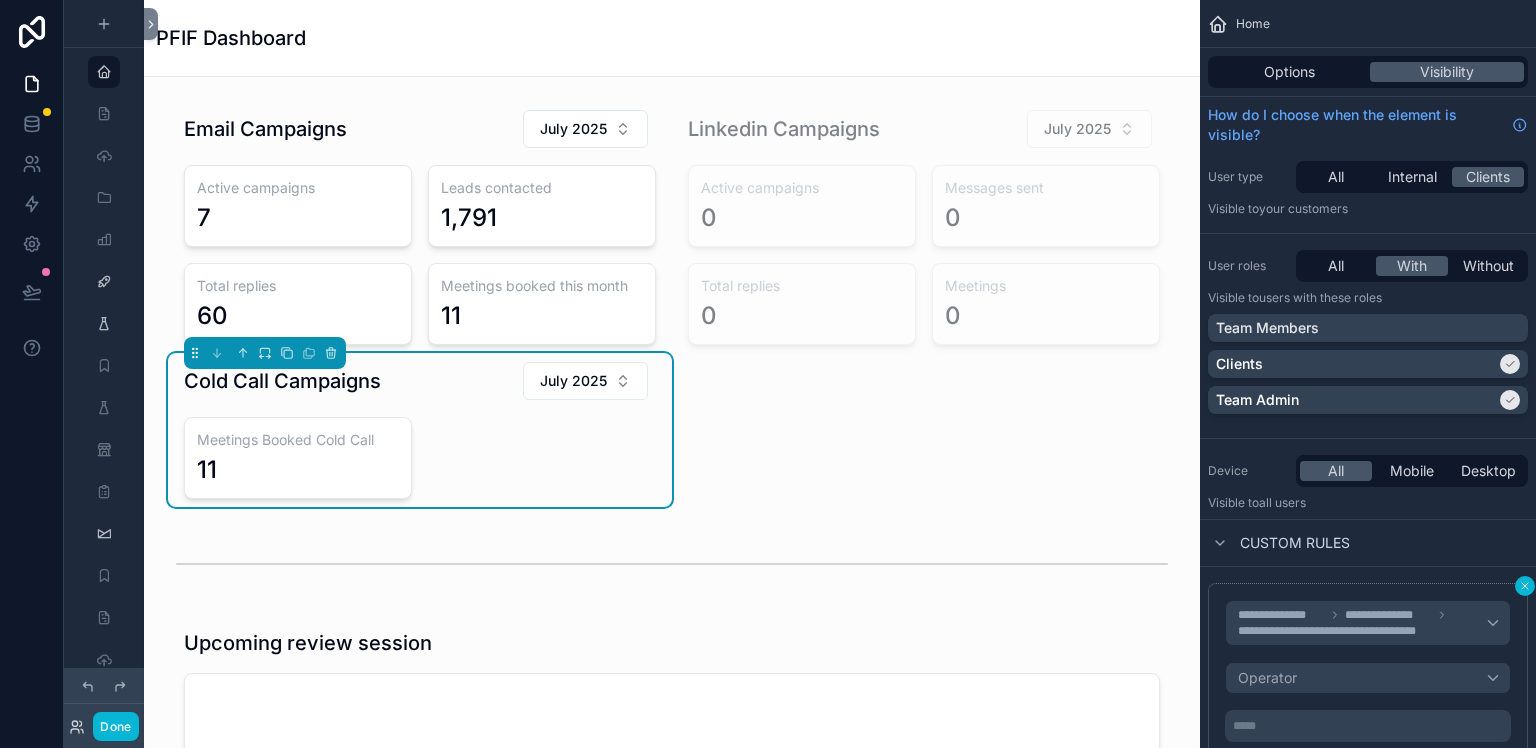 click 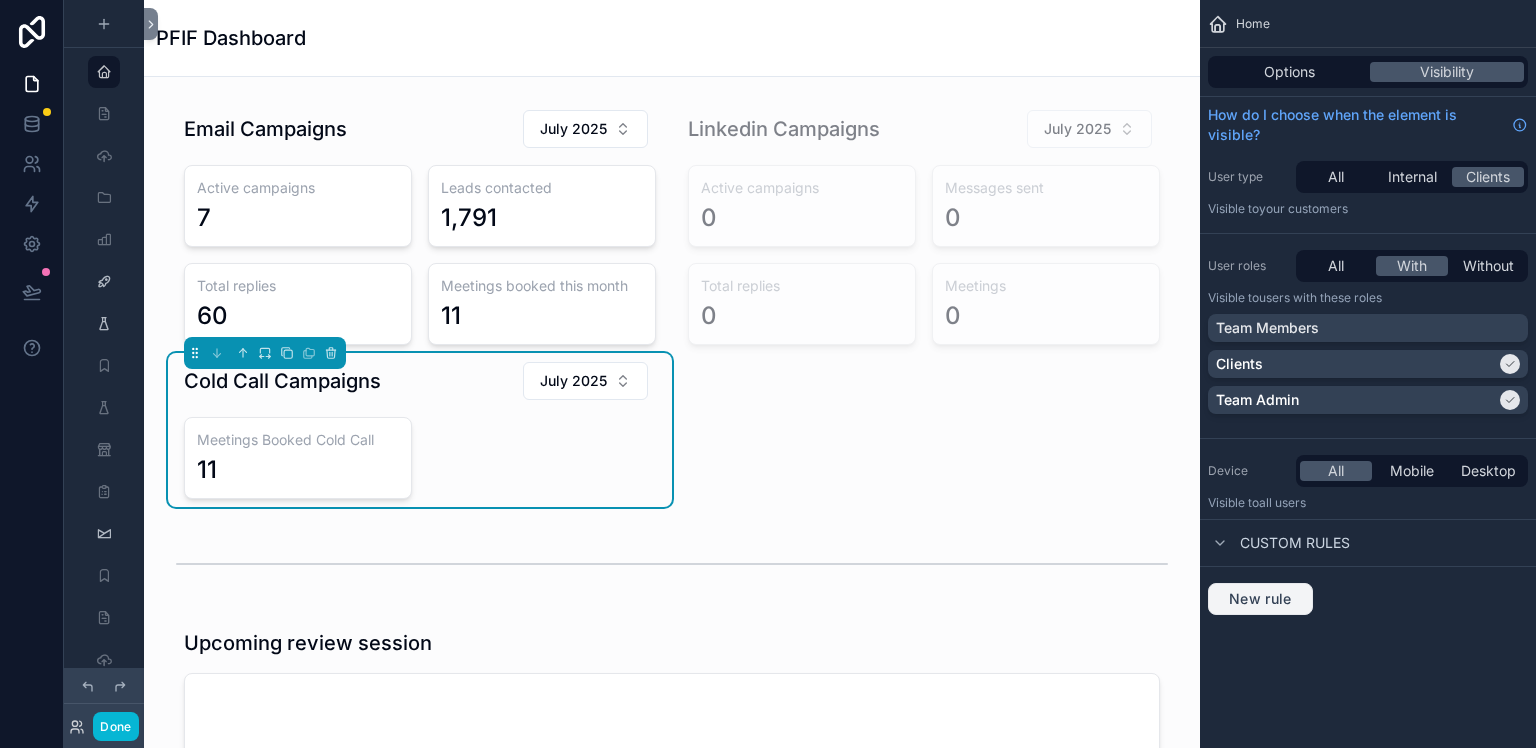 click on "New rule" at bounding box center [1260, 599] 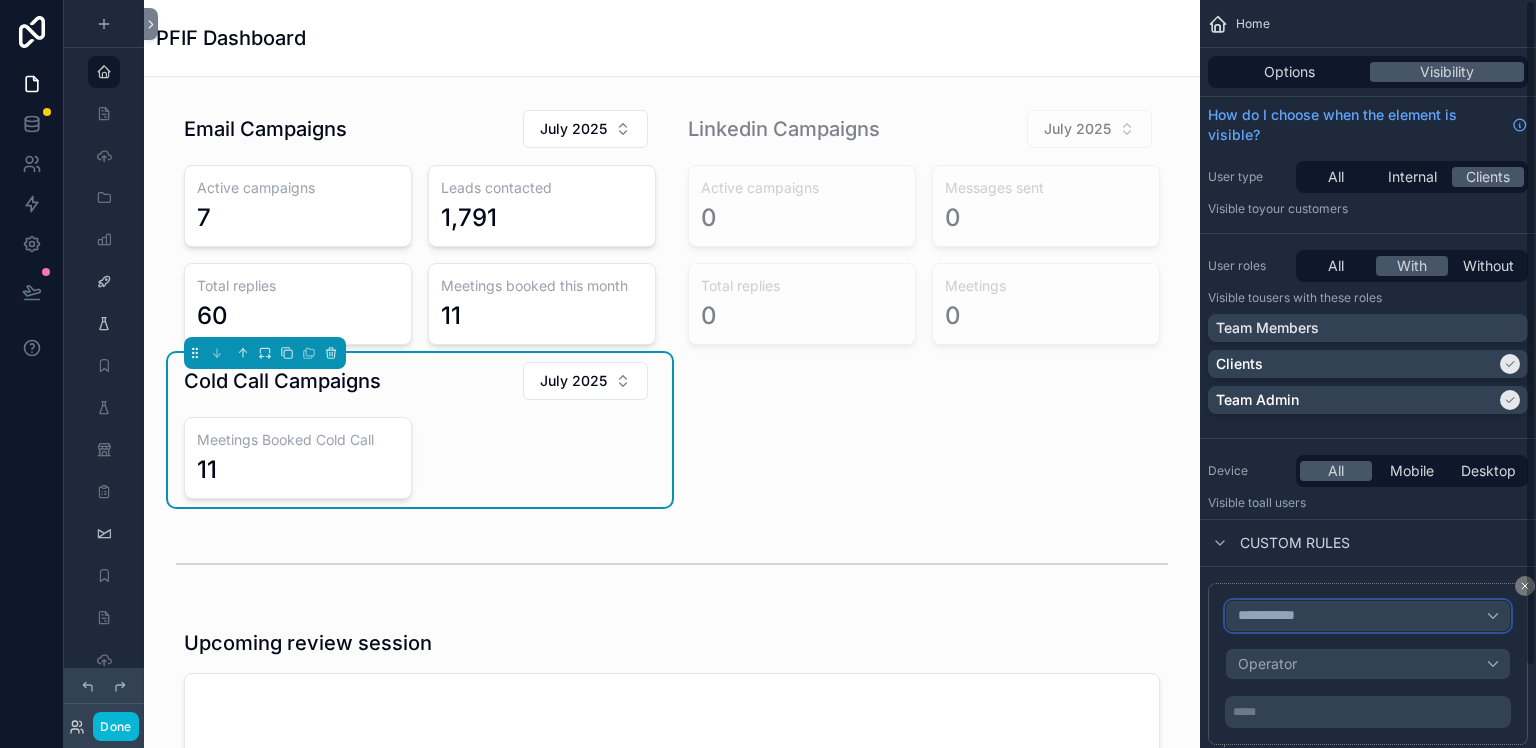 click on "**********" at bounding box center (1368, 616) 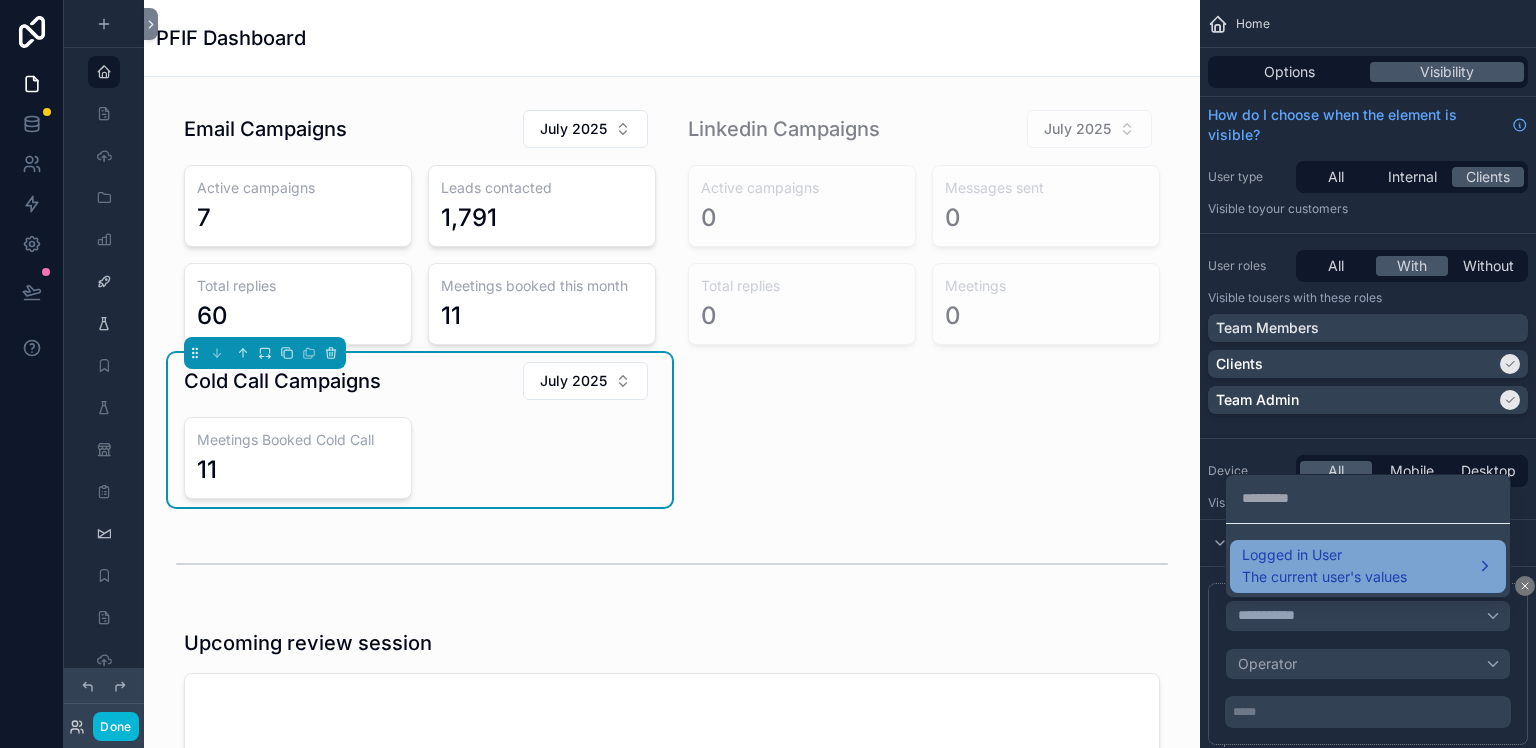 click on "Logged in User" at bounding box center [1324, 555] 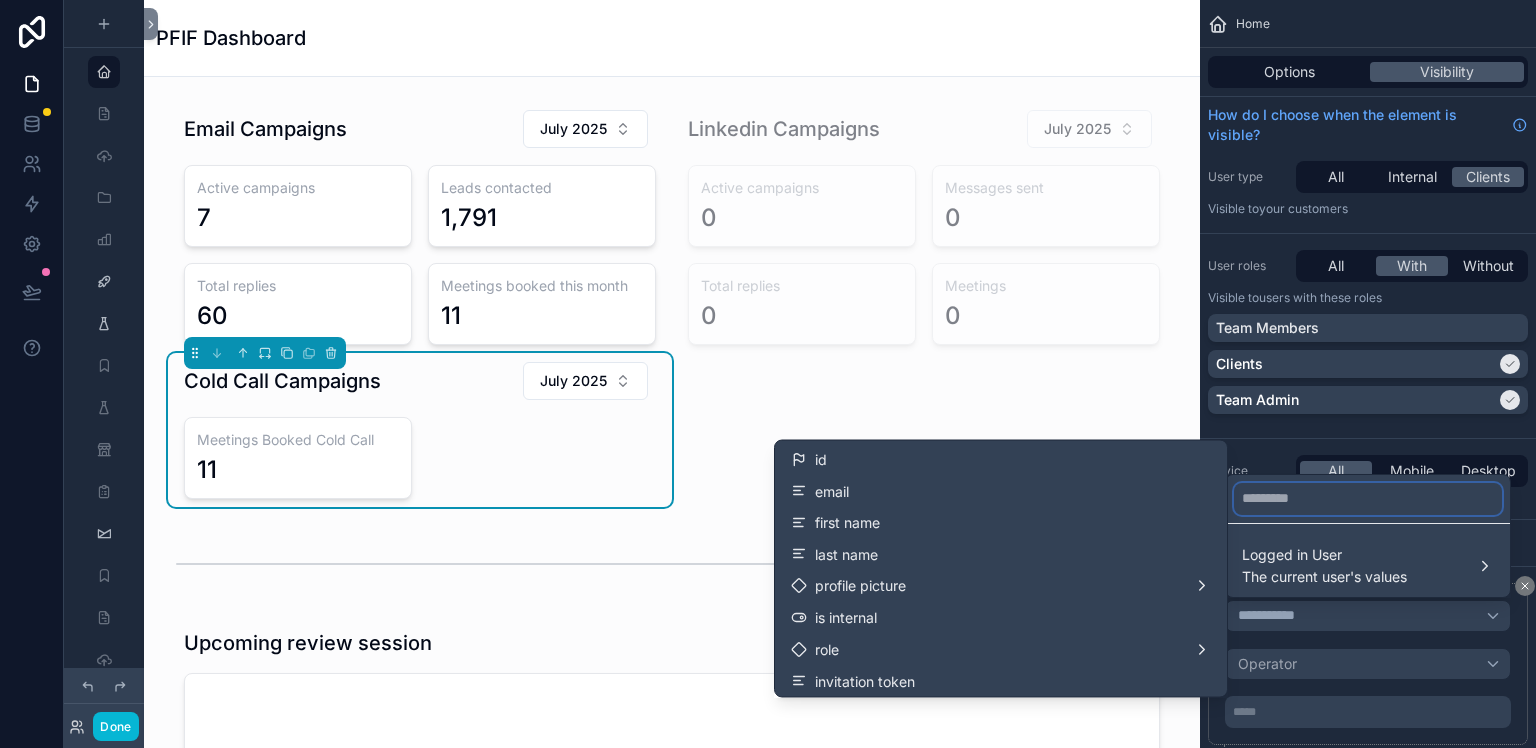 click at bounding box center (1368, 499) 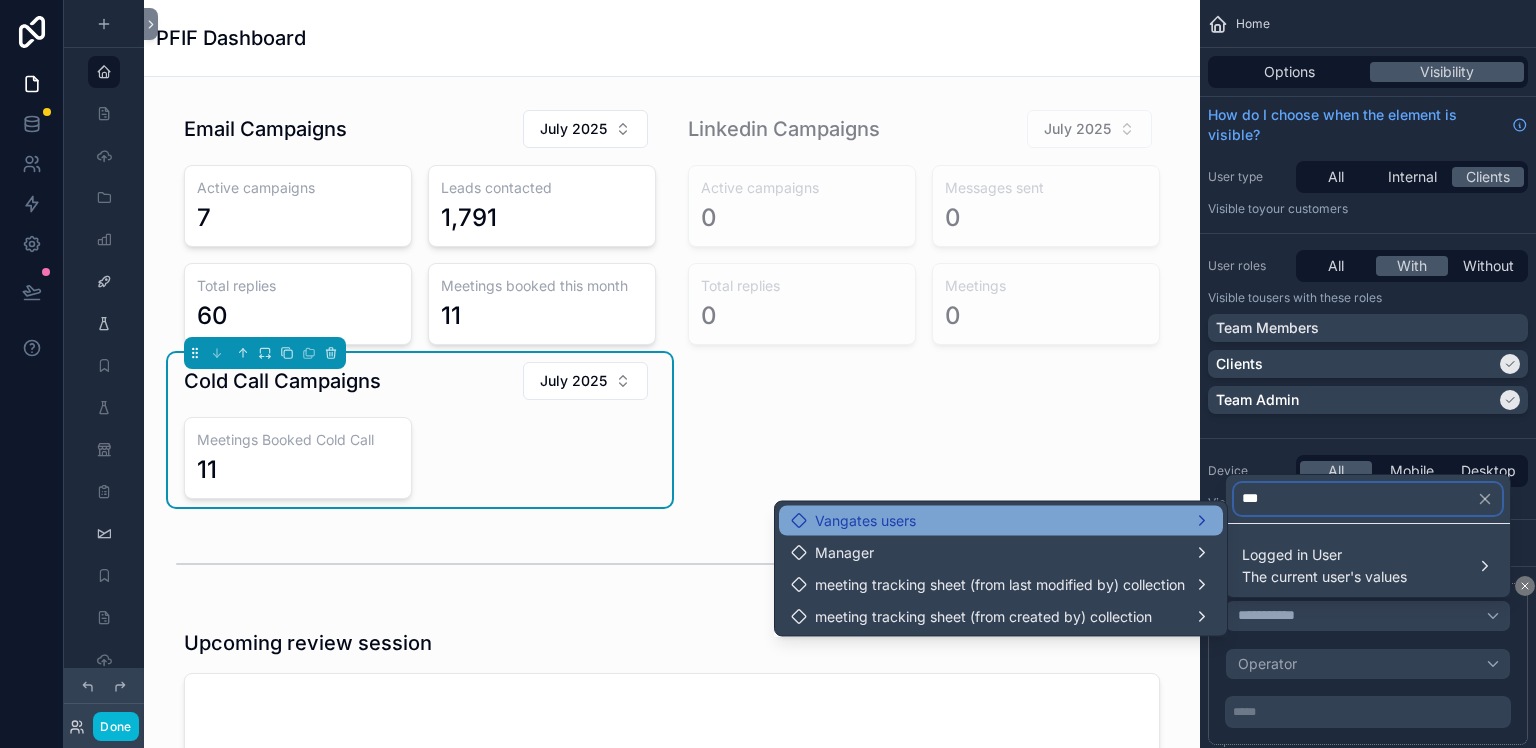 type on "***" 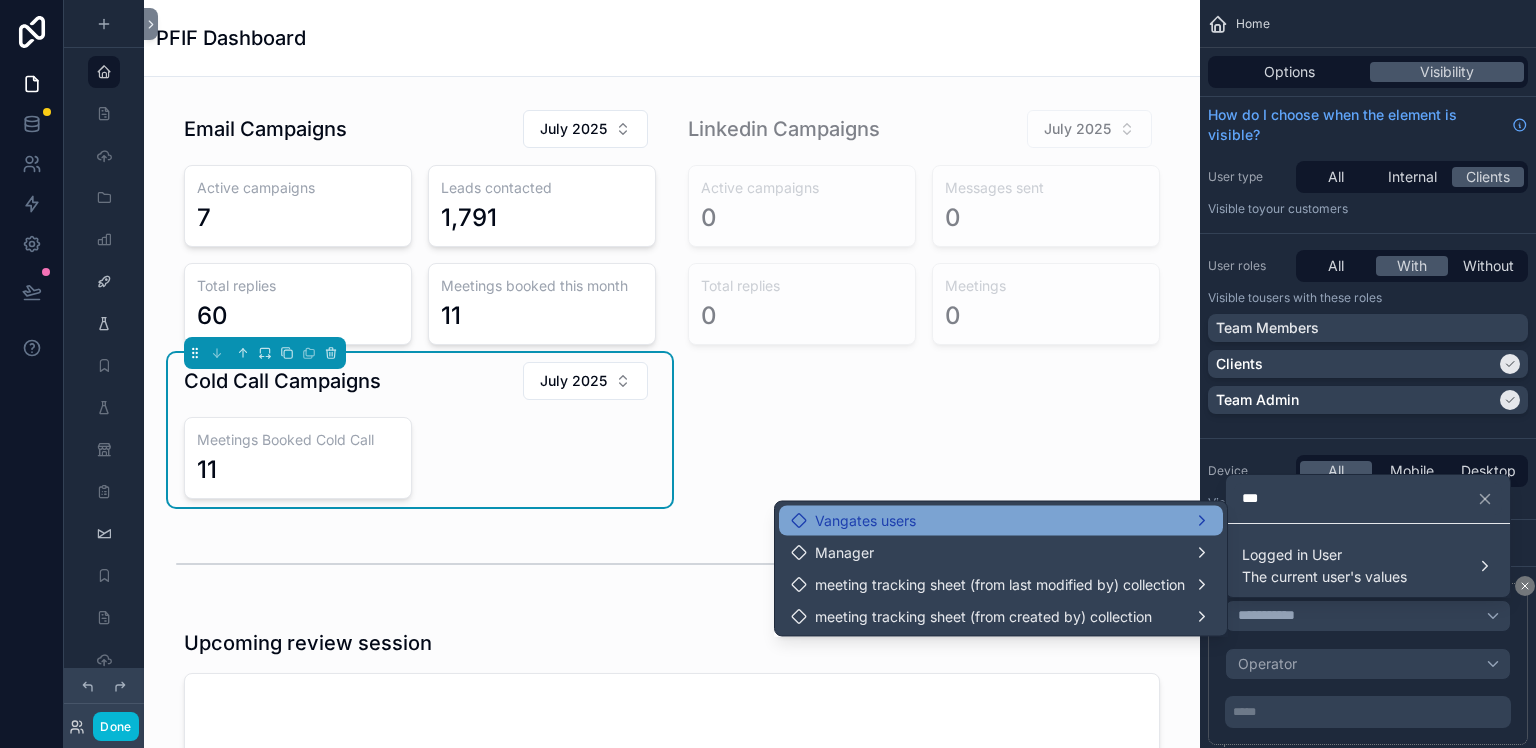 click on "Vangates users" at bounding box center (1001, 521) 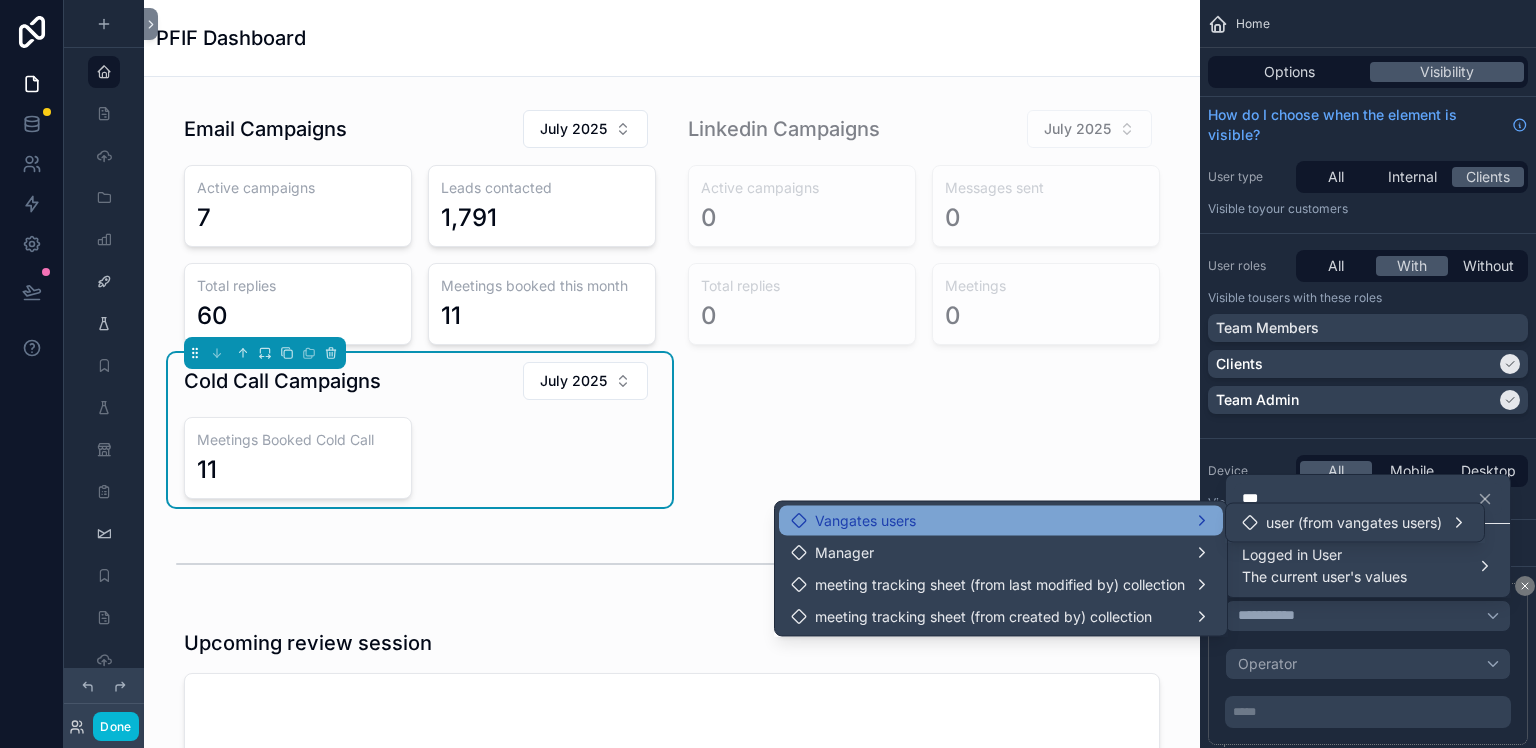 click on "Vangates users" at bounding box center [865, 521] 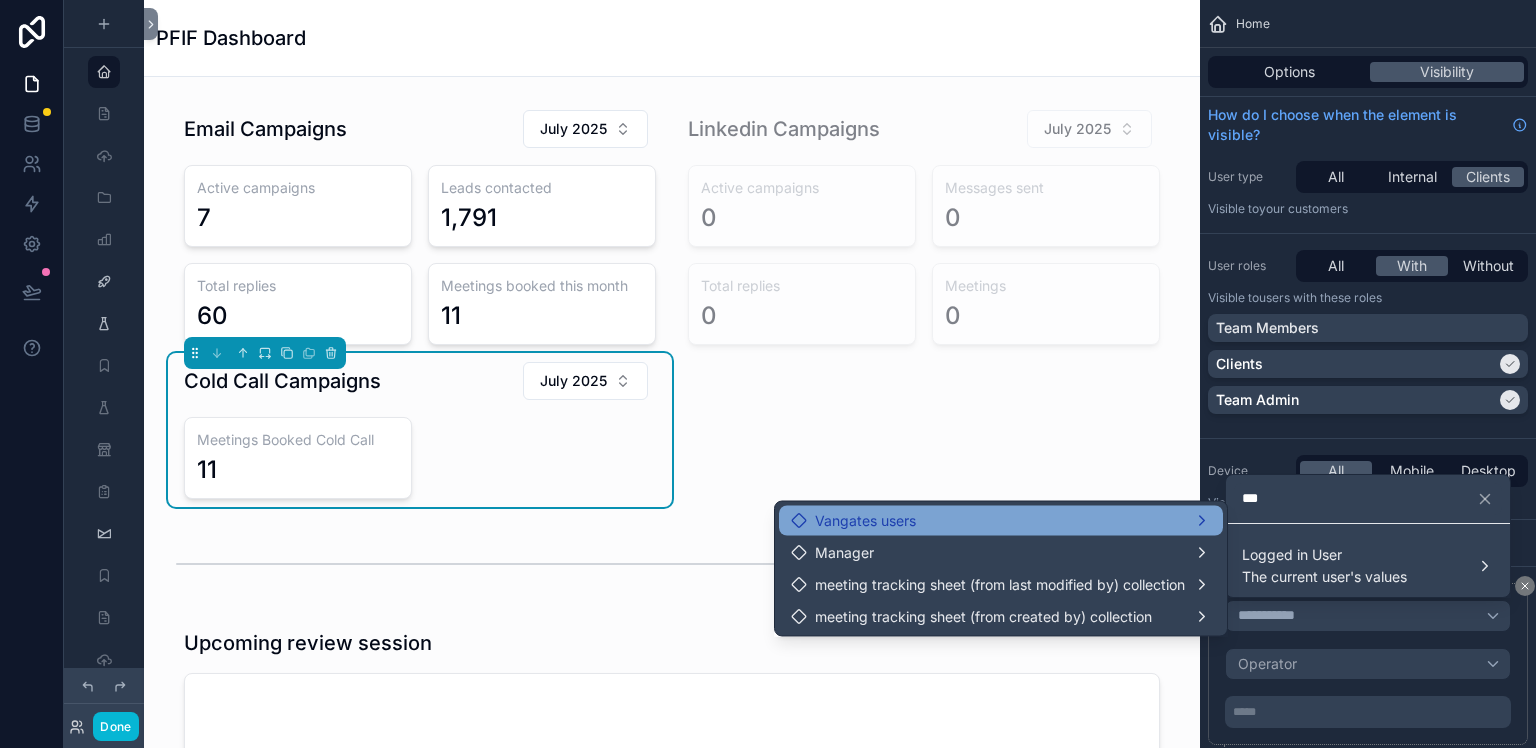 click on "Vangates users" at bounding box center [1001, 521] 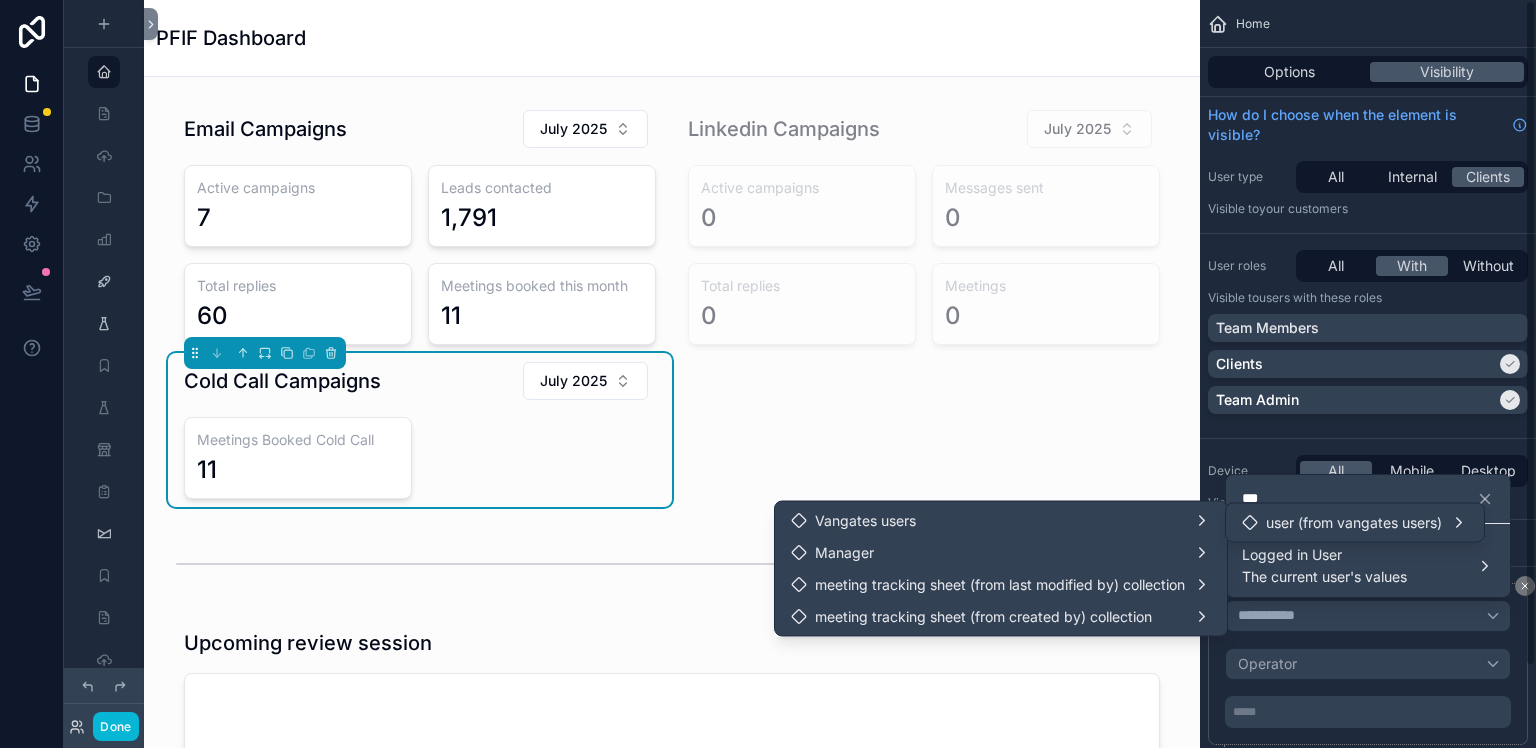 click at bounding box center [768, 374] 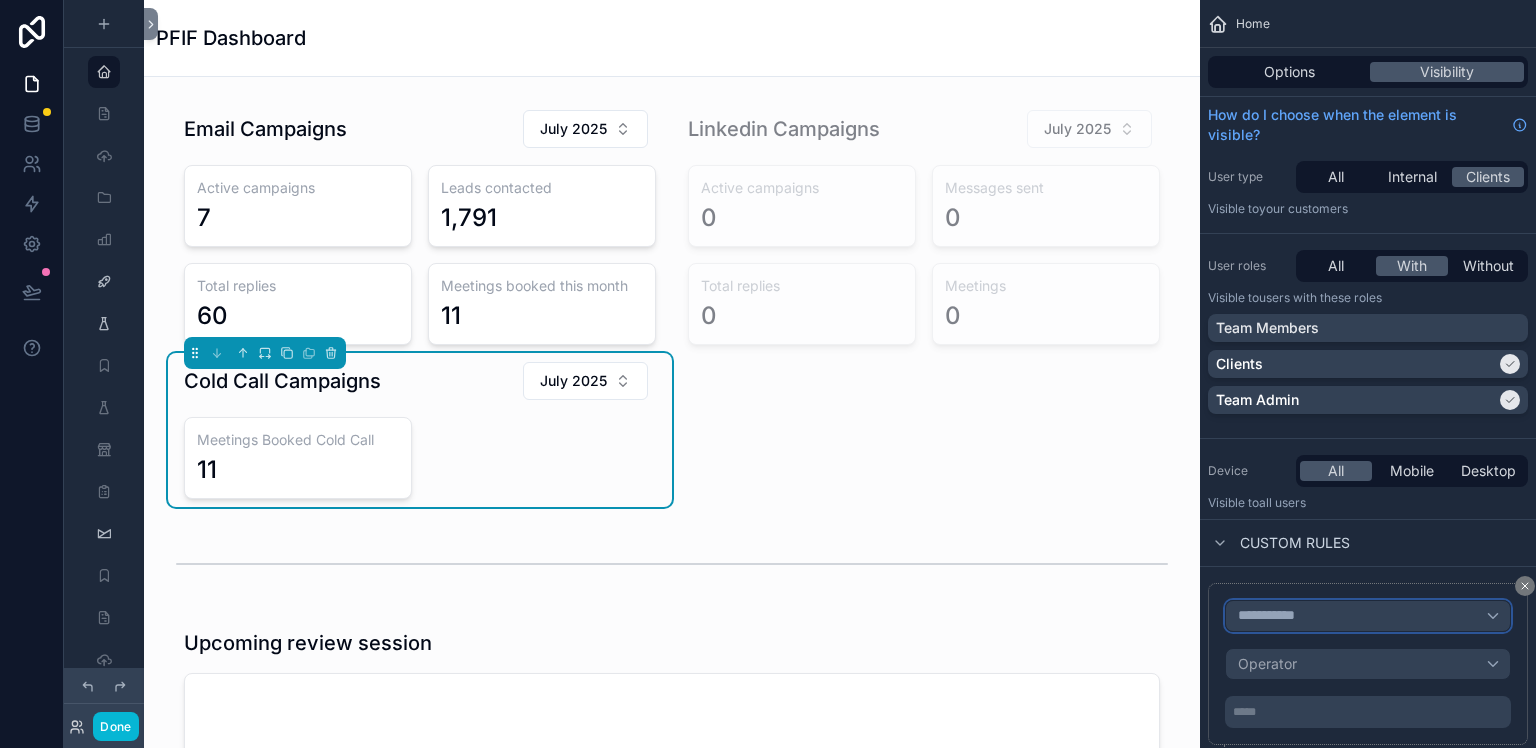 click on "**********" at bounding box center (1368, 616) 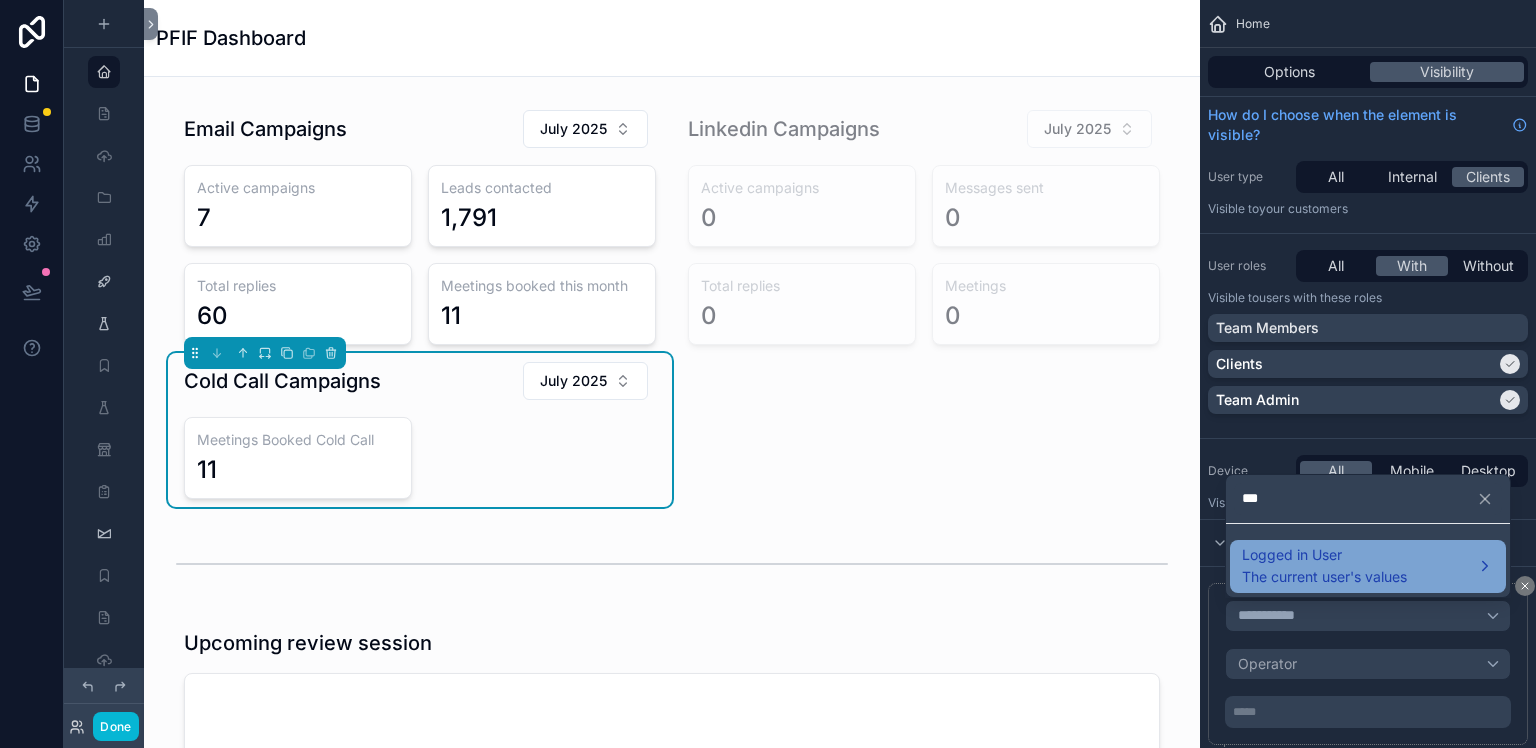 click on "The current user's values" at bounding box center (1324, 577) 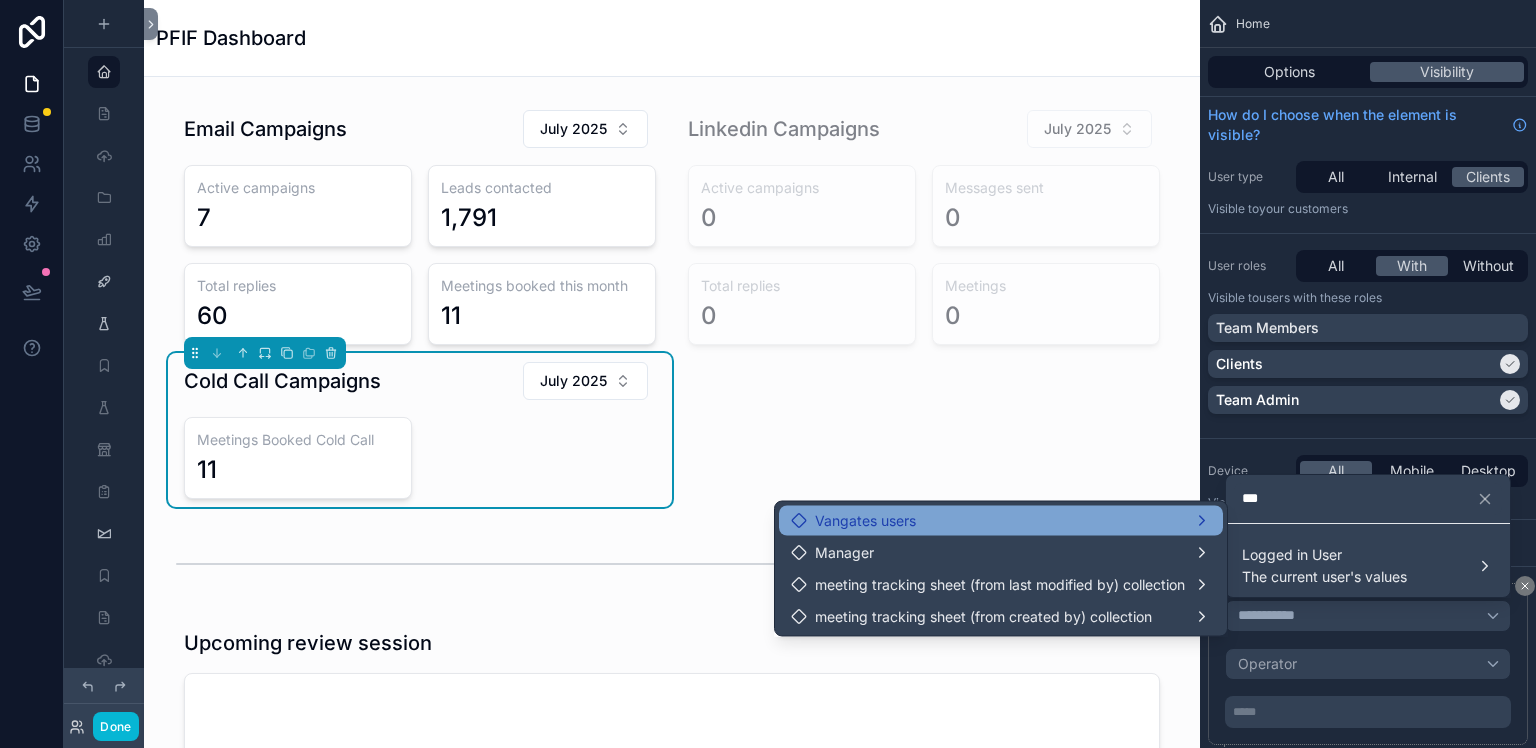 click on "Vangates users" at bounding box center (1001, 521) 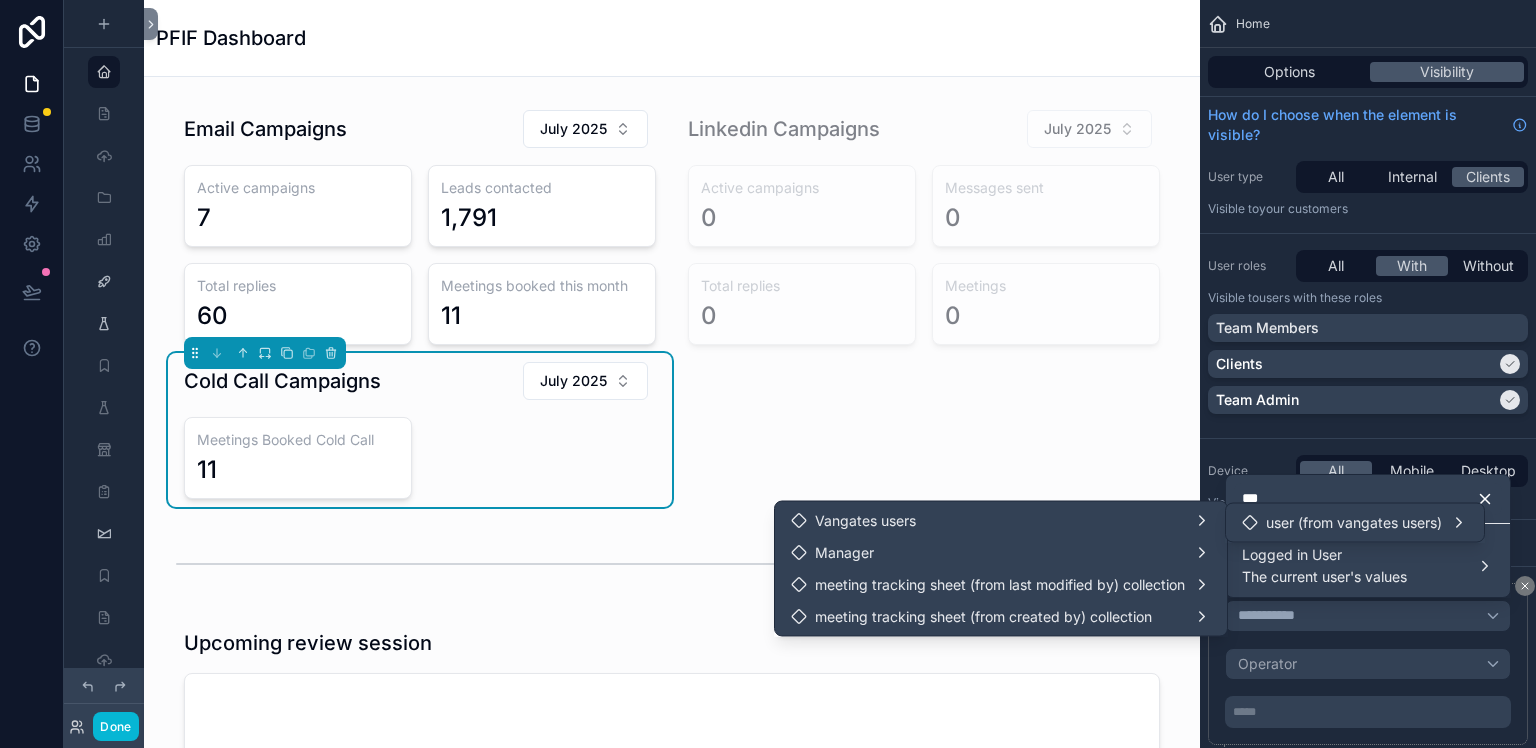 click at bounding box center (1493, 499) 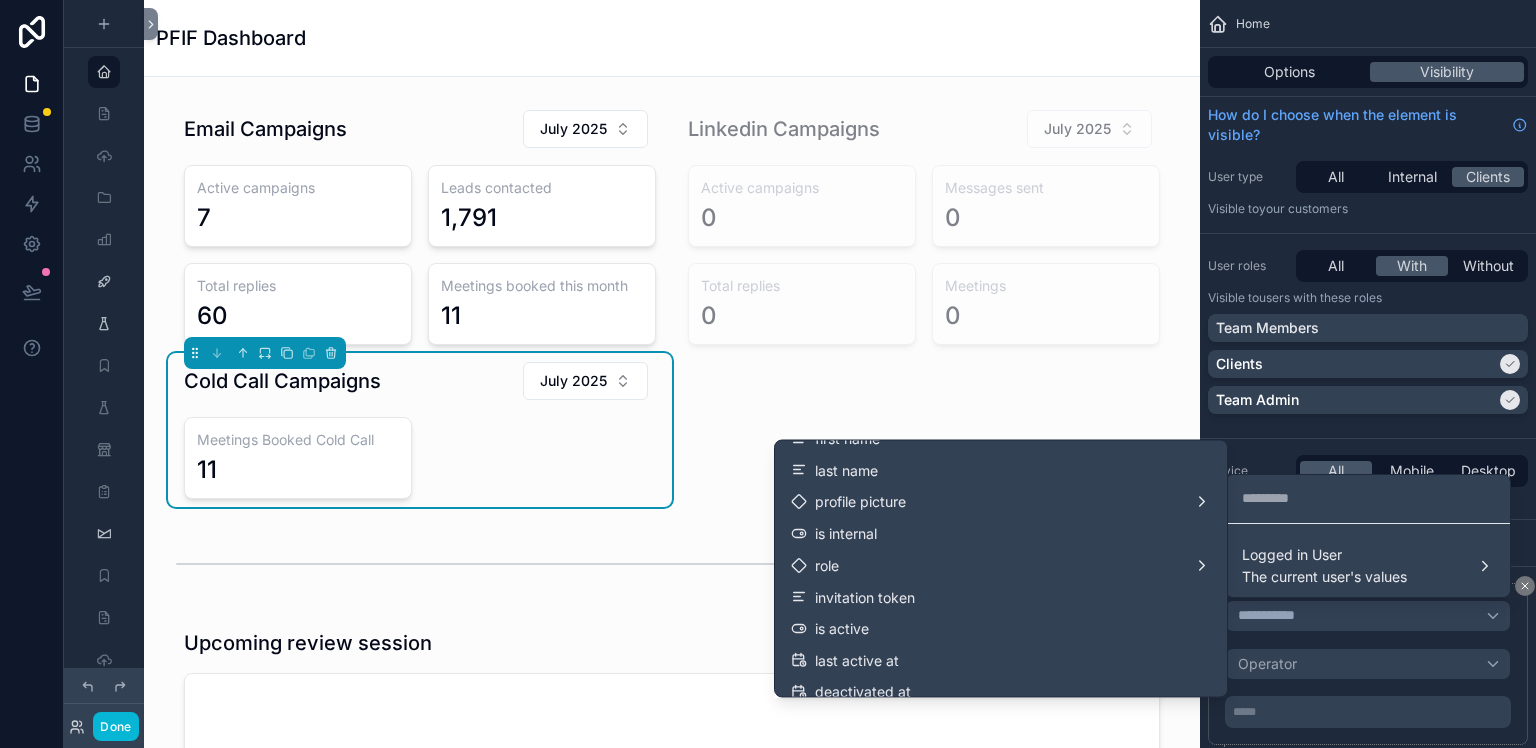 scroll, scrollTop: 0, scrollLeft: 0, axis: both 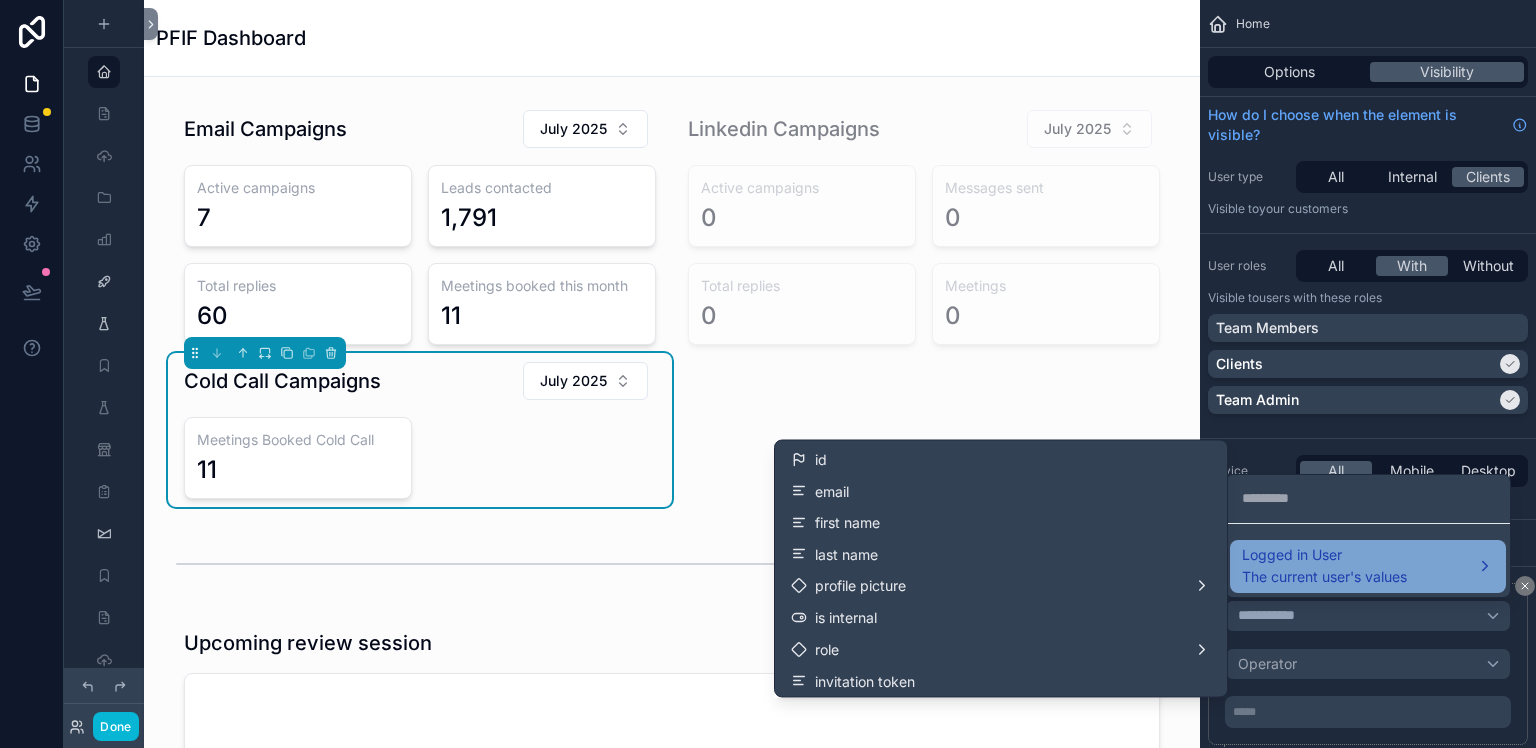 click on "Logged in User" at bounding box center (1324, 555) 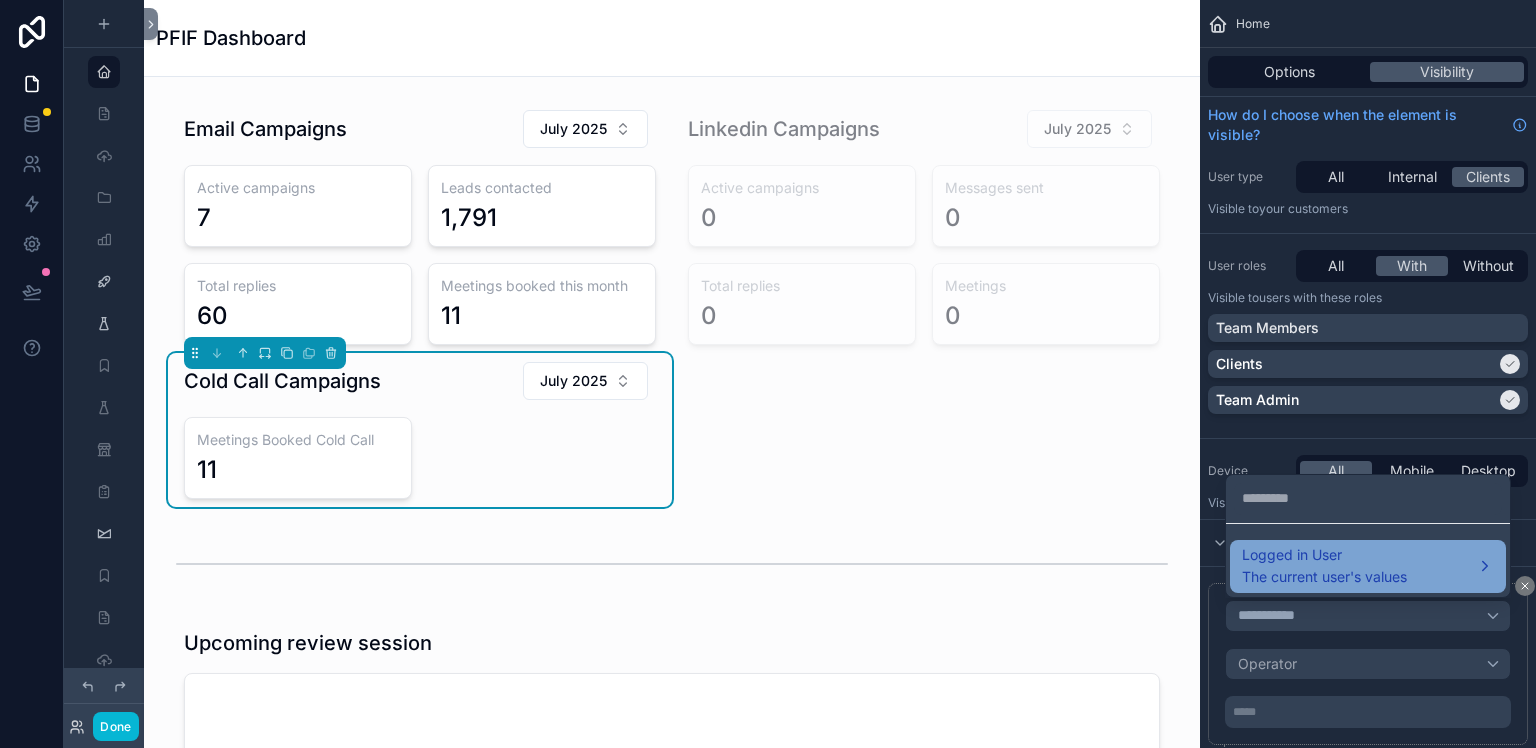 click on "Logged in User" at bounding box center (1324, 555) 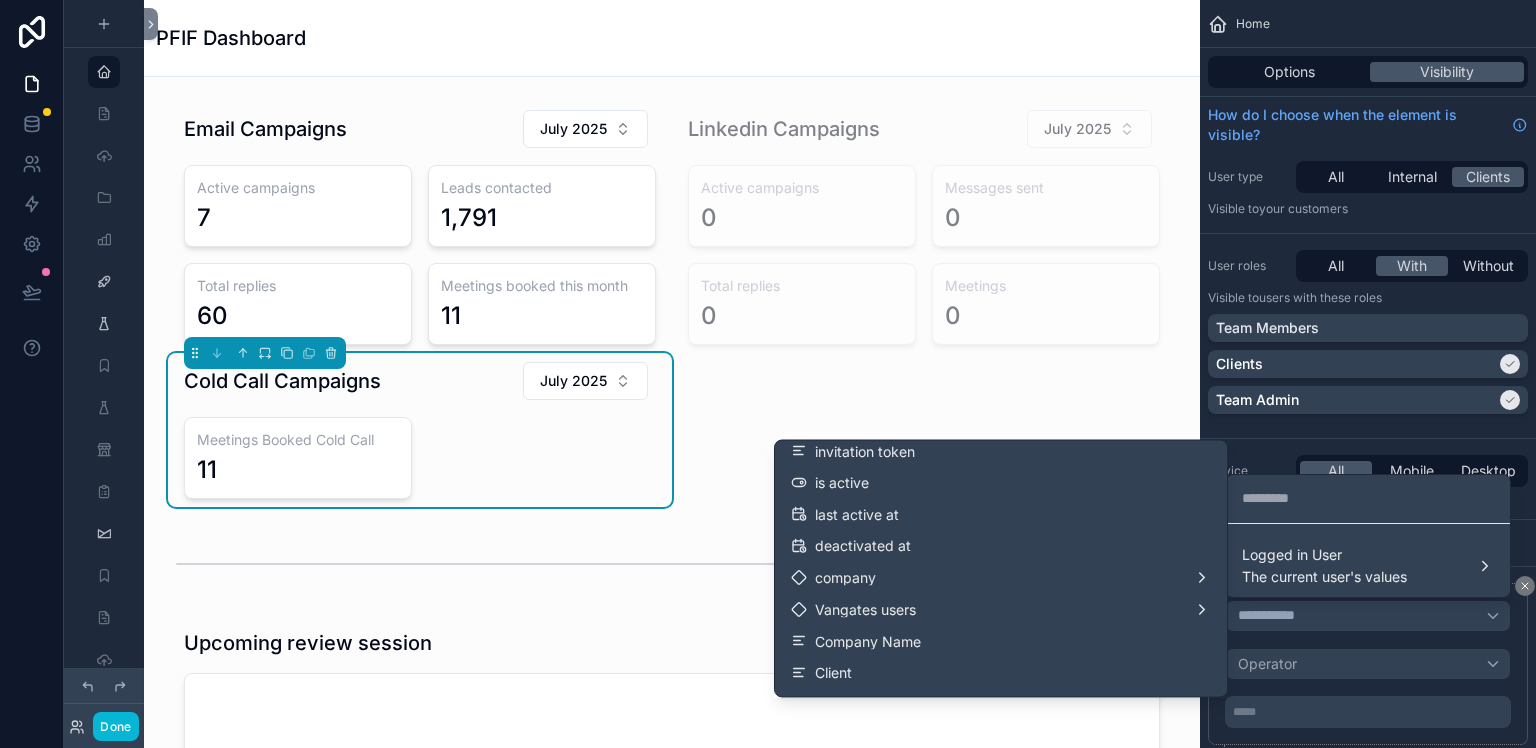 scroll, scrollTop: 296, scrollLeft: 0, axis: vertical 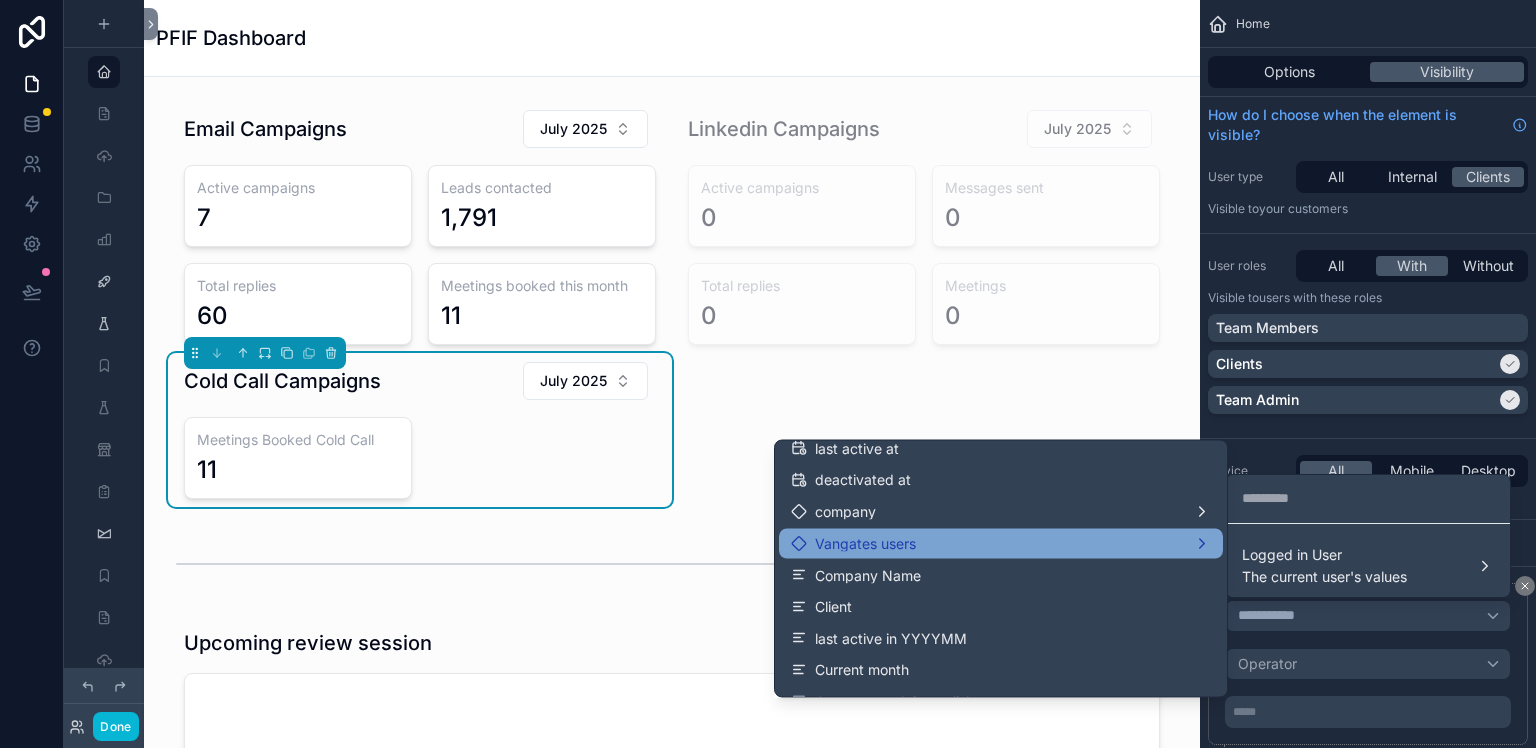 click on "Vangates users" at bounding box center [1001, 543] 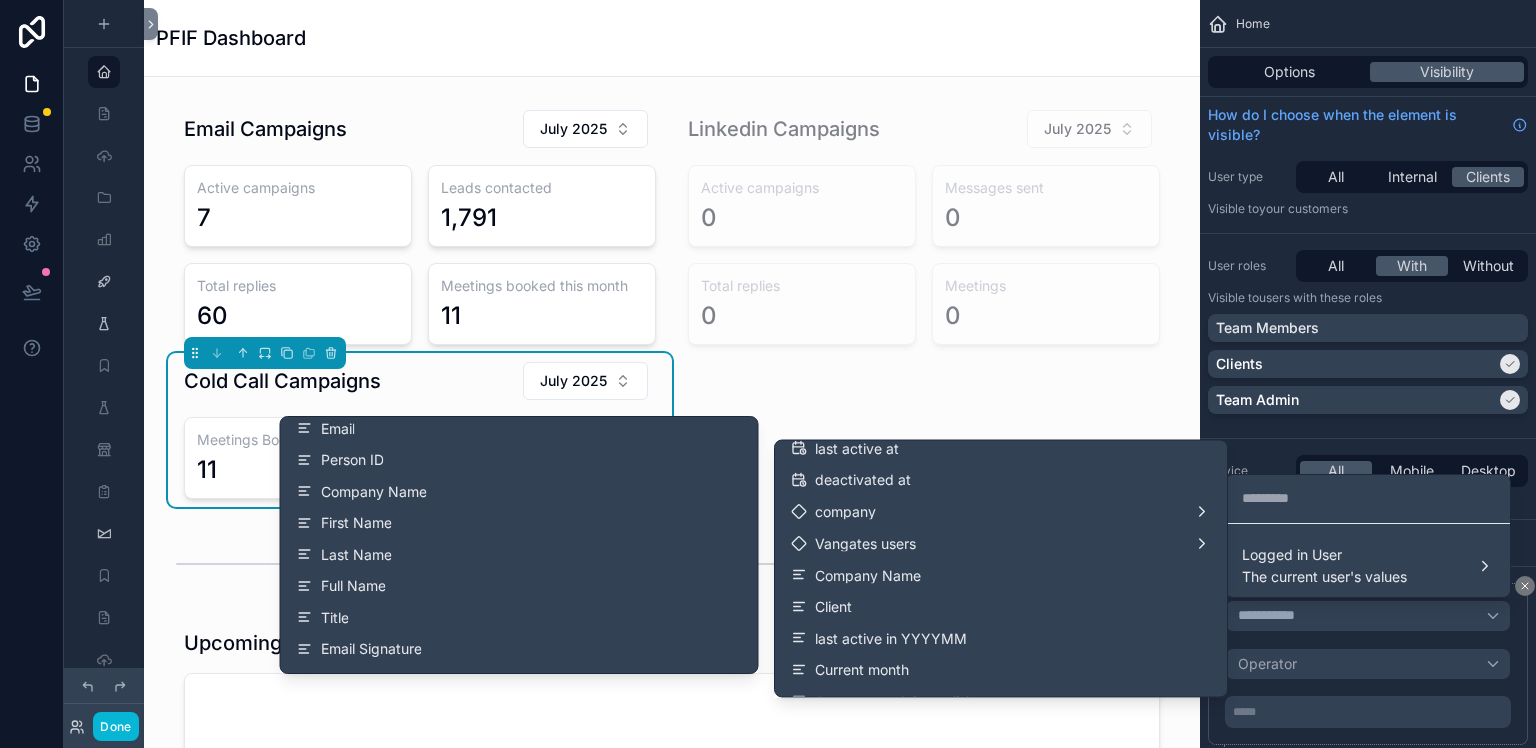 scroll, scrollTop: 0, scrollLeft: 0, axis: both 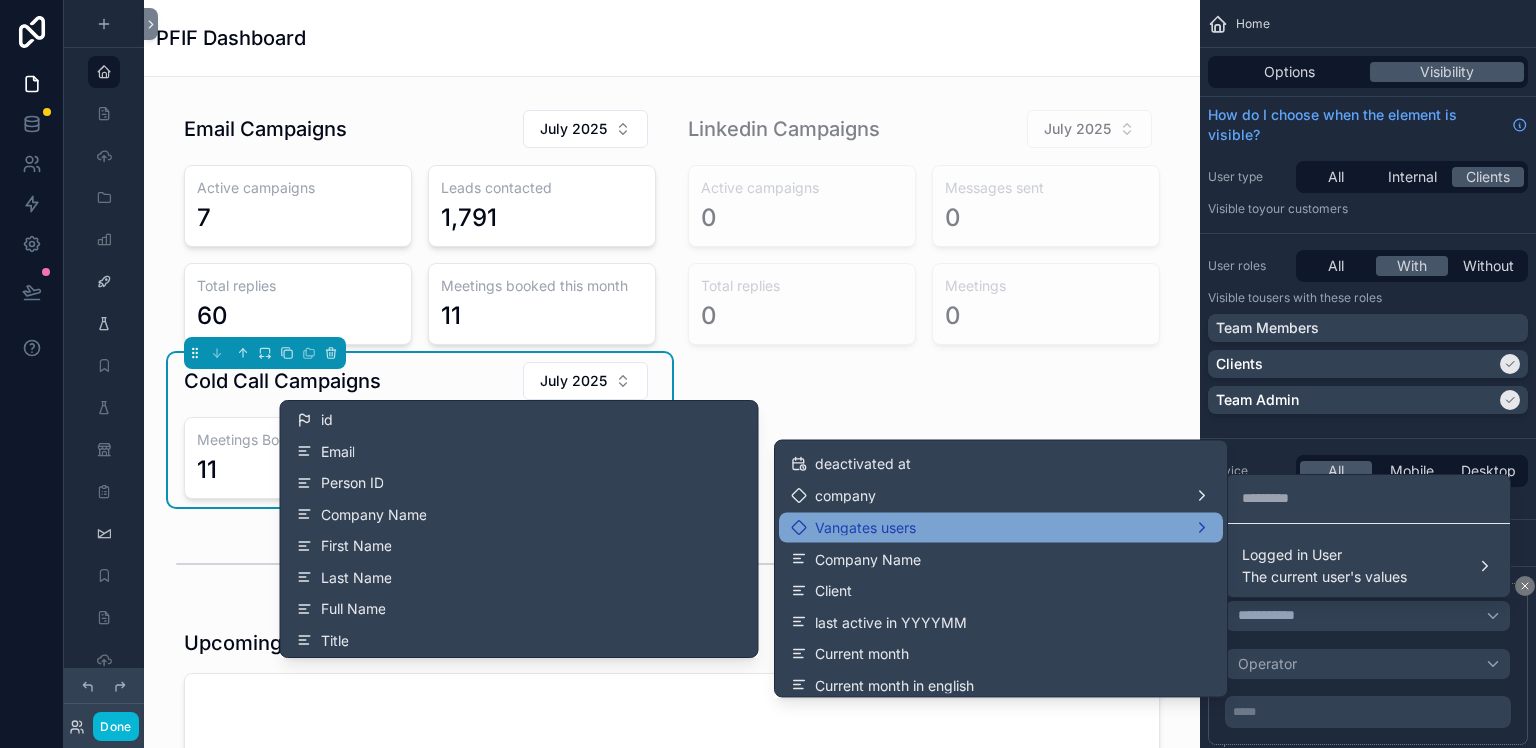 click on "Vangates users" at bounding box center [1001, 527] 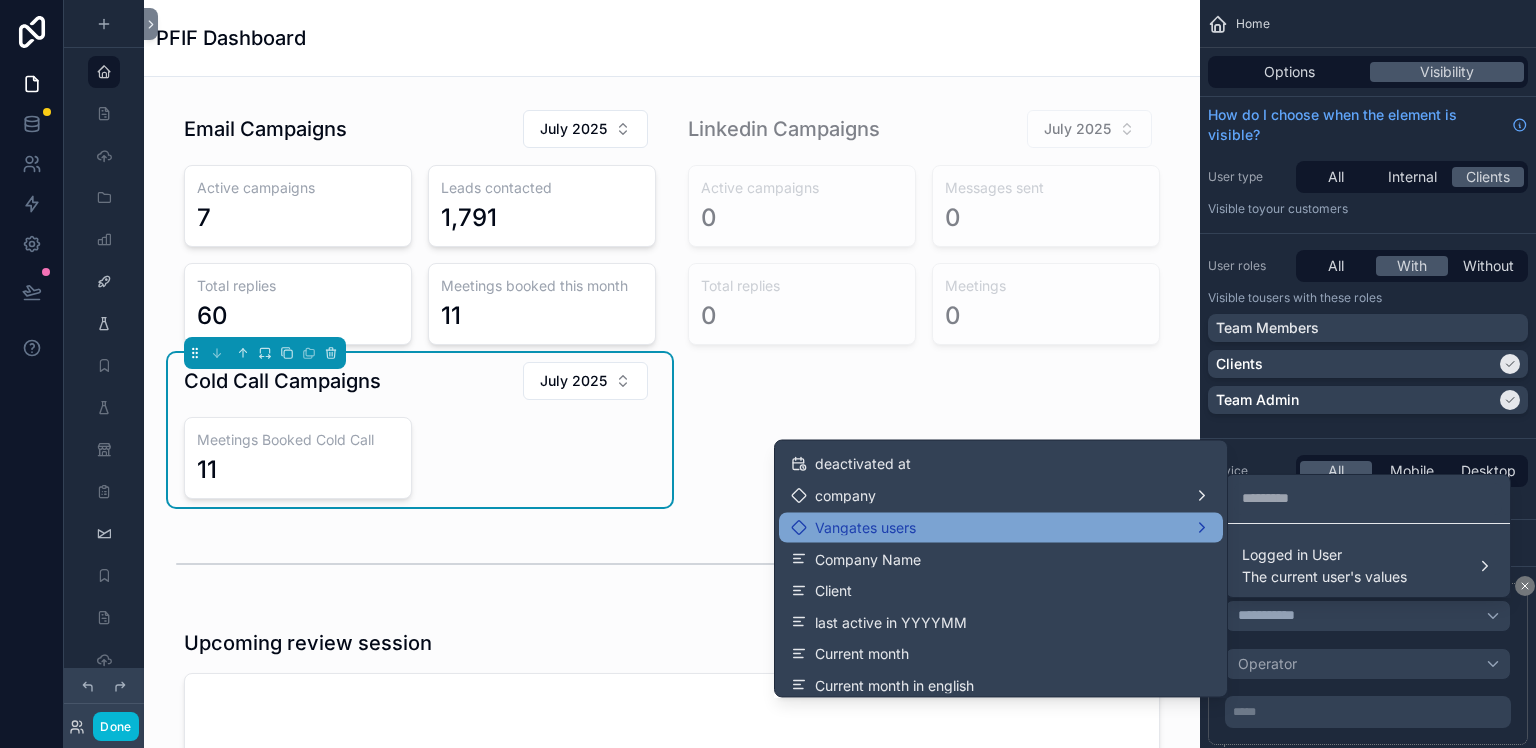 click on "Vangates users" at bounding box center [1001, 527] 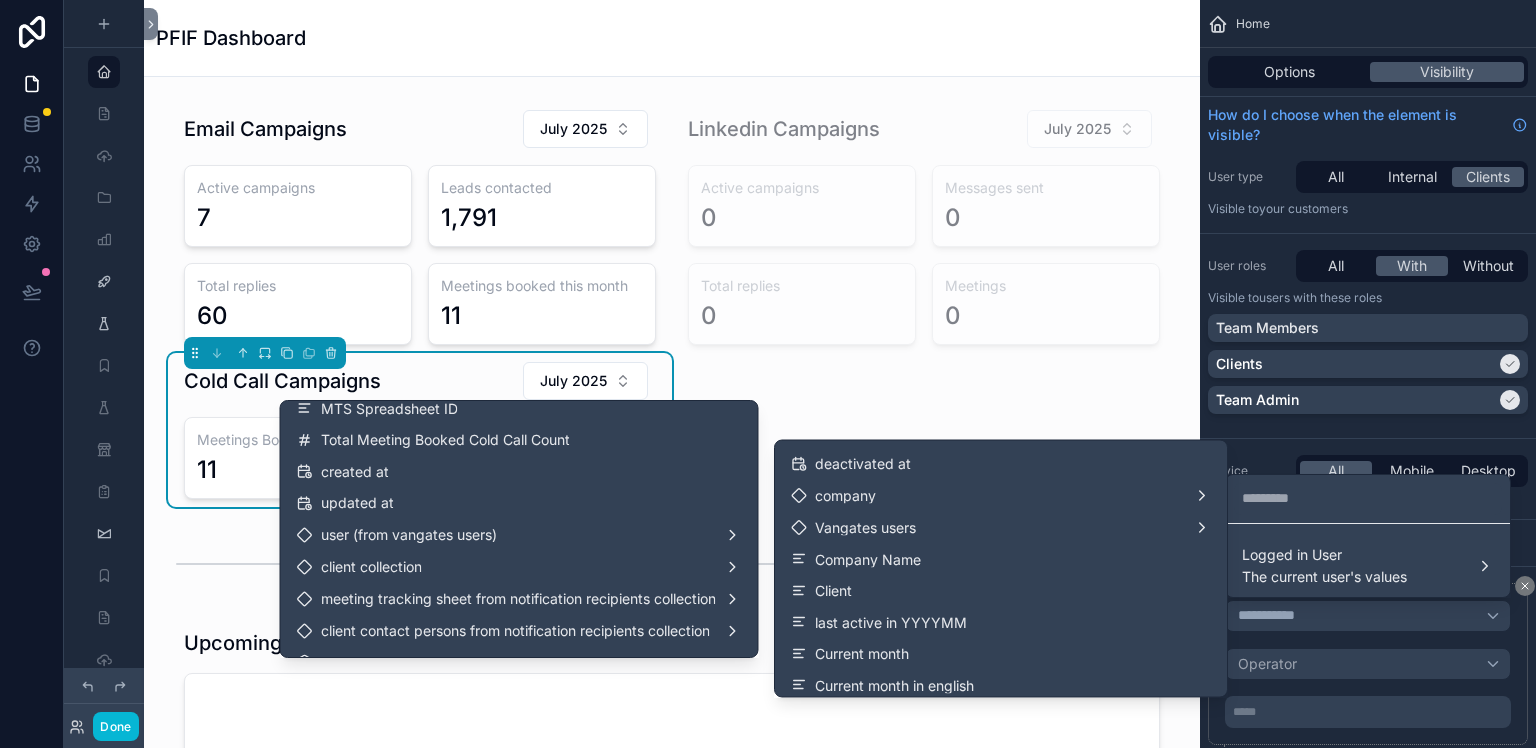 scroll, scrollTop: 1108, scrollLeft: 0, axis: vertical 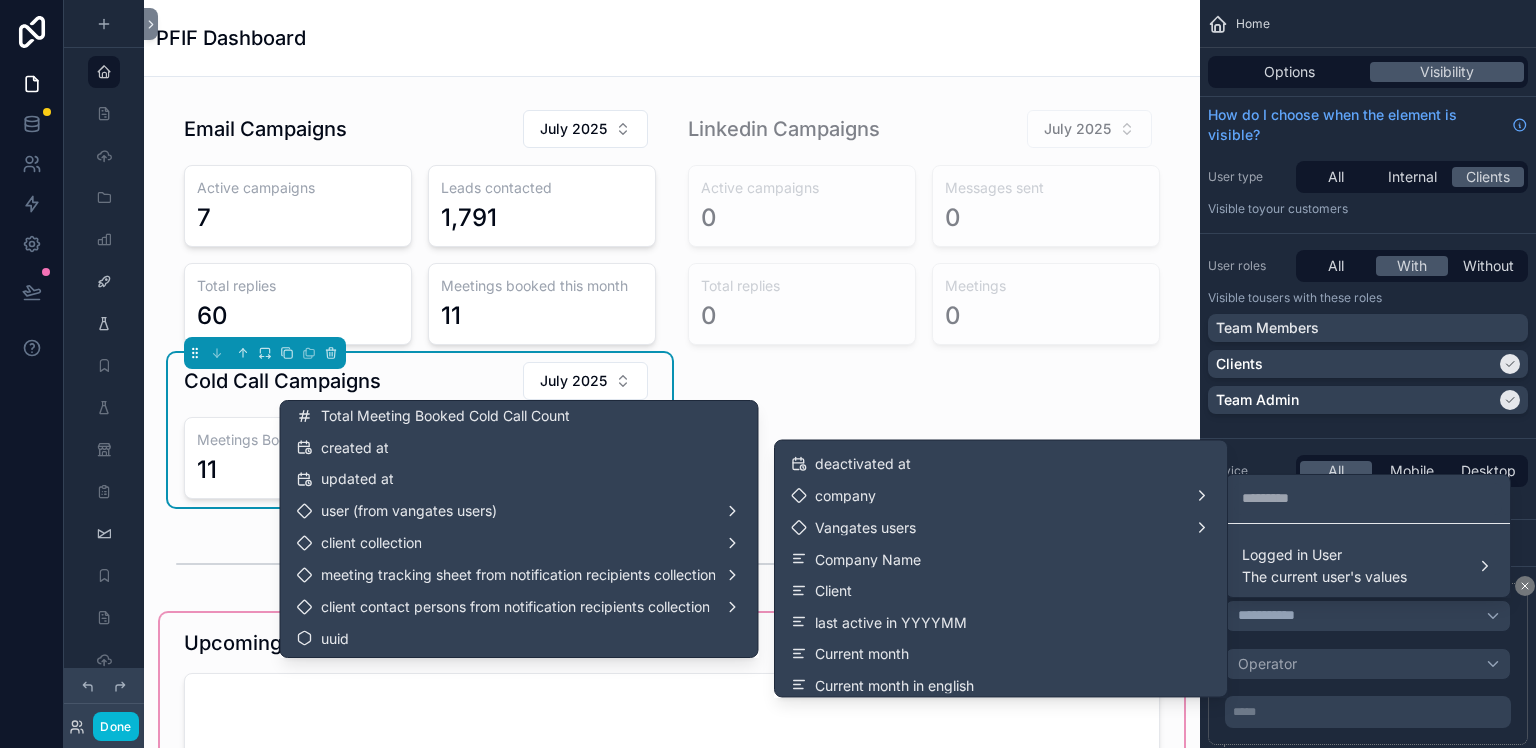 click at bounding box center (672, 774) 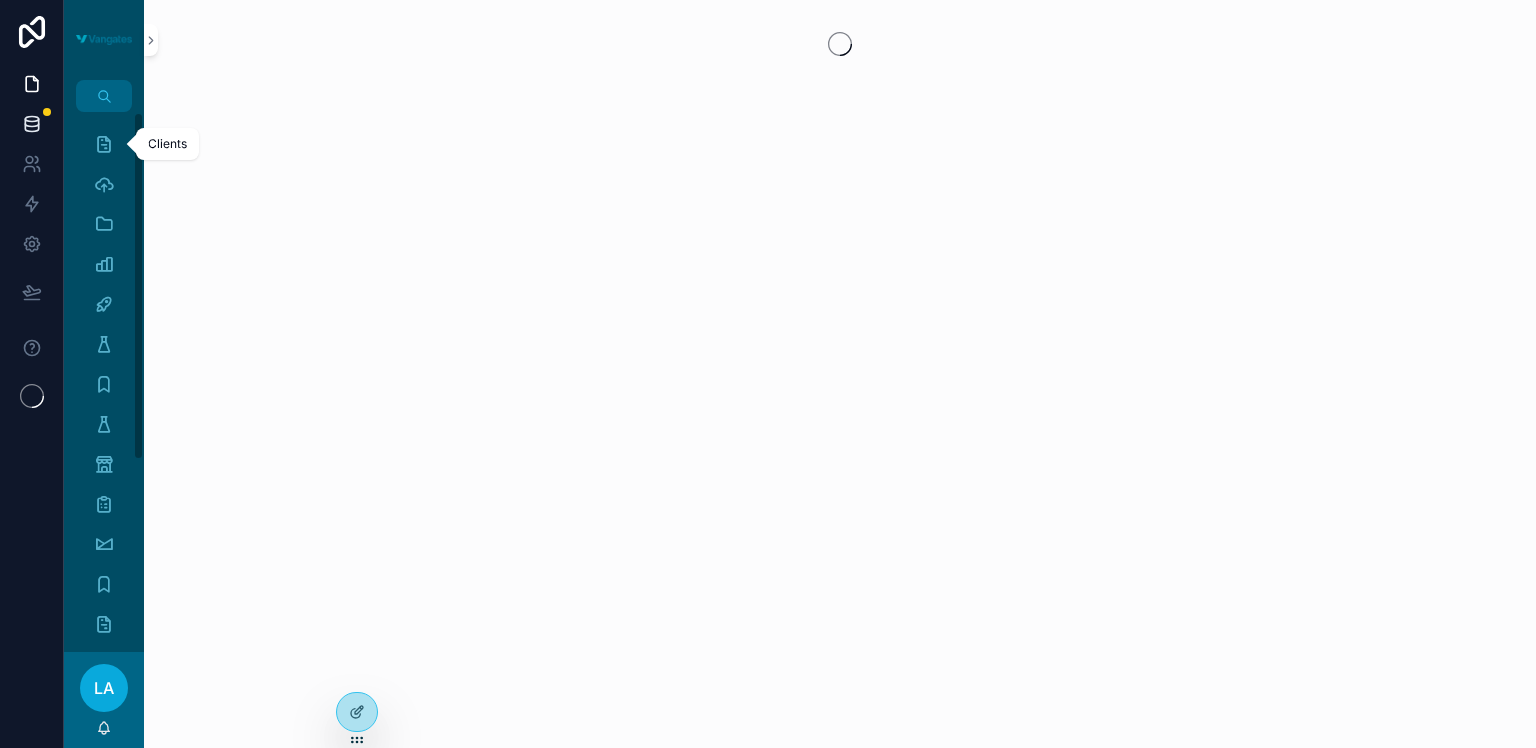 scroll, scrollTop: 0, scrollLeft: 0, axis: both 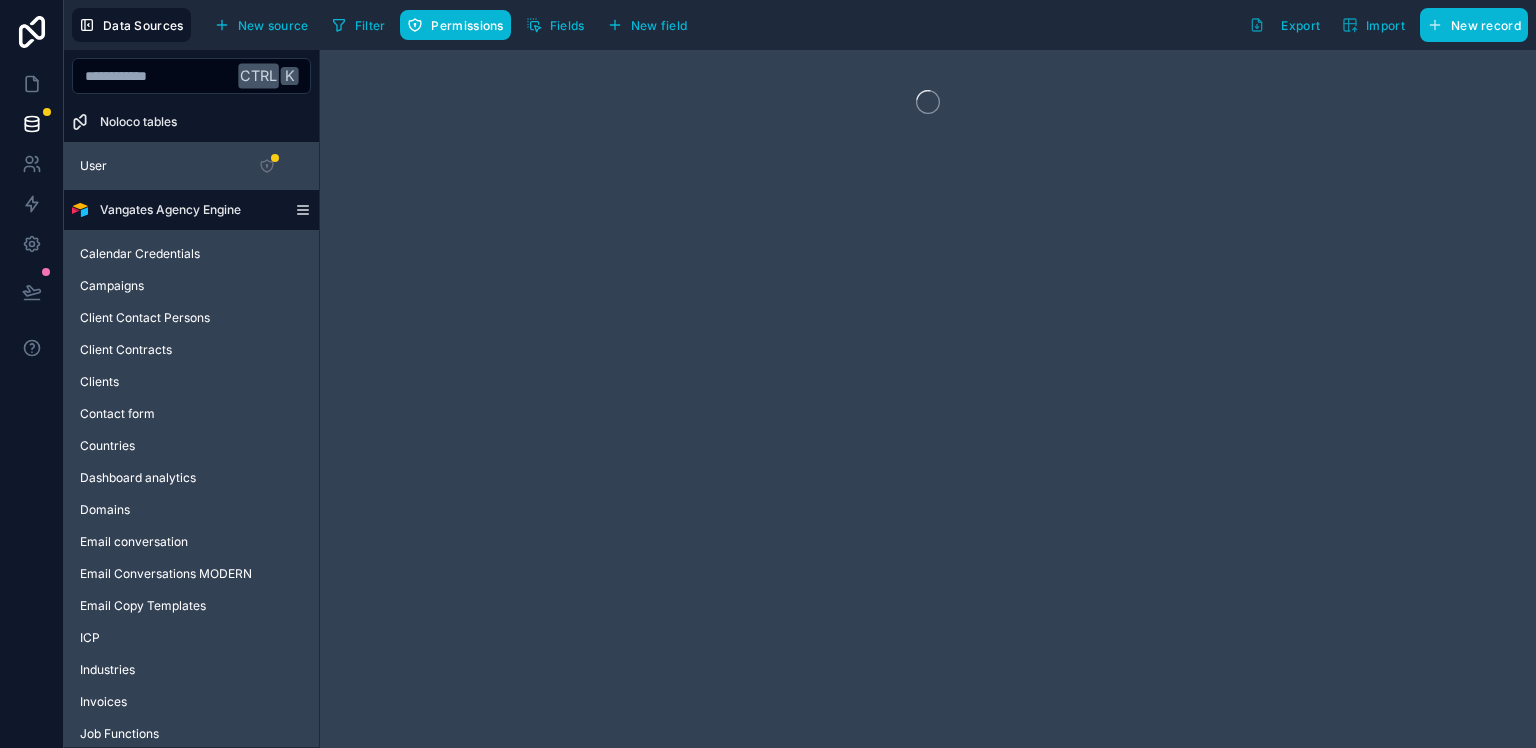 click 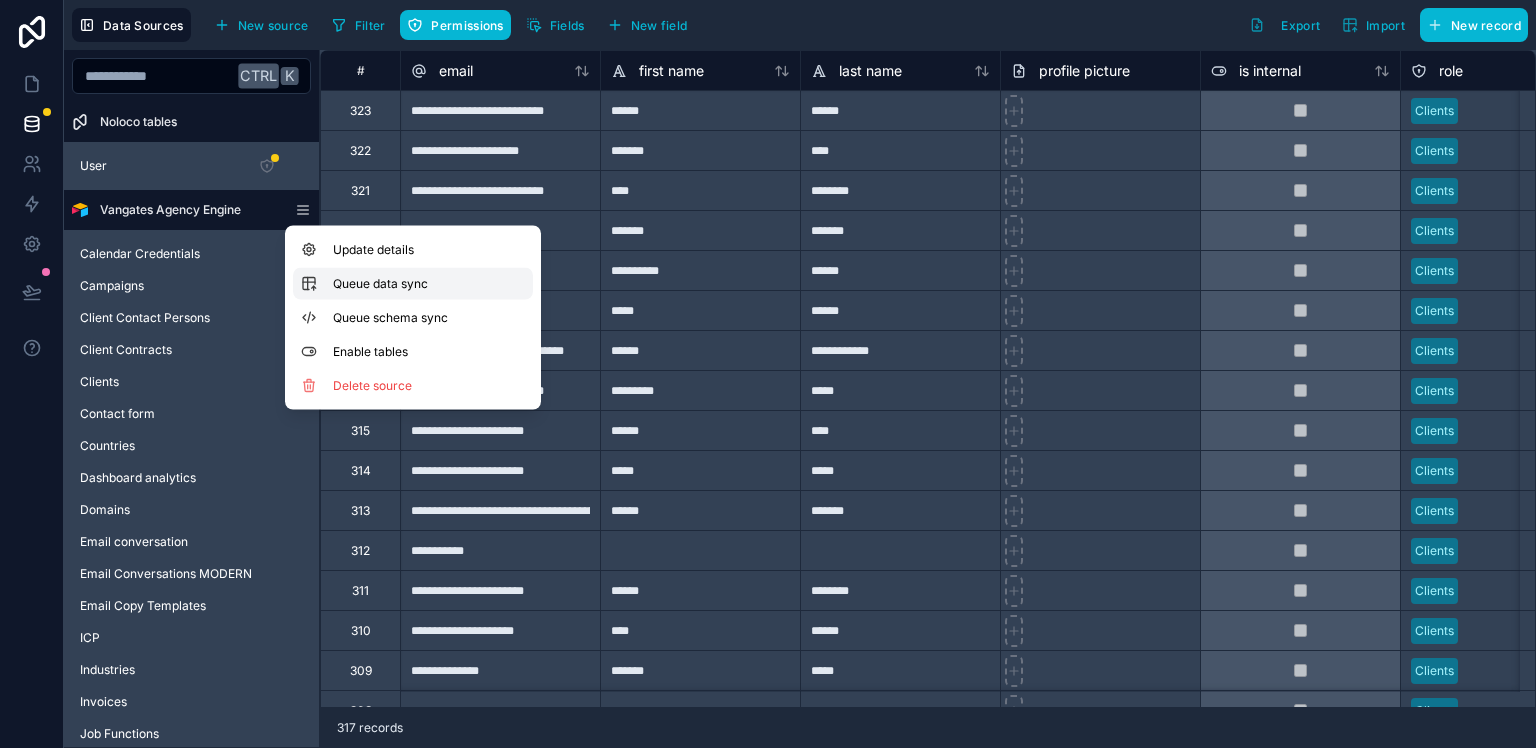 click on "Queue data sync" at bounding box center [405, 284] 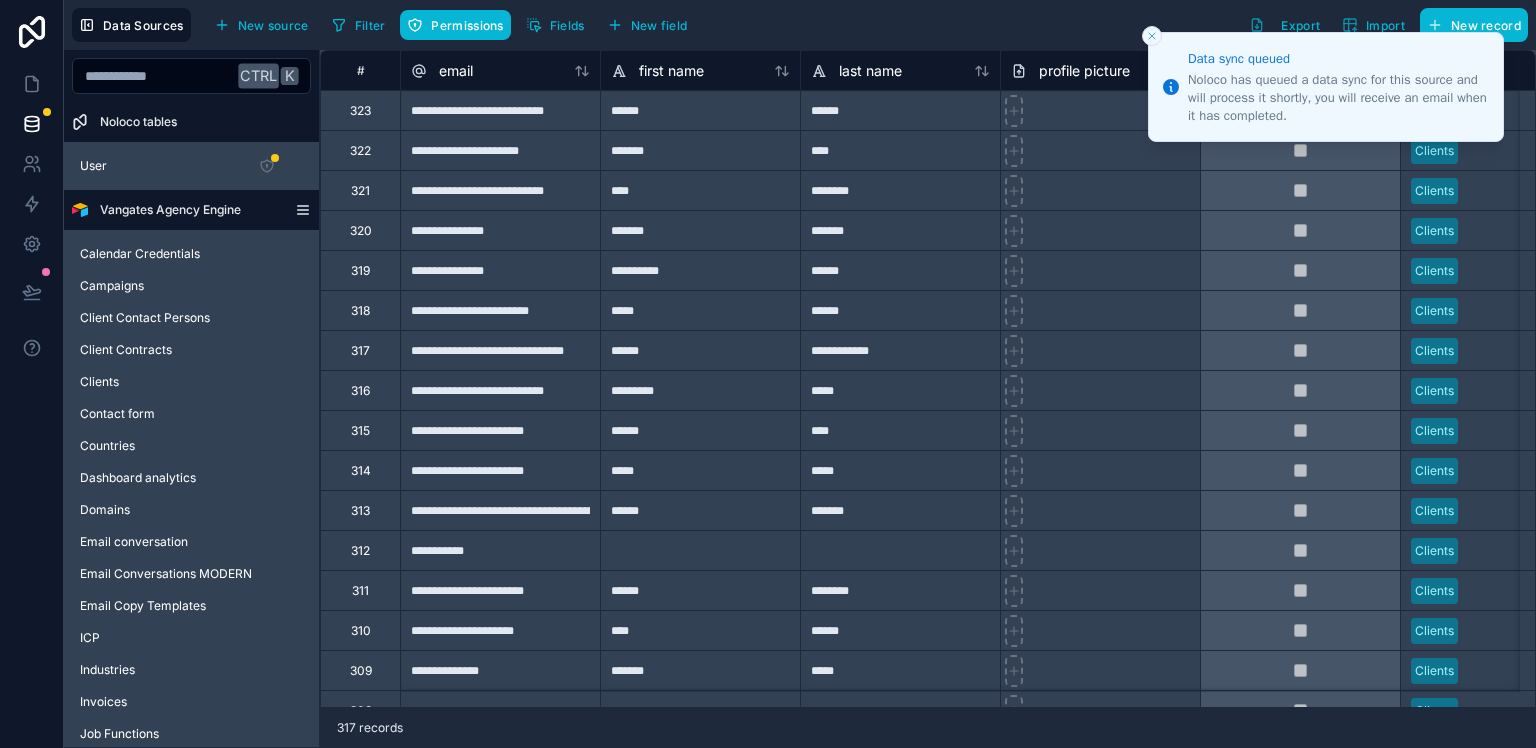 click 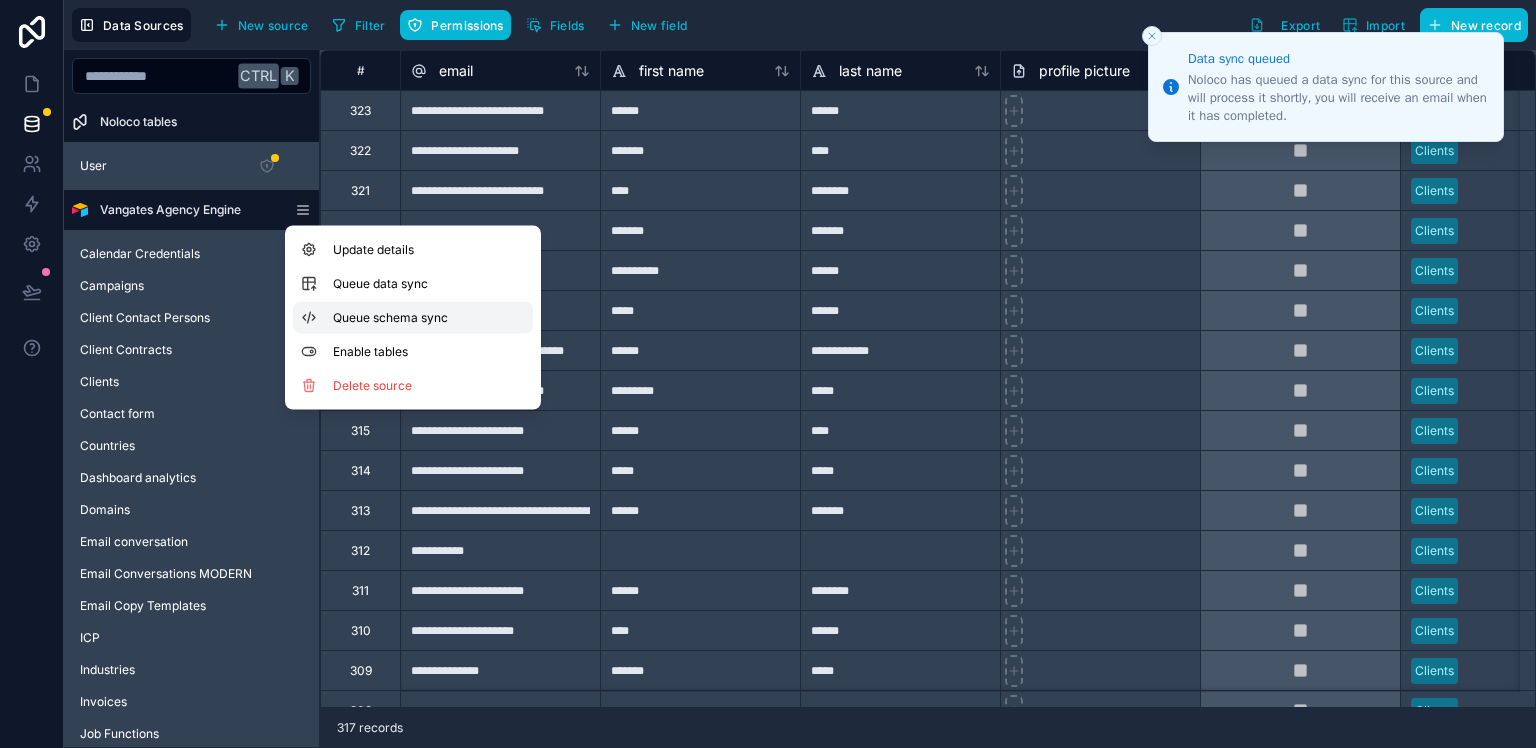 click on "Queue schema sync" at bounding box center (405, 318) 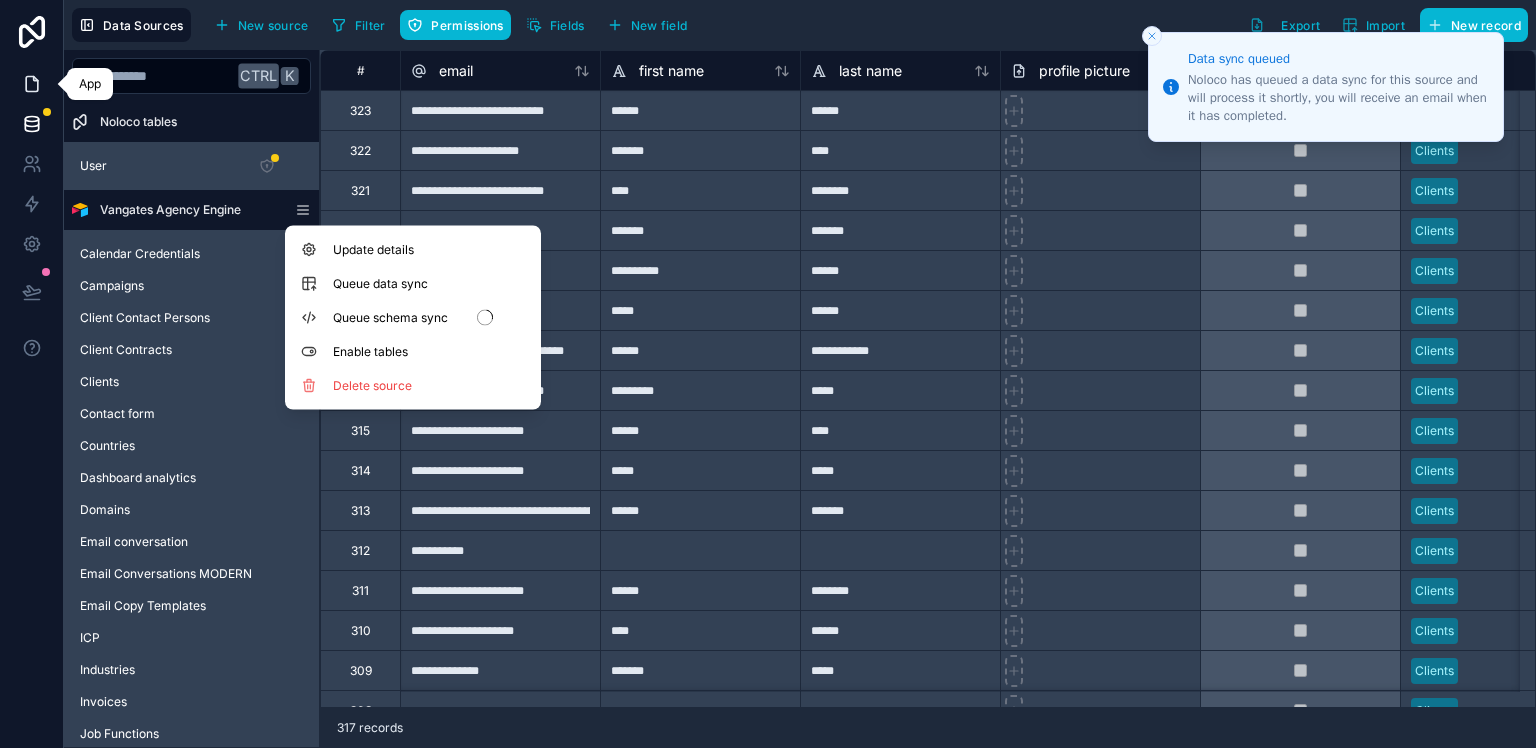 click at bounding box center (31, 84) 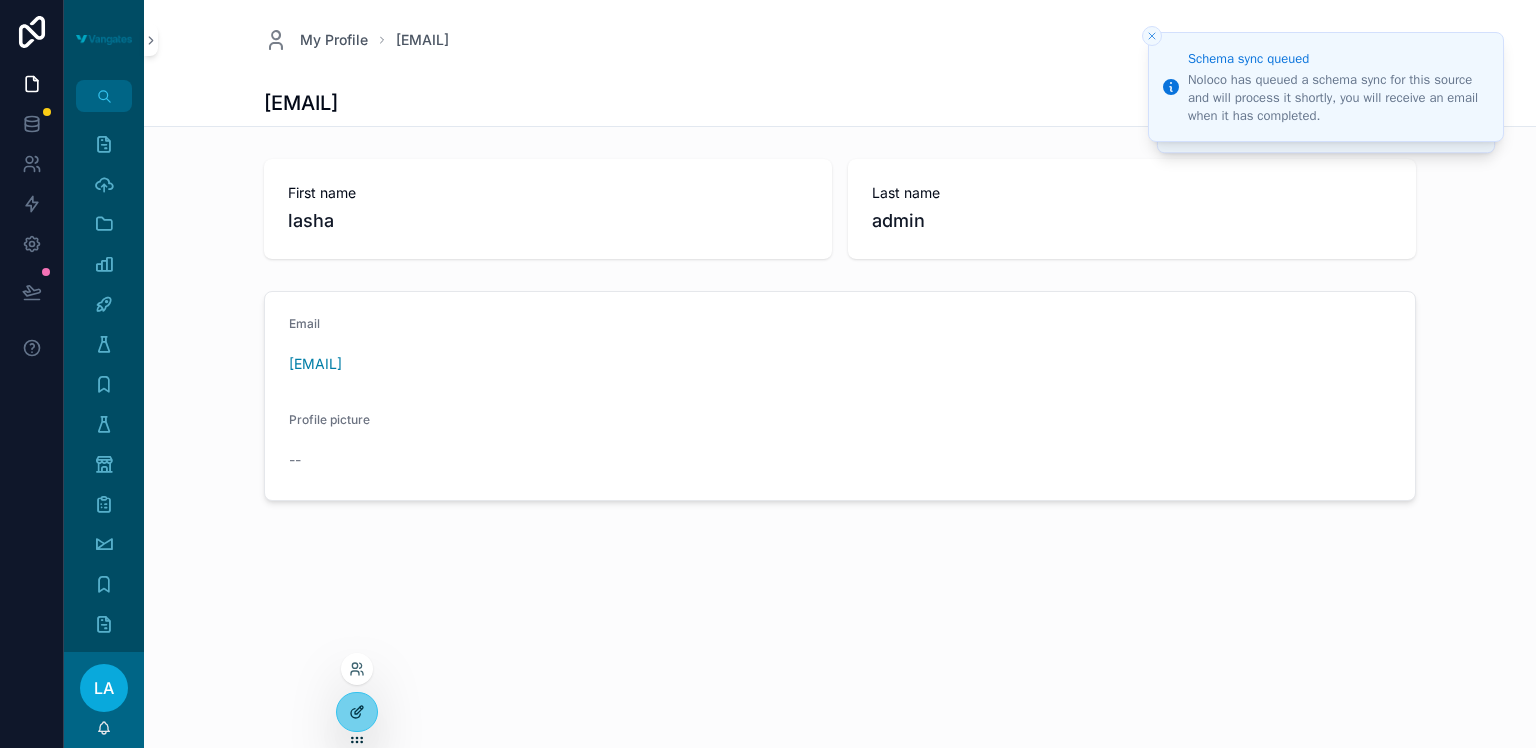 click 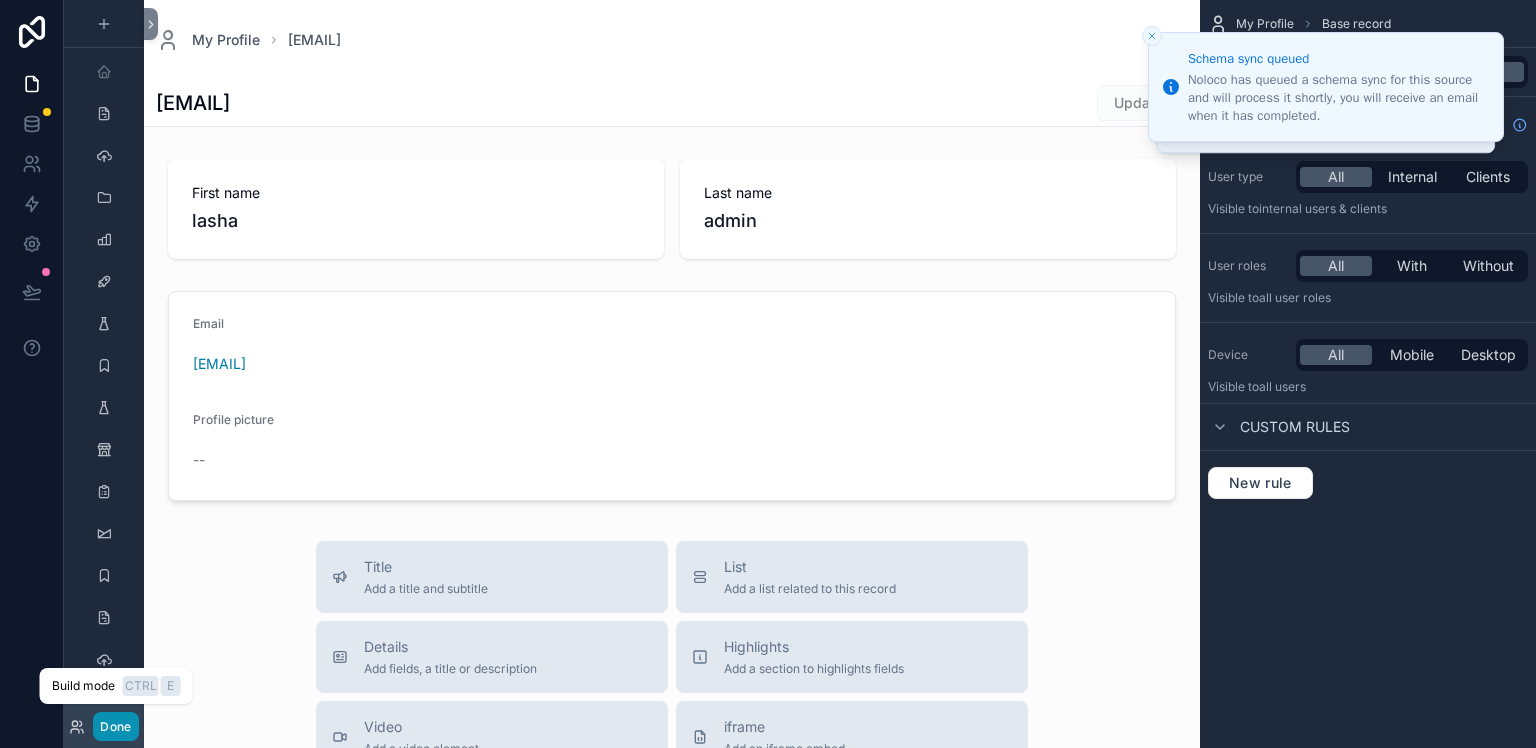 click on "Done" at bounding box center [115, 726] 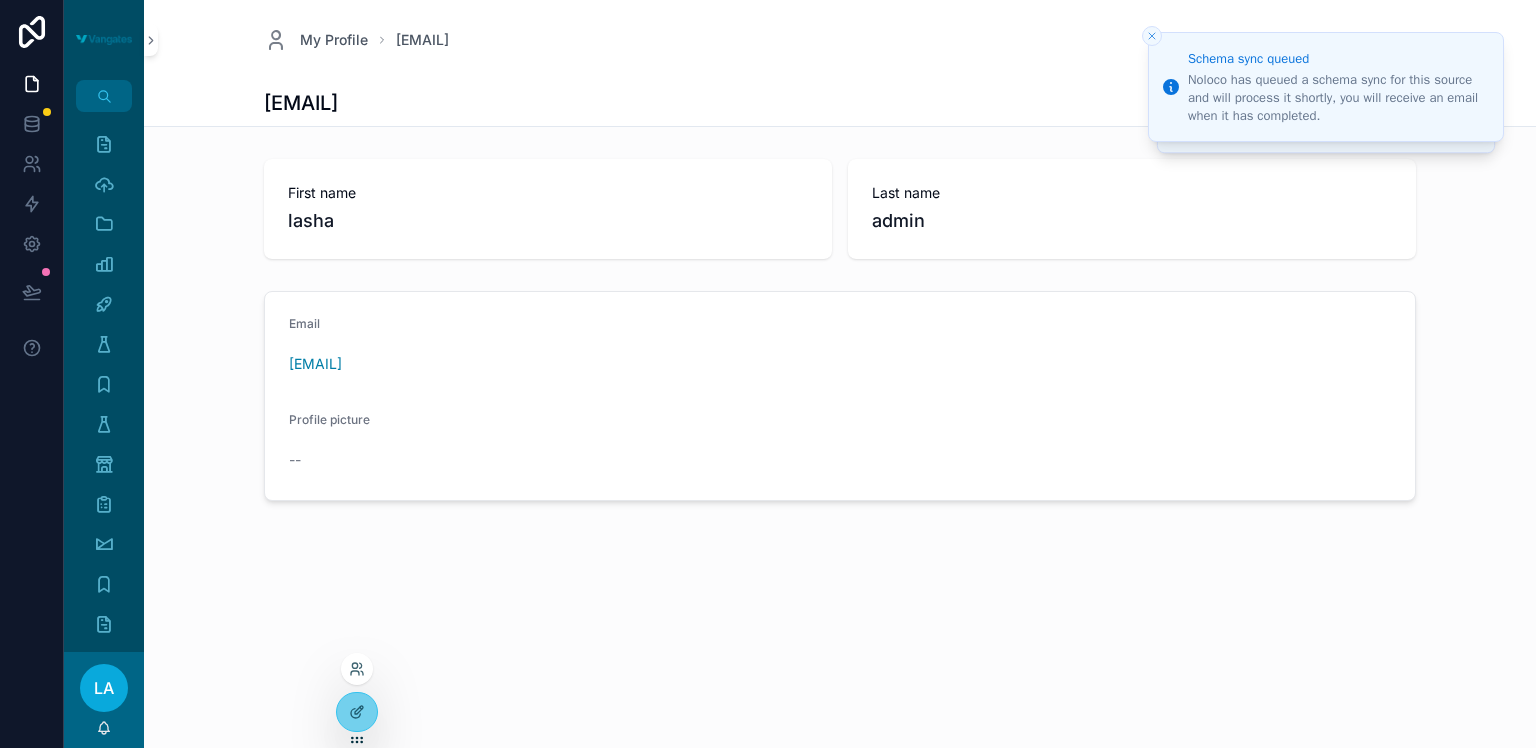click at bounding box center [357, 669] 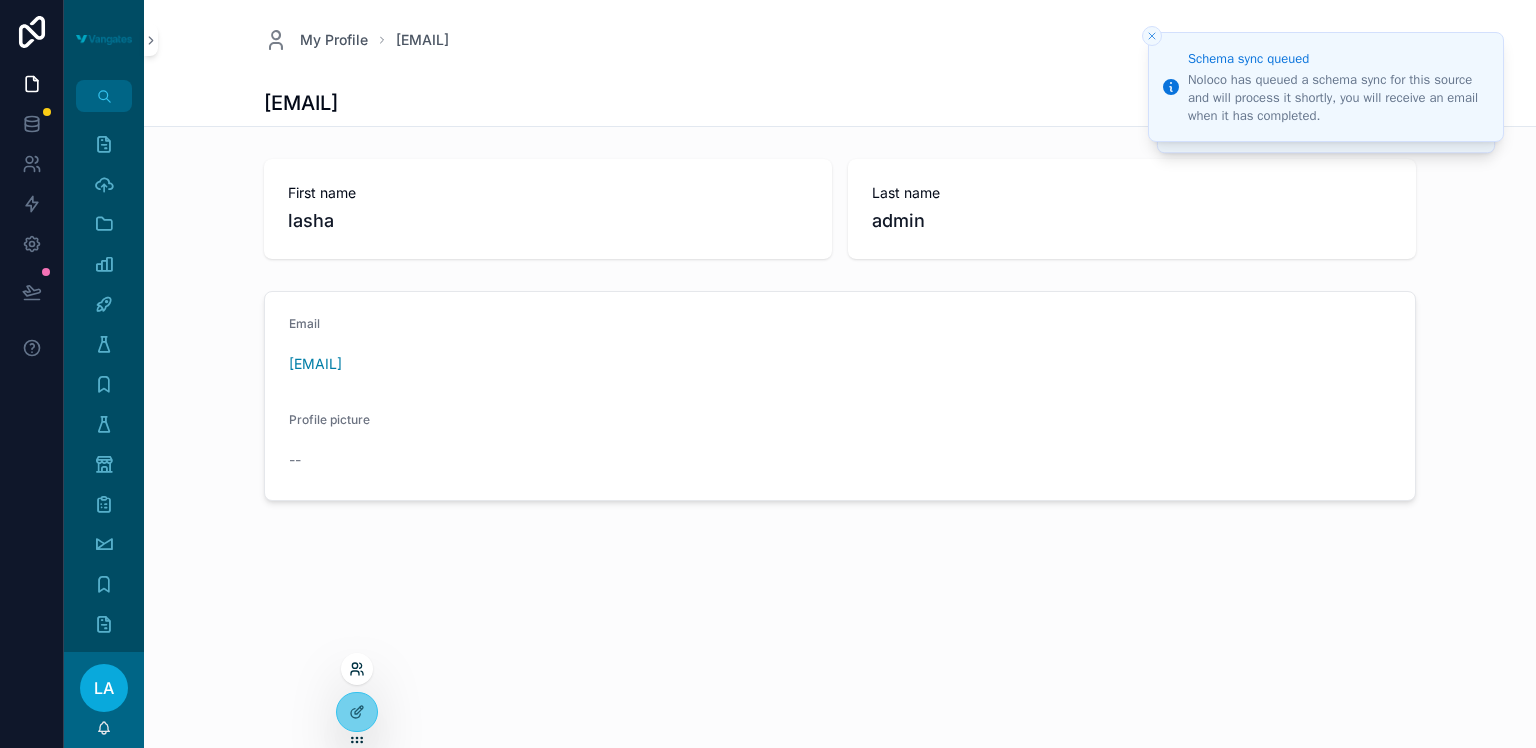 click 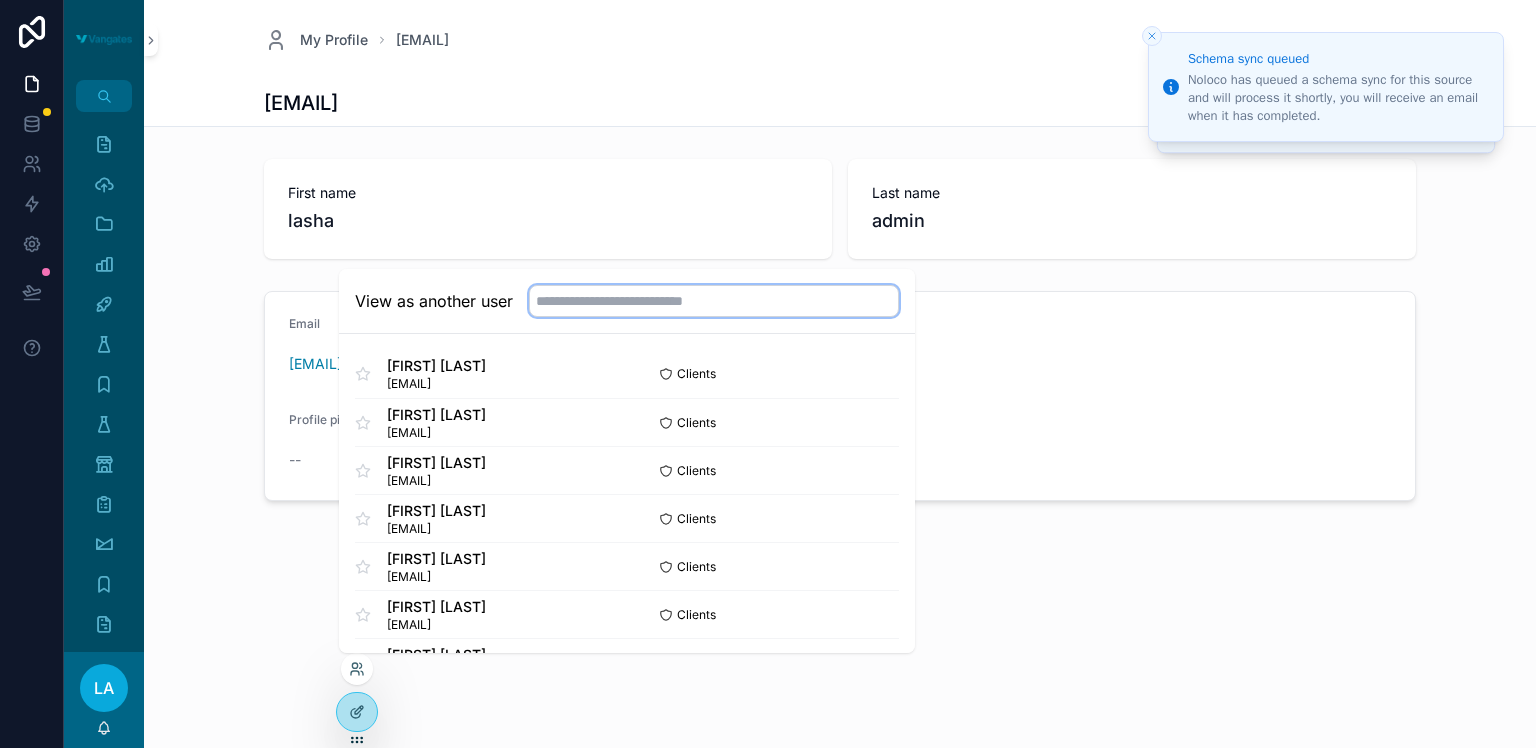 click at bounding box center [714, 301] 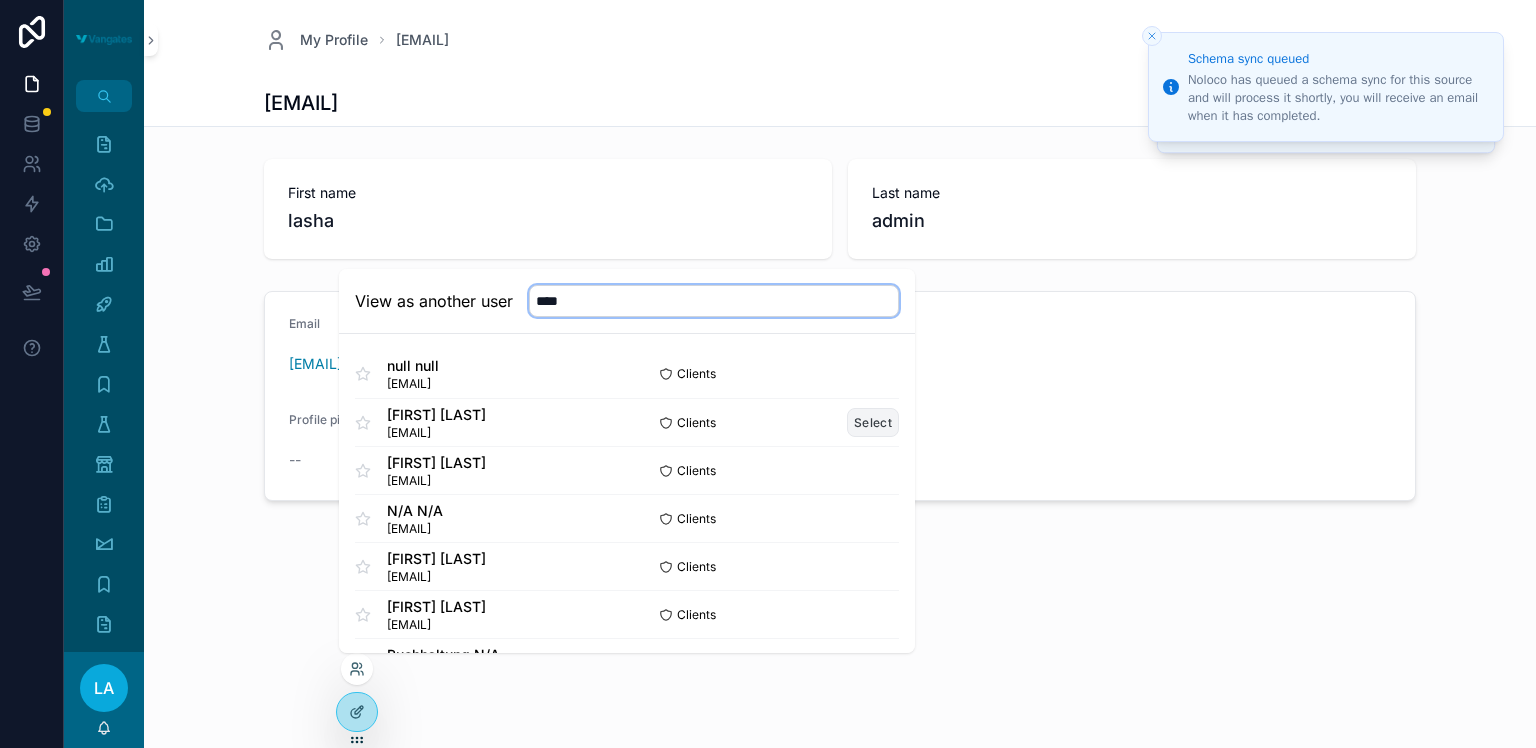 type on "****" 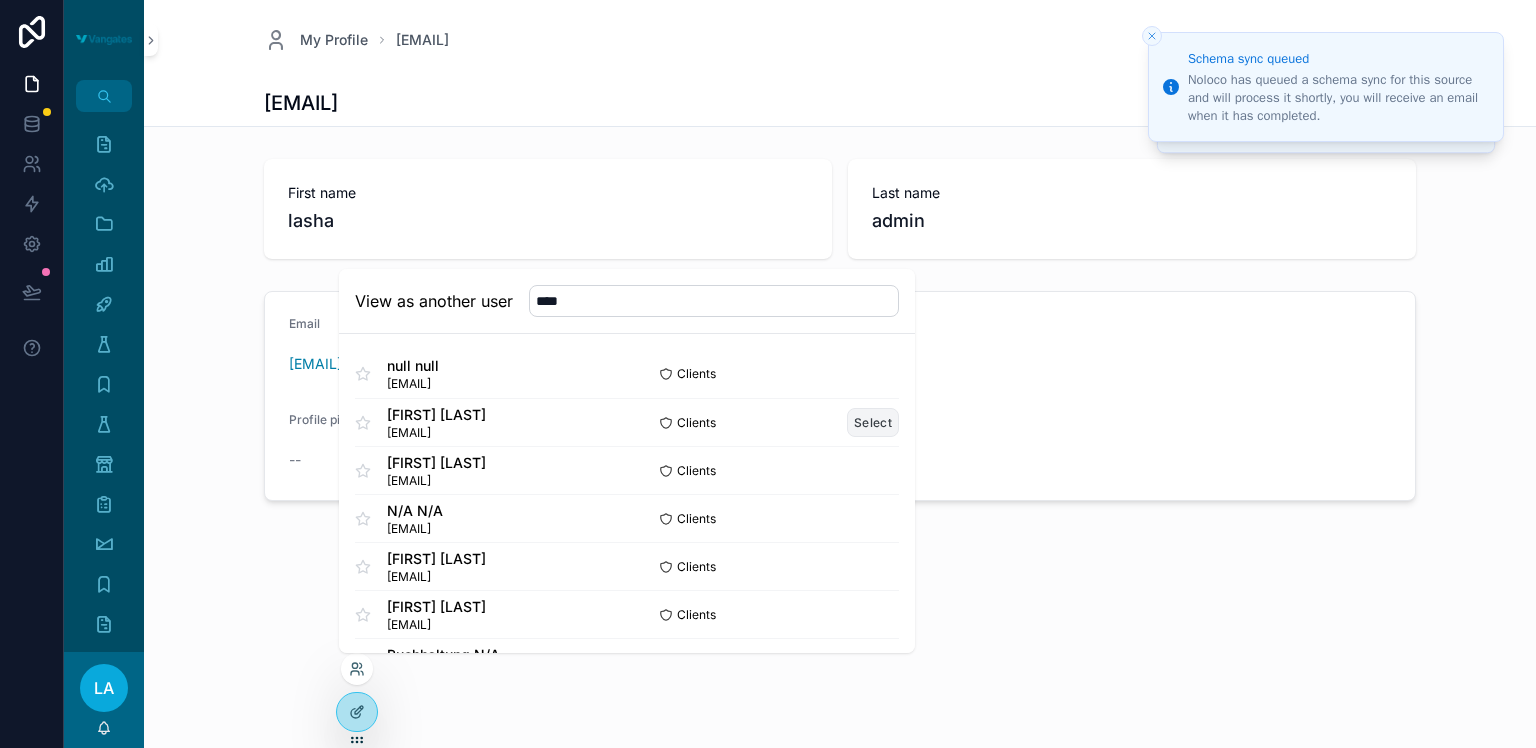 click on "Select" at bounding box center [873, 422] 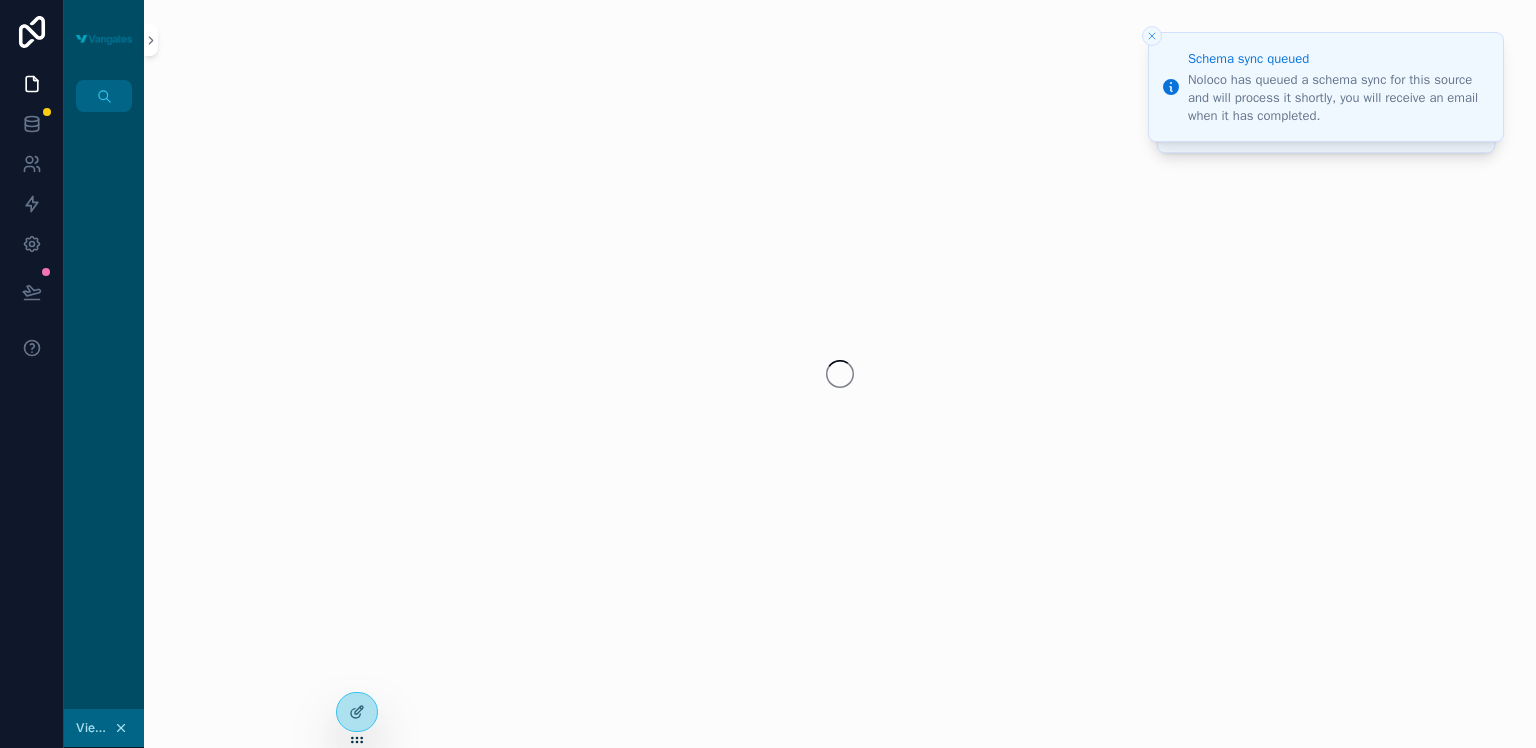 scroll, scrollTop: 0, scrollLeft: 0, axis: both 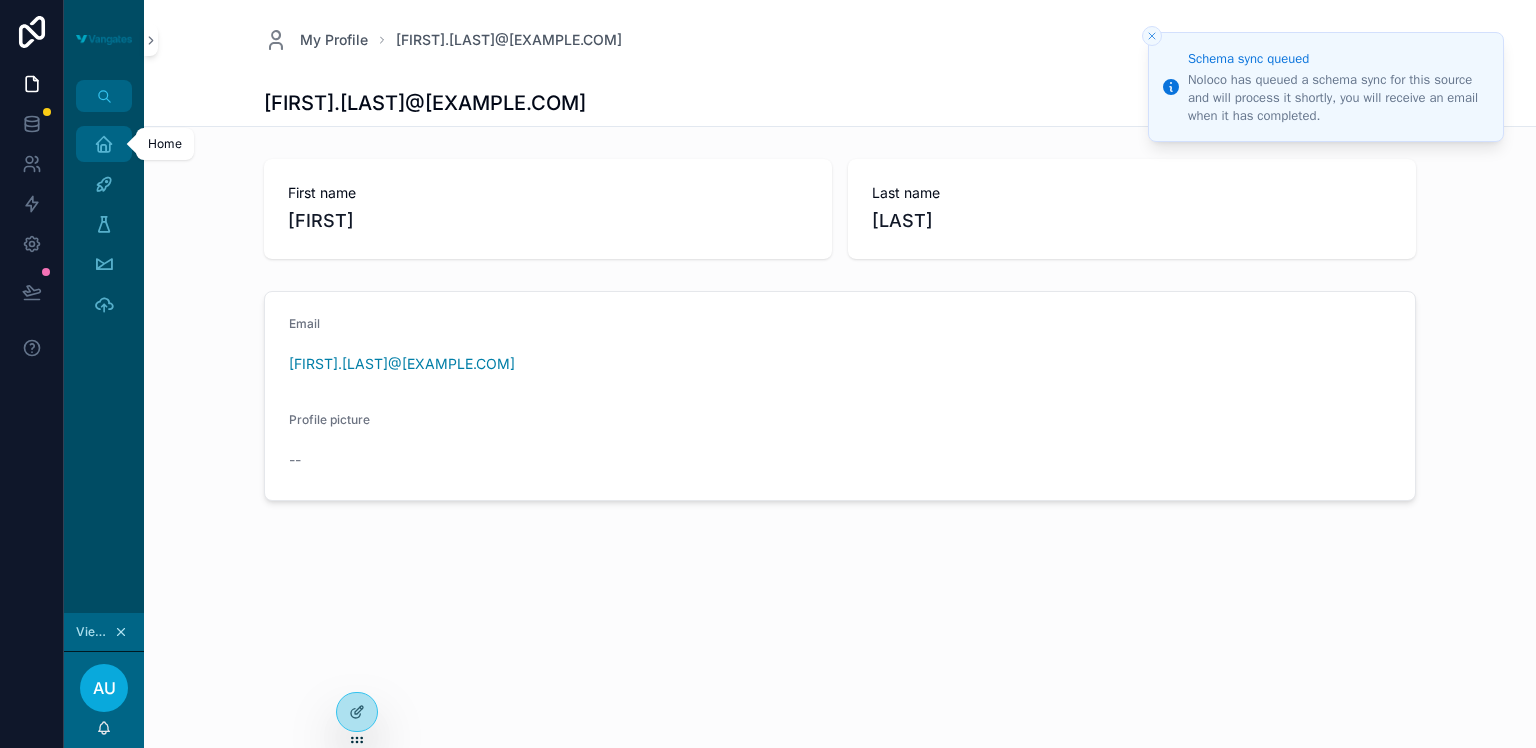 click on "Home" at bounding box center [104, 144] 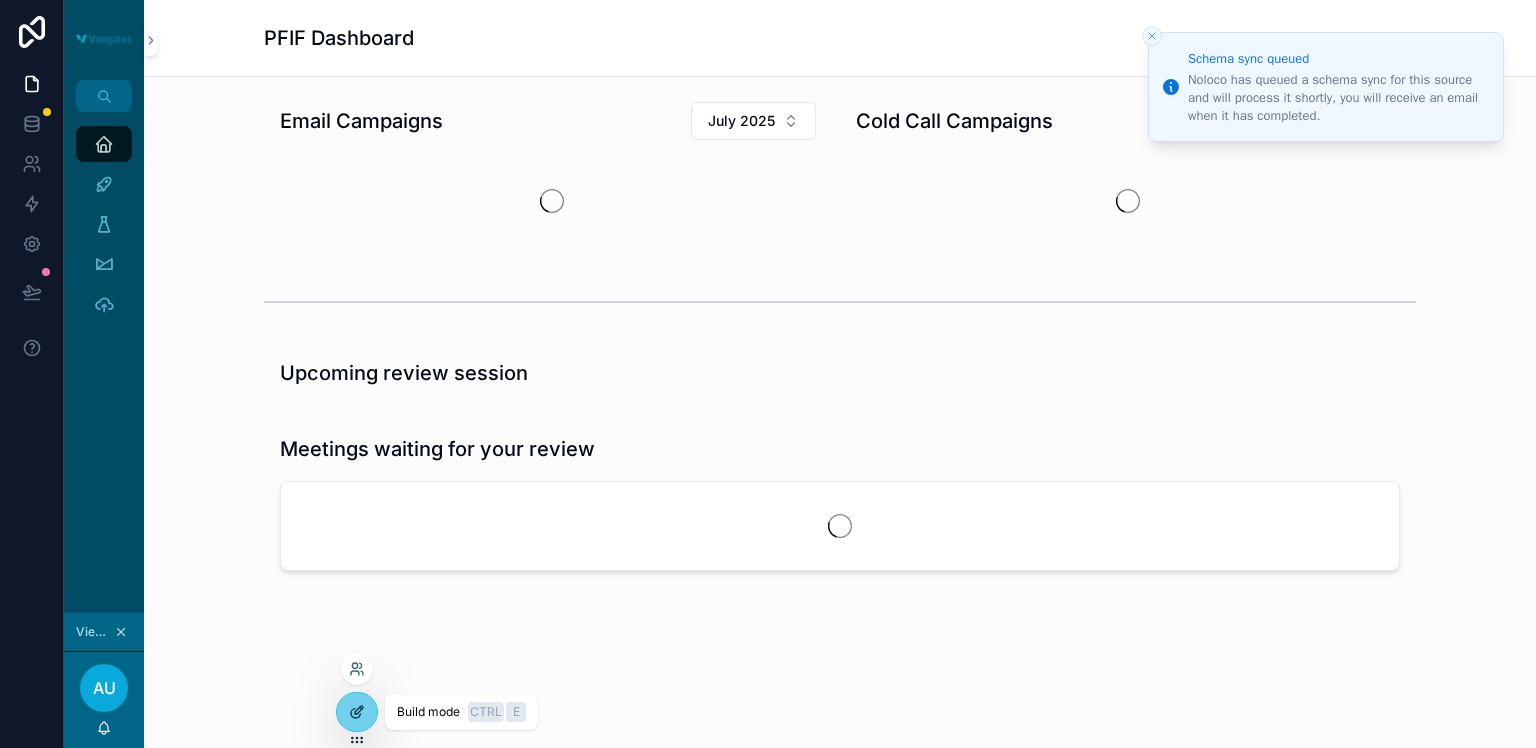 click 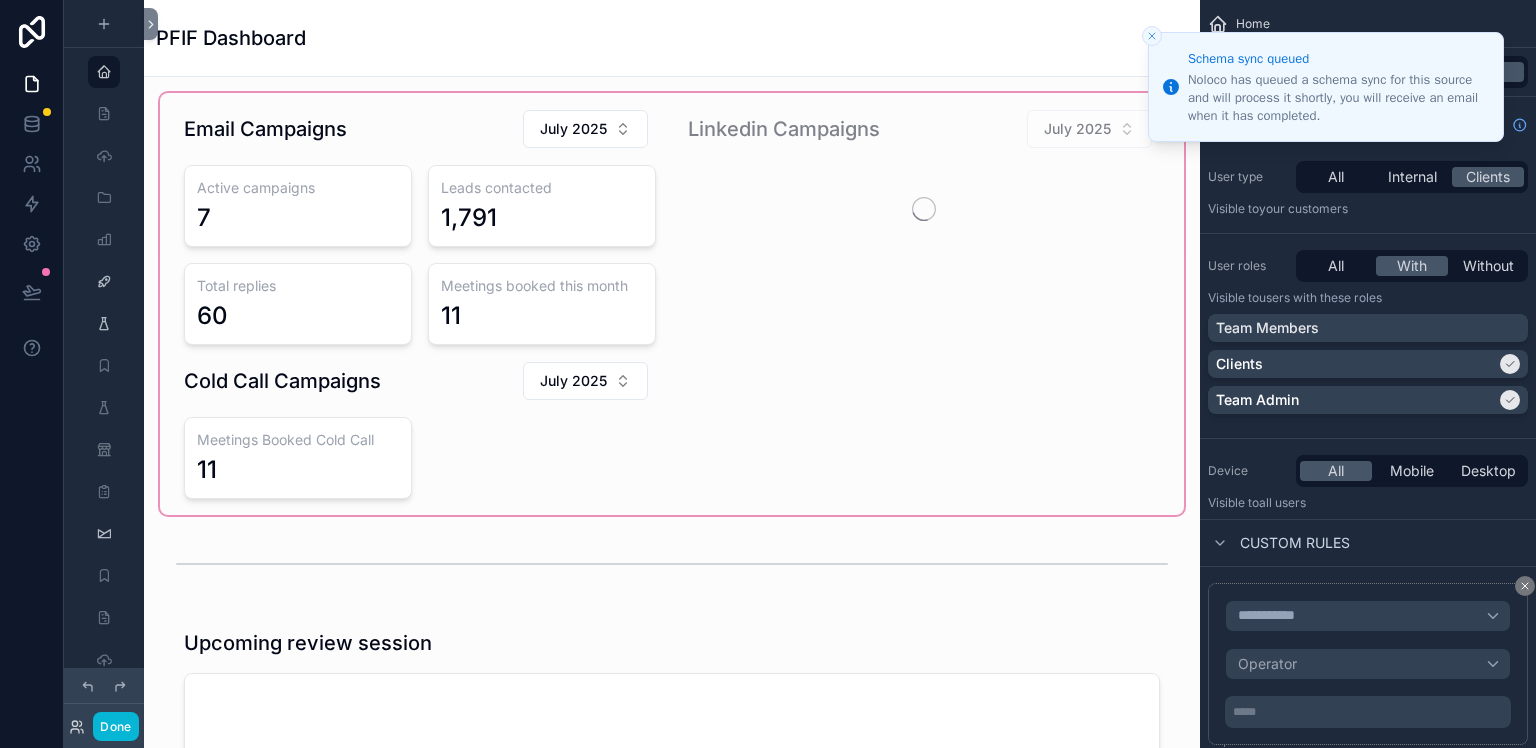 click at bounding box center [672, 304] 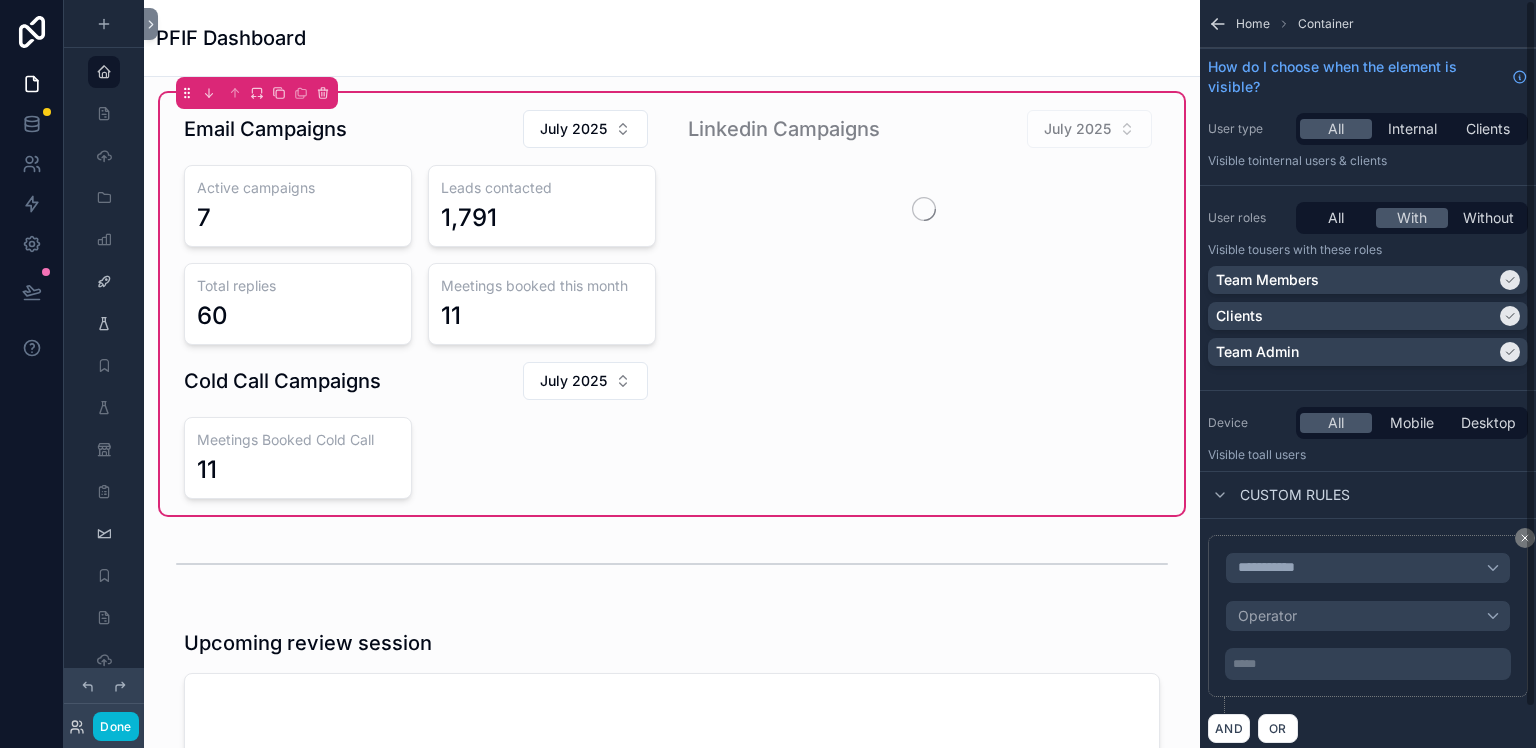 scroll, scrollTop: 43, scrollLeft: 0, axis: vertical 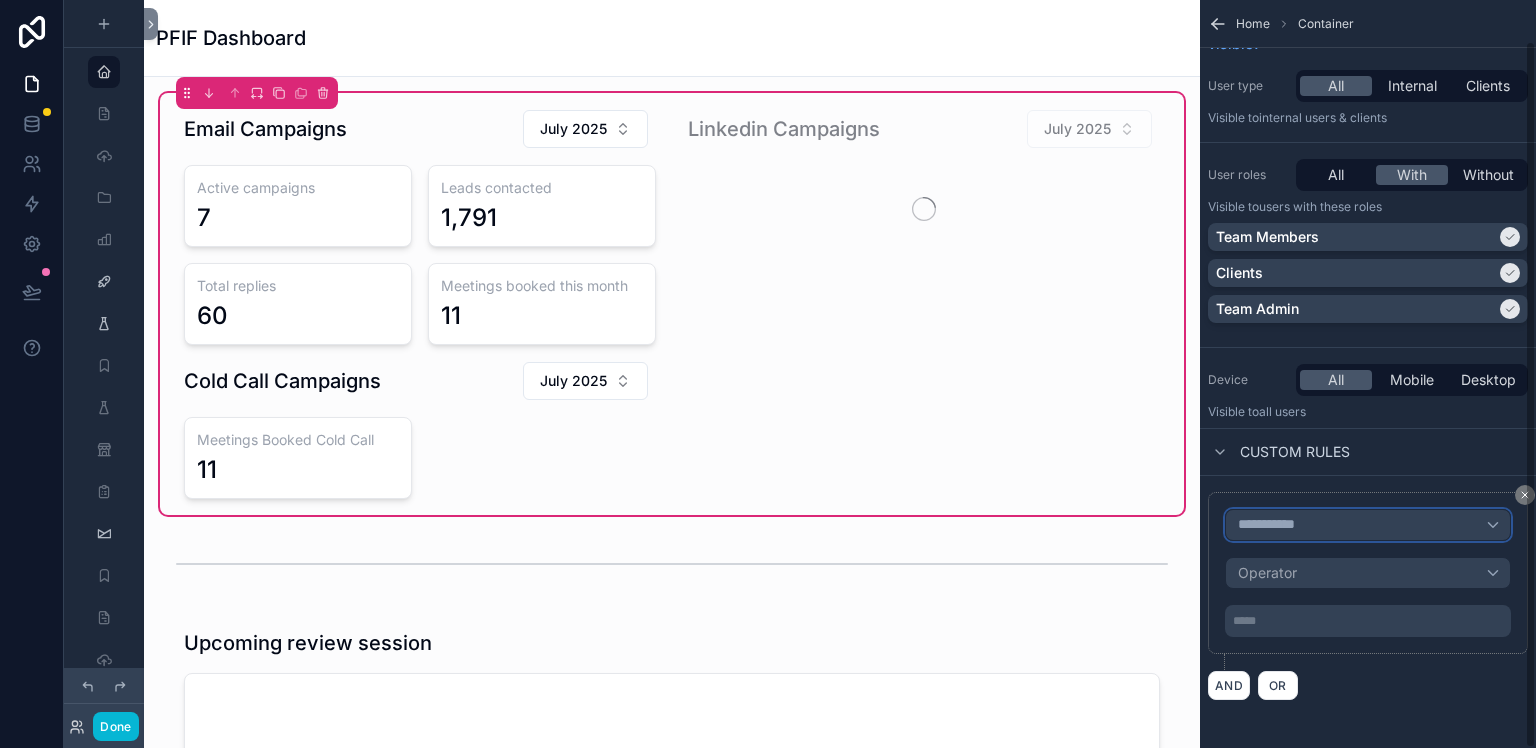 click on "**********" at bounding box center [1368, 525] 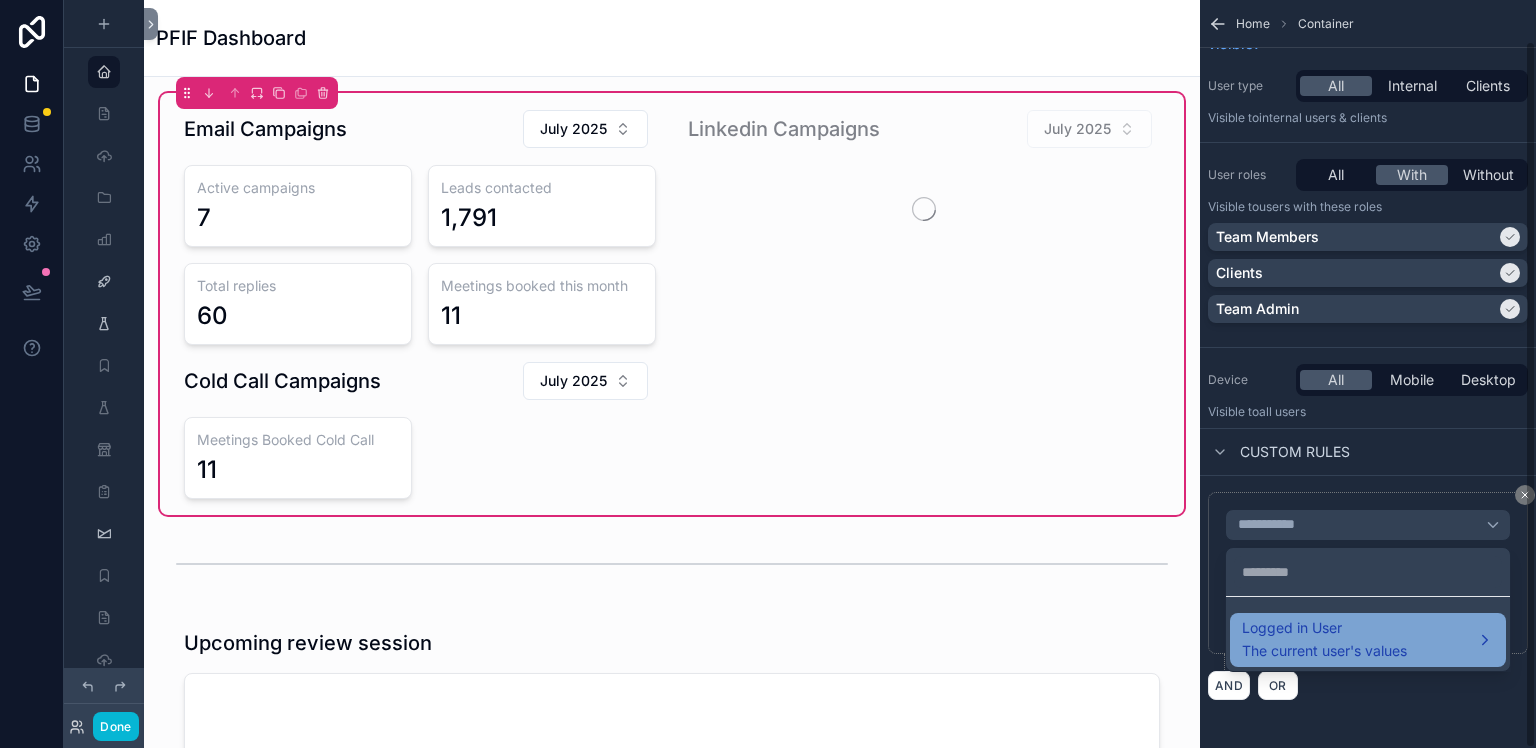 click on "The current user's values" at bounding box center [1324, 651] 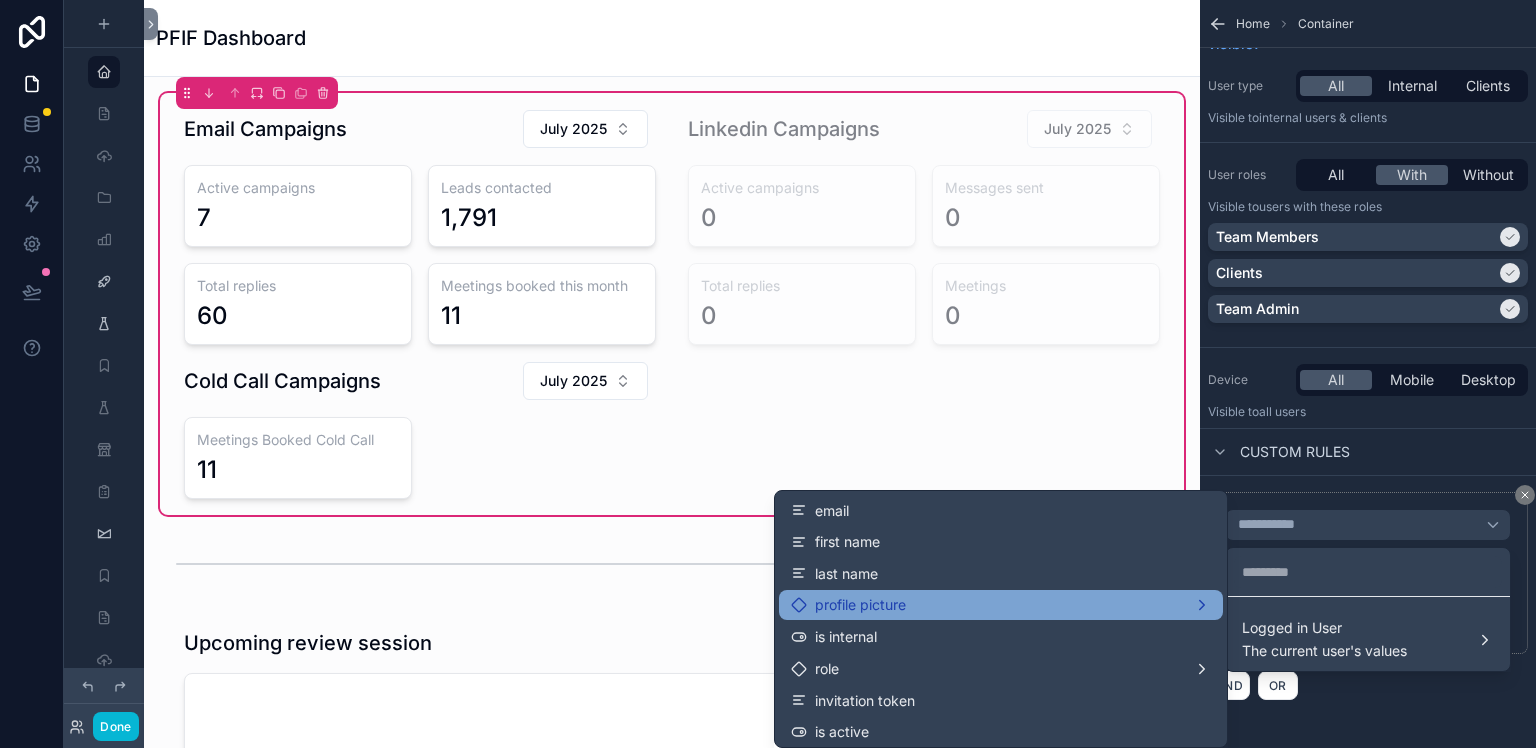 scroll, scrollTop: 0, scrollLeft: 0, axis: both 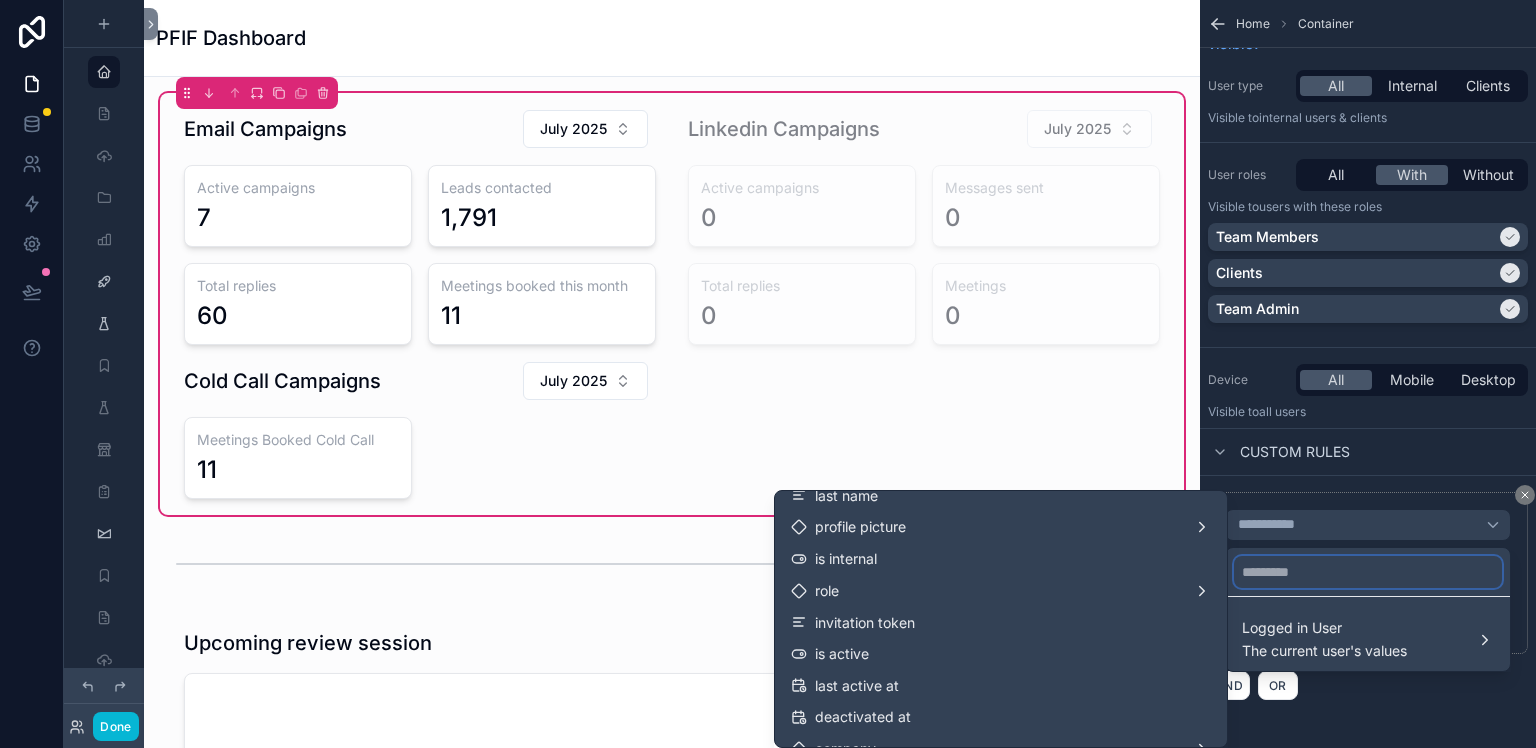 click at bounding box center [1368, 572] 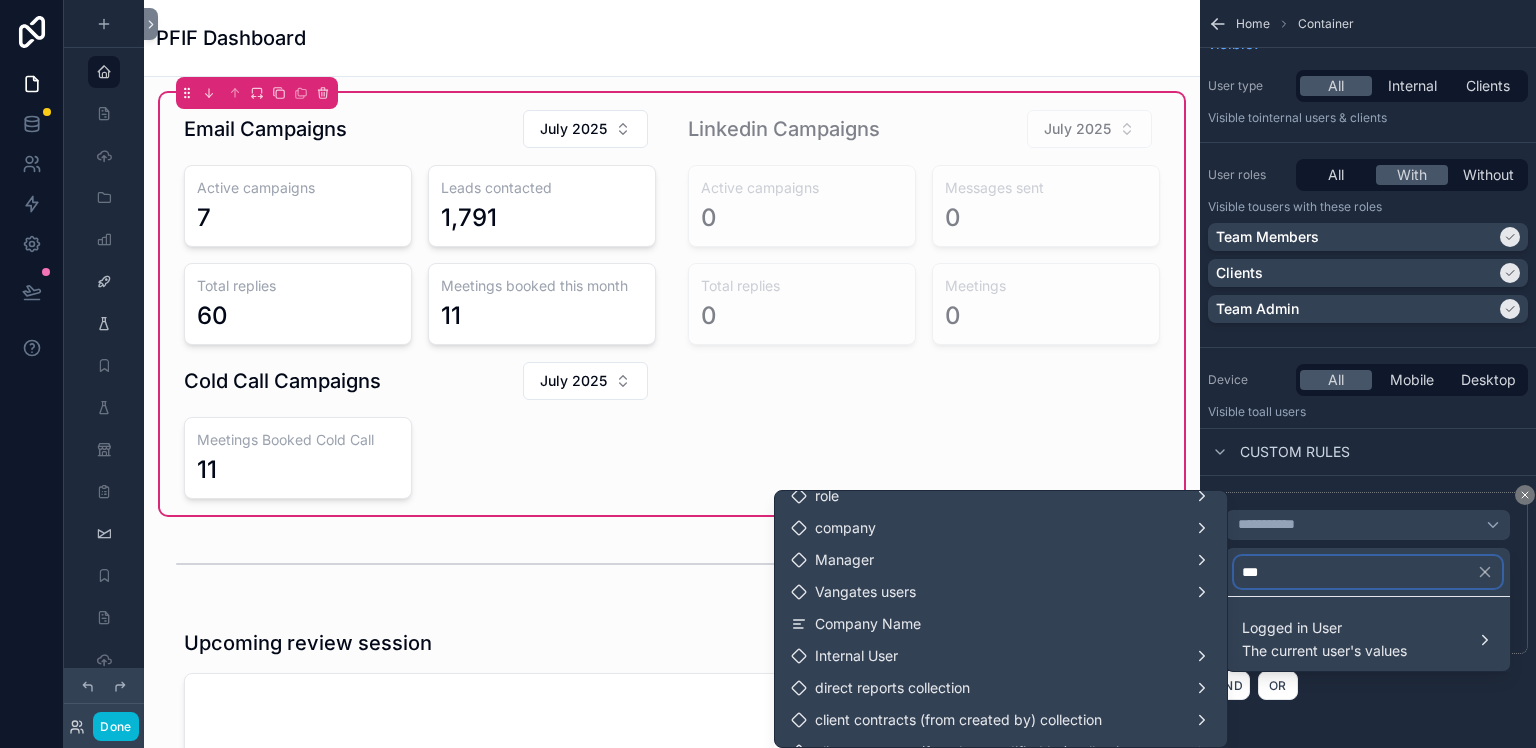 scroll, scrollTop: 0, scrollLeft: 0, axis: both 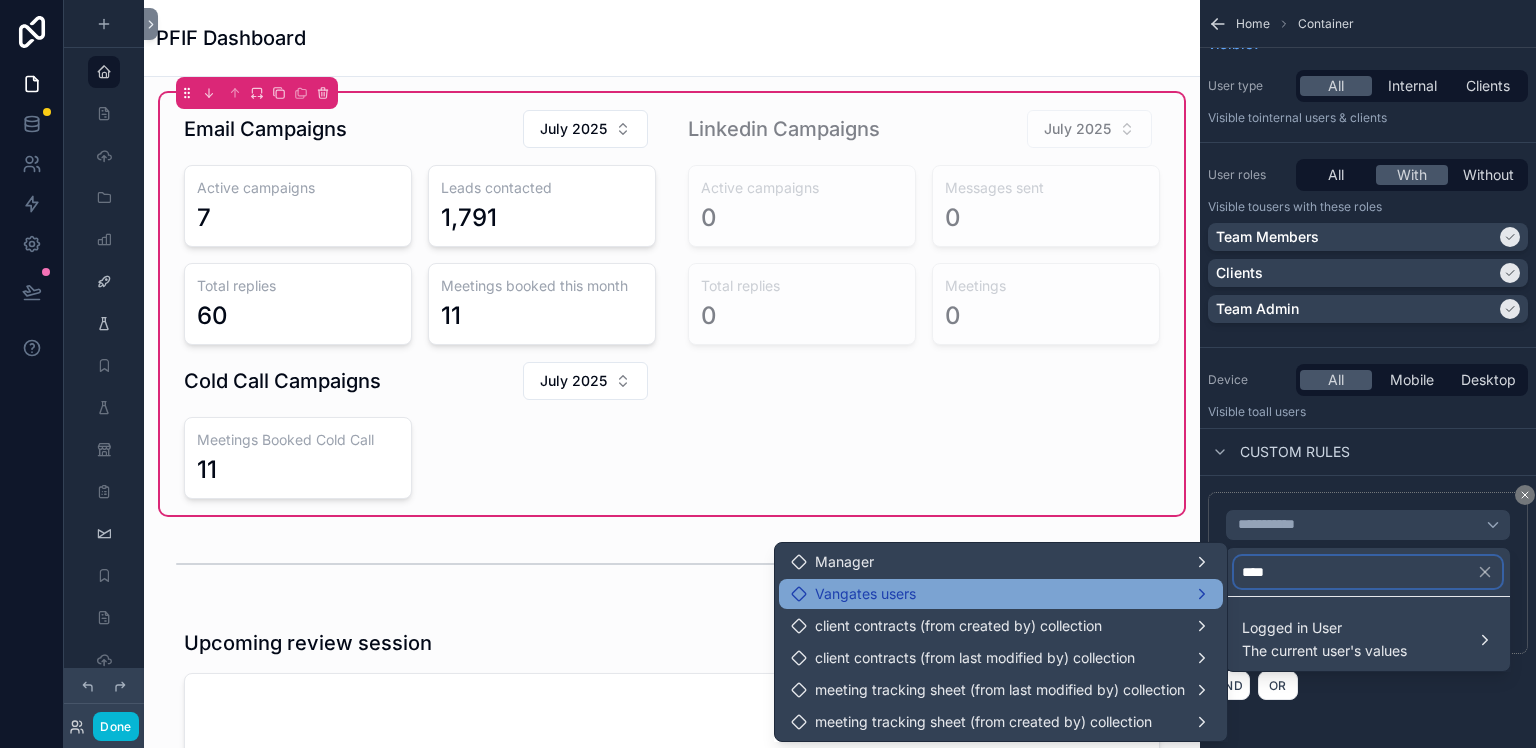 type on "****" 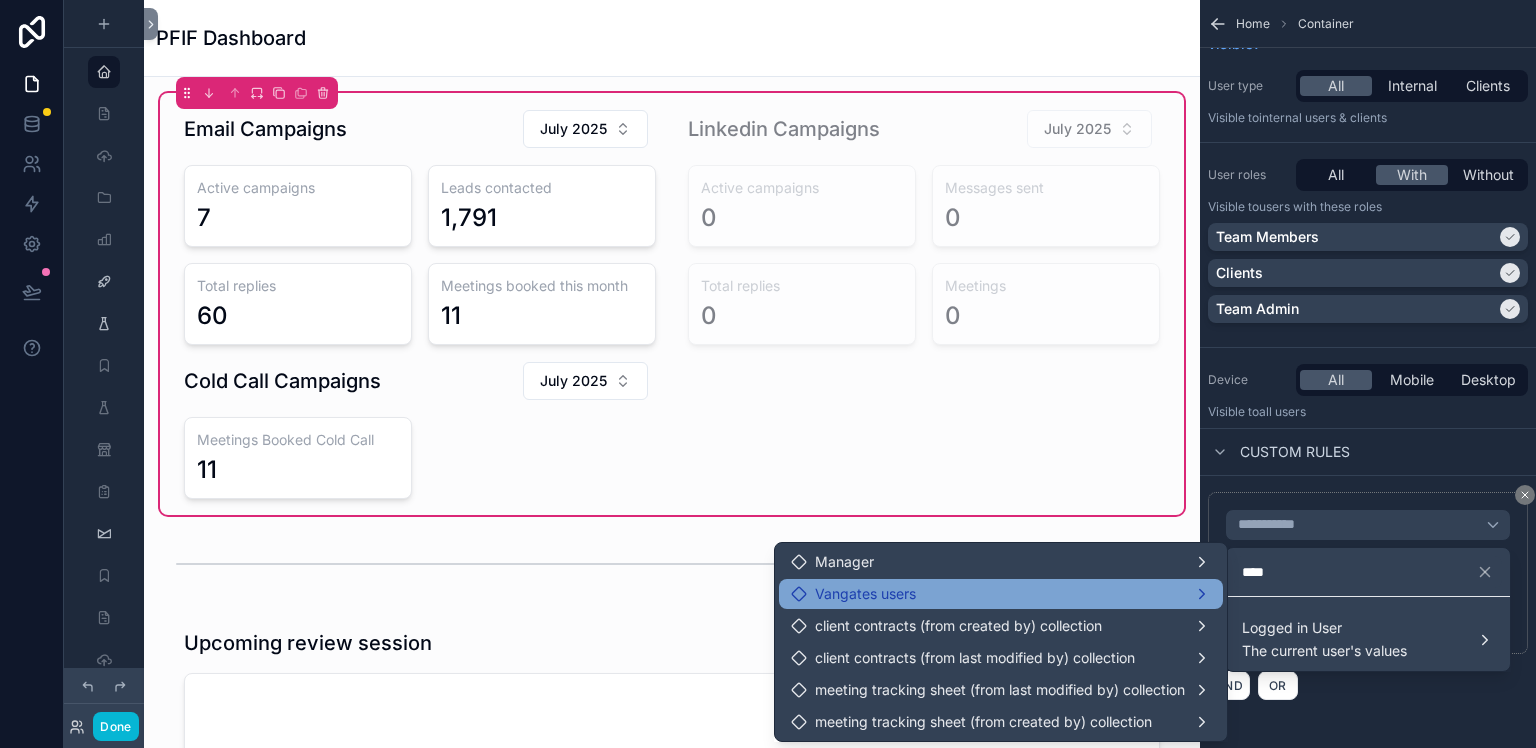 click on "Vangates users" at bounding box center (1001, 594) 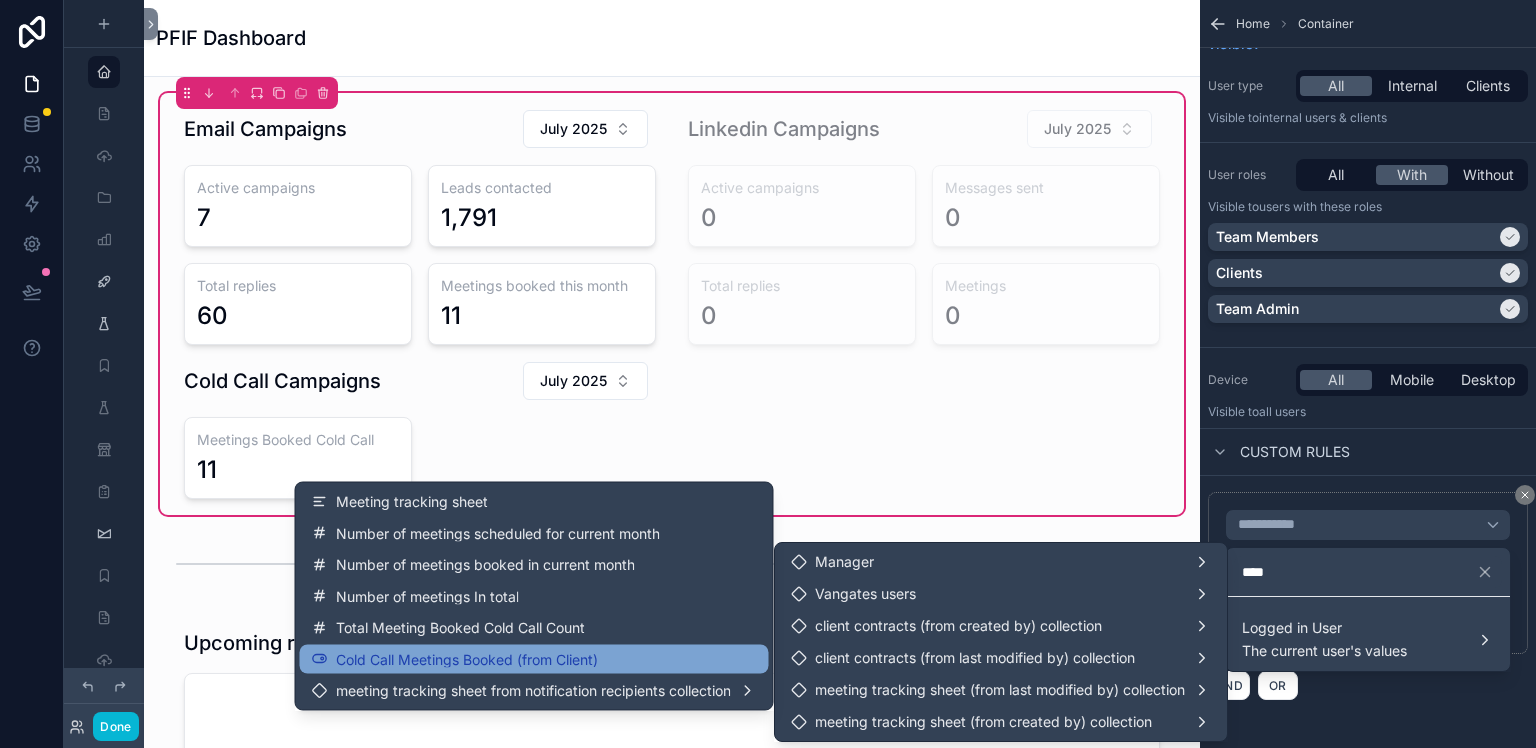 click on "Cold Call Meetings Booked (from Client)" at bounding box center [467, 659] 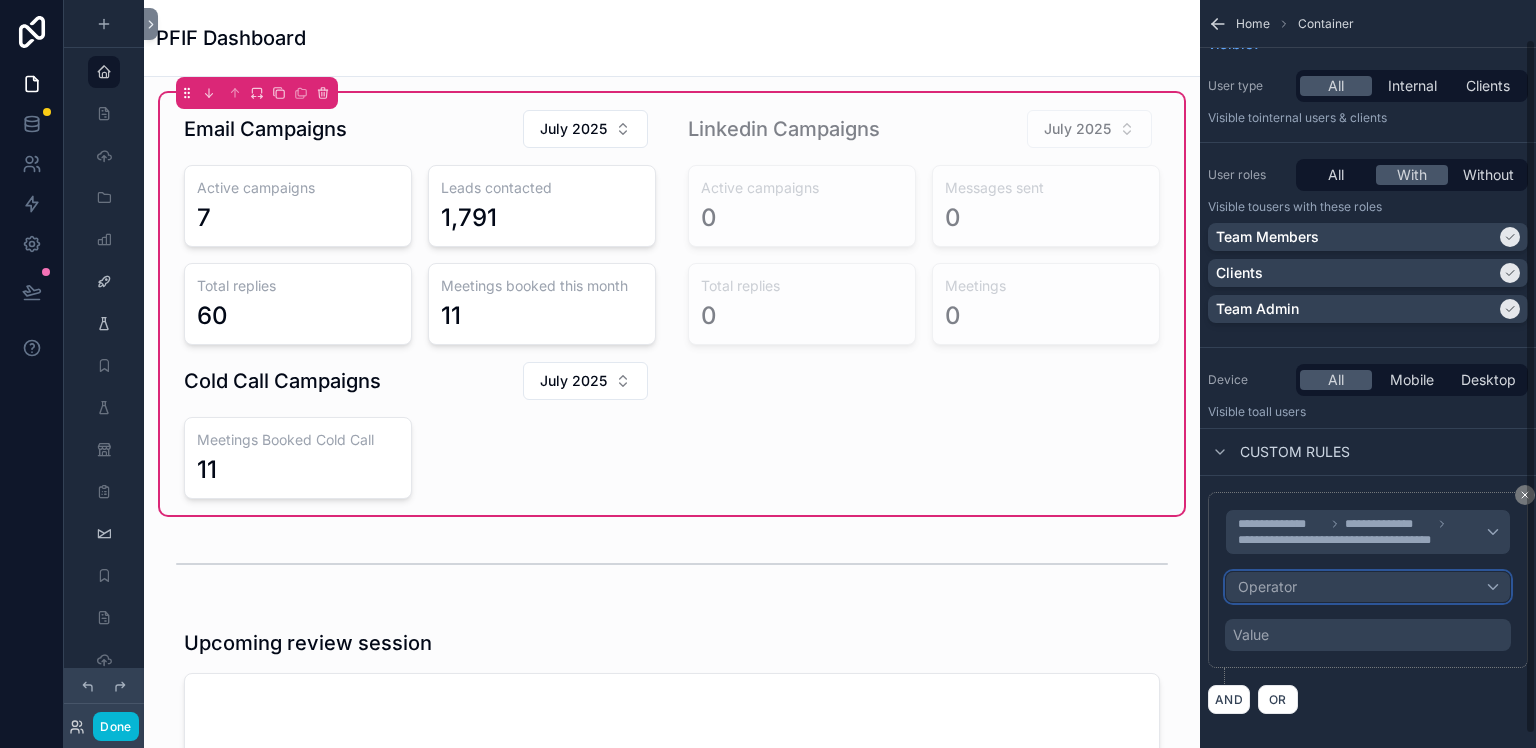 click on "Operator" at bounding box center (1368, 587) 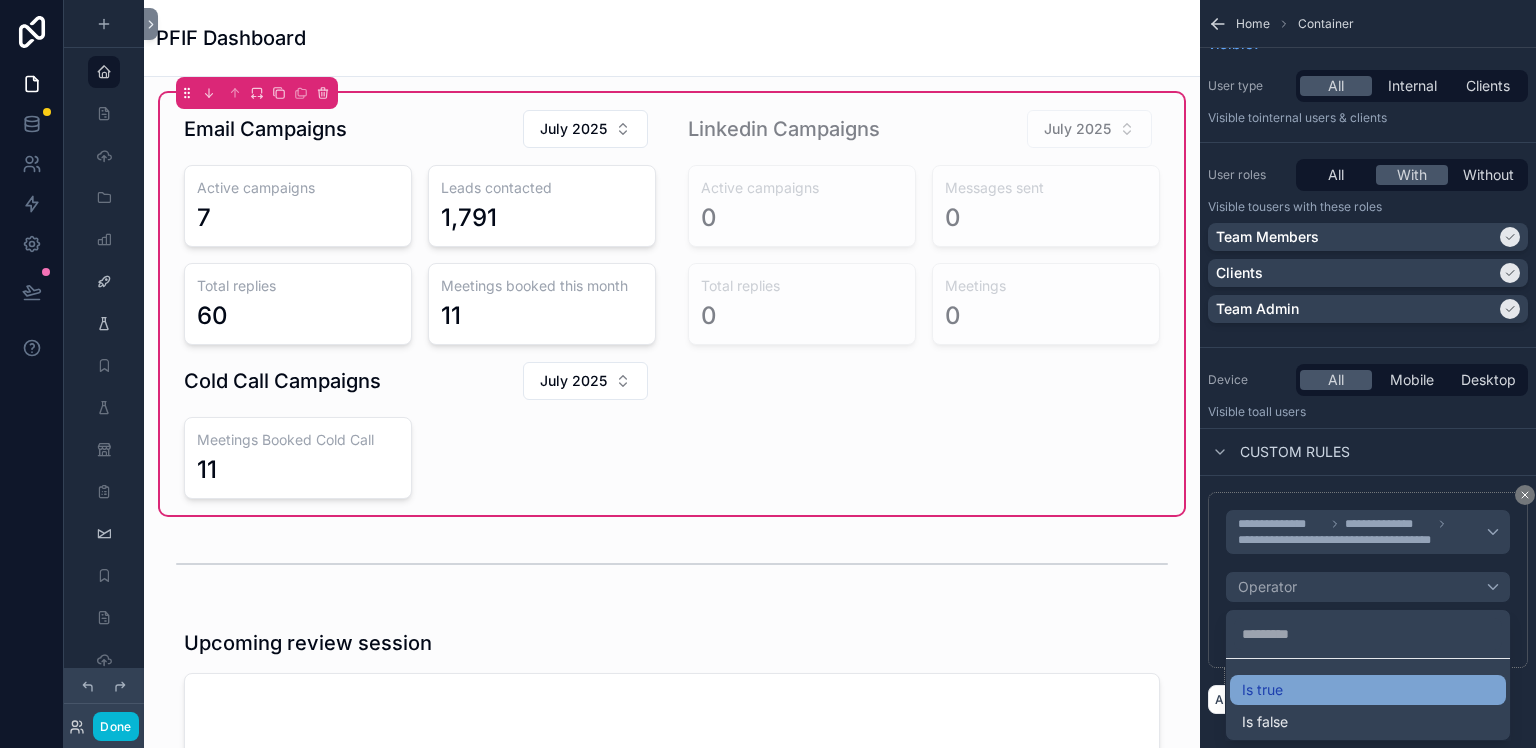 click on "Is true" at bounding box center [1262, 690] 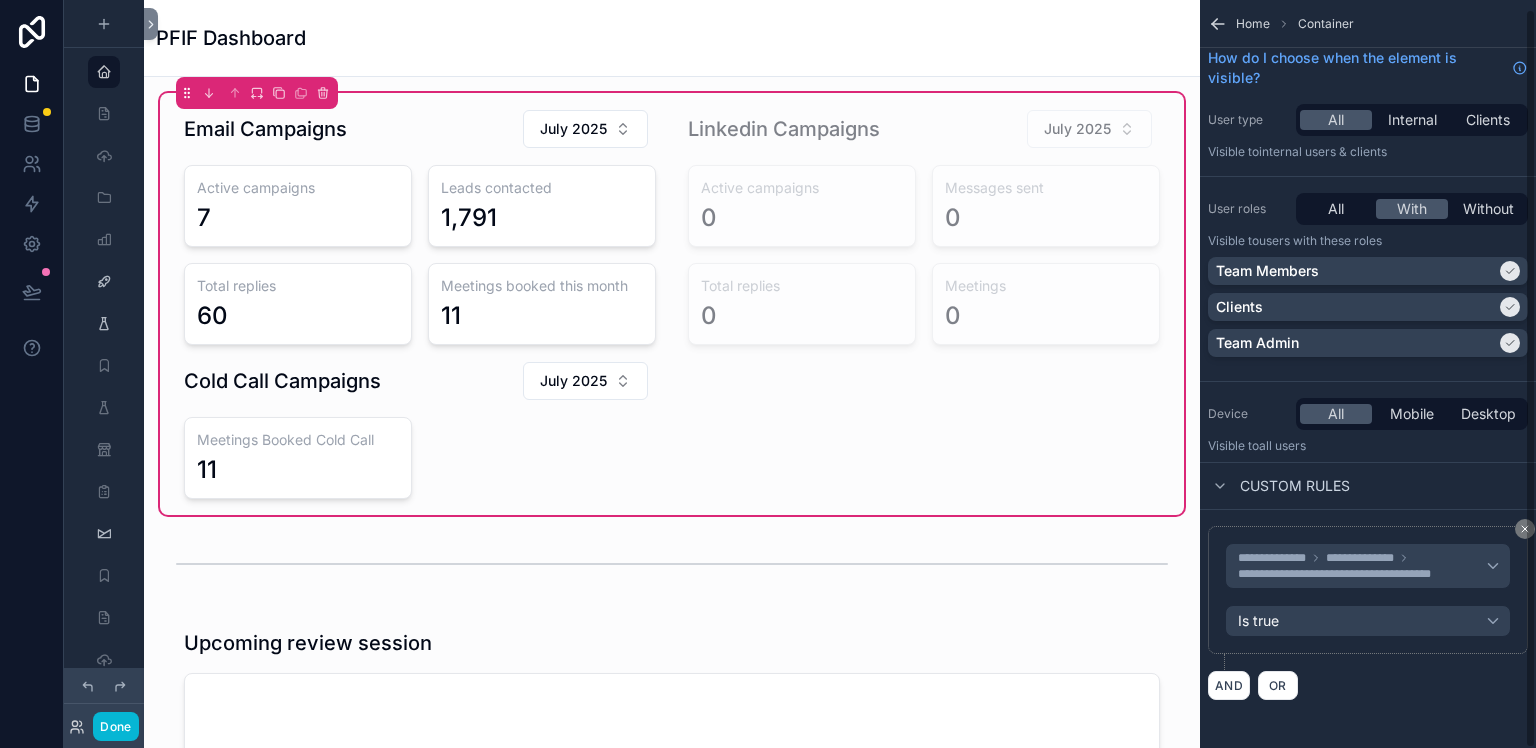 scroll, scrollTop: 9, scrollLeft: 0, axis: vertical 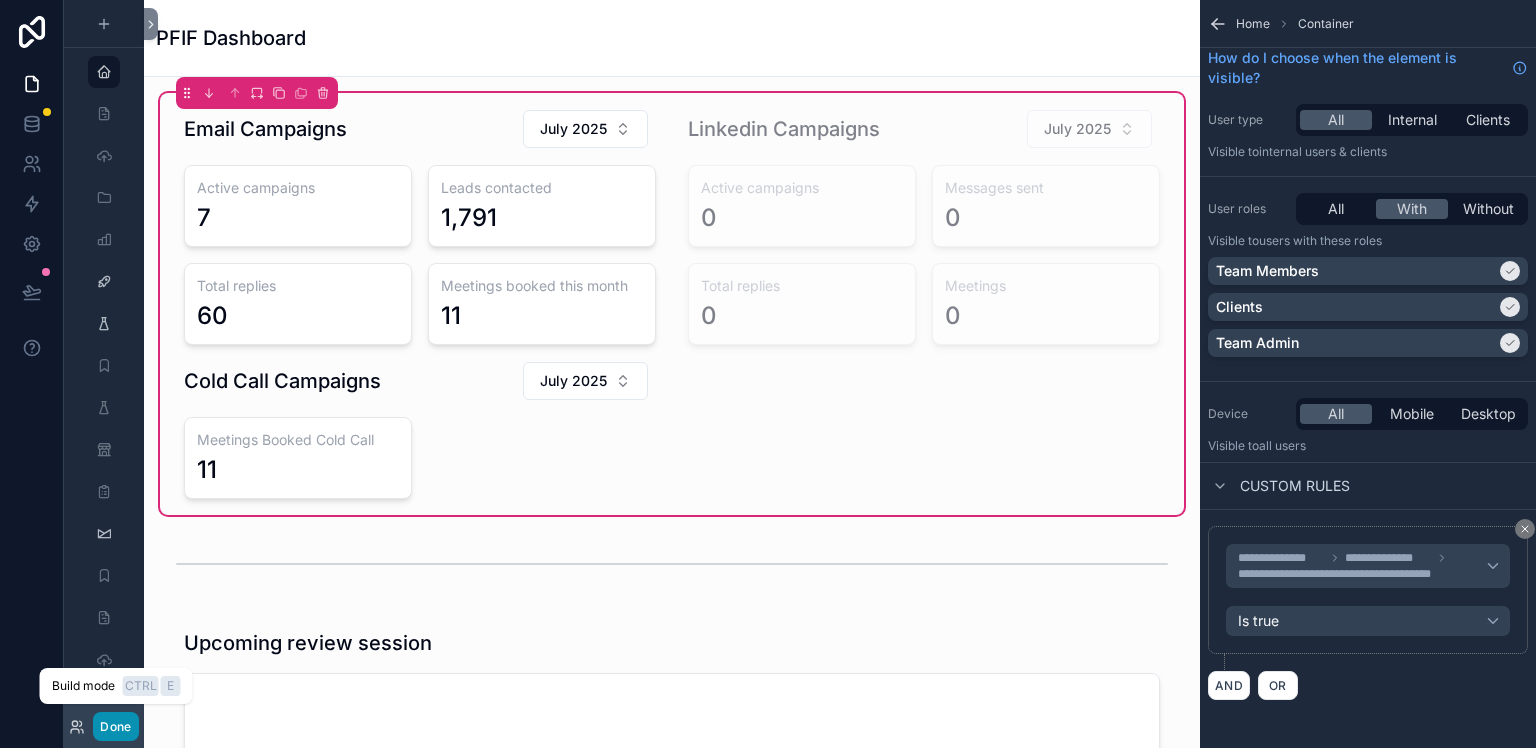 click on "Done" at bounding box center [115, 726] 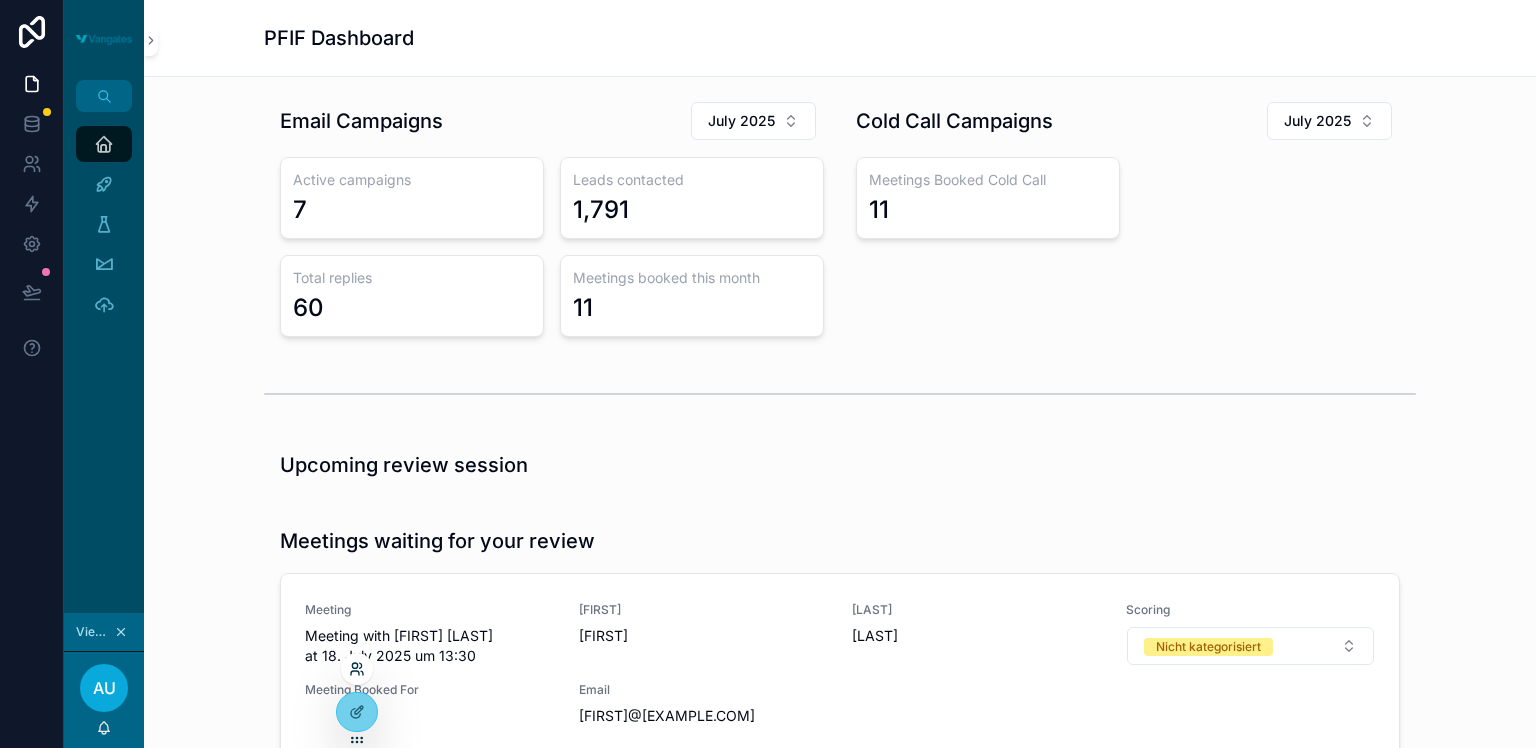 click 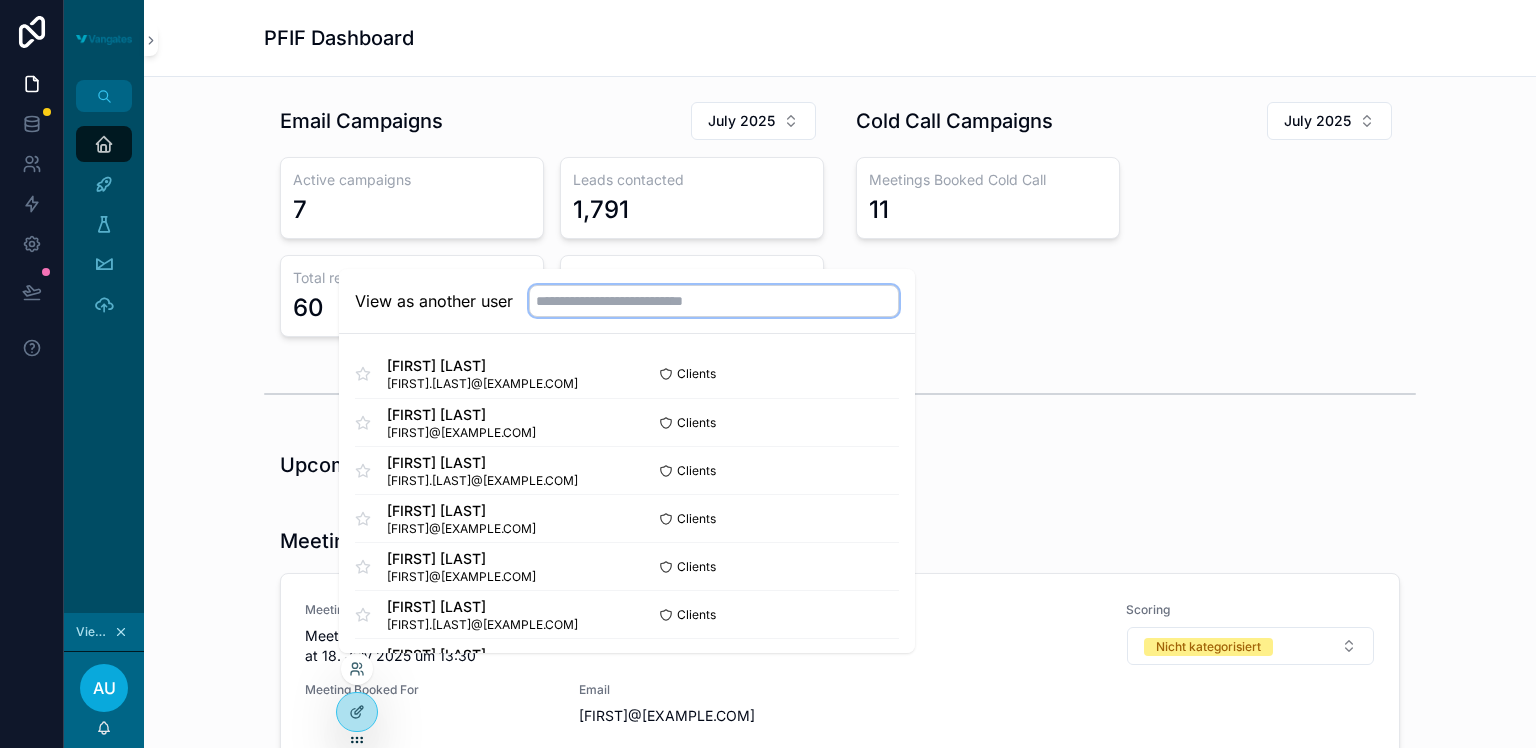 click at bounding box center (714, 301) 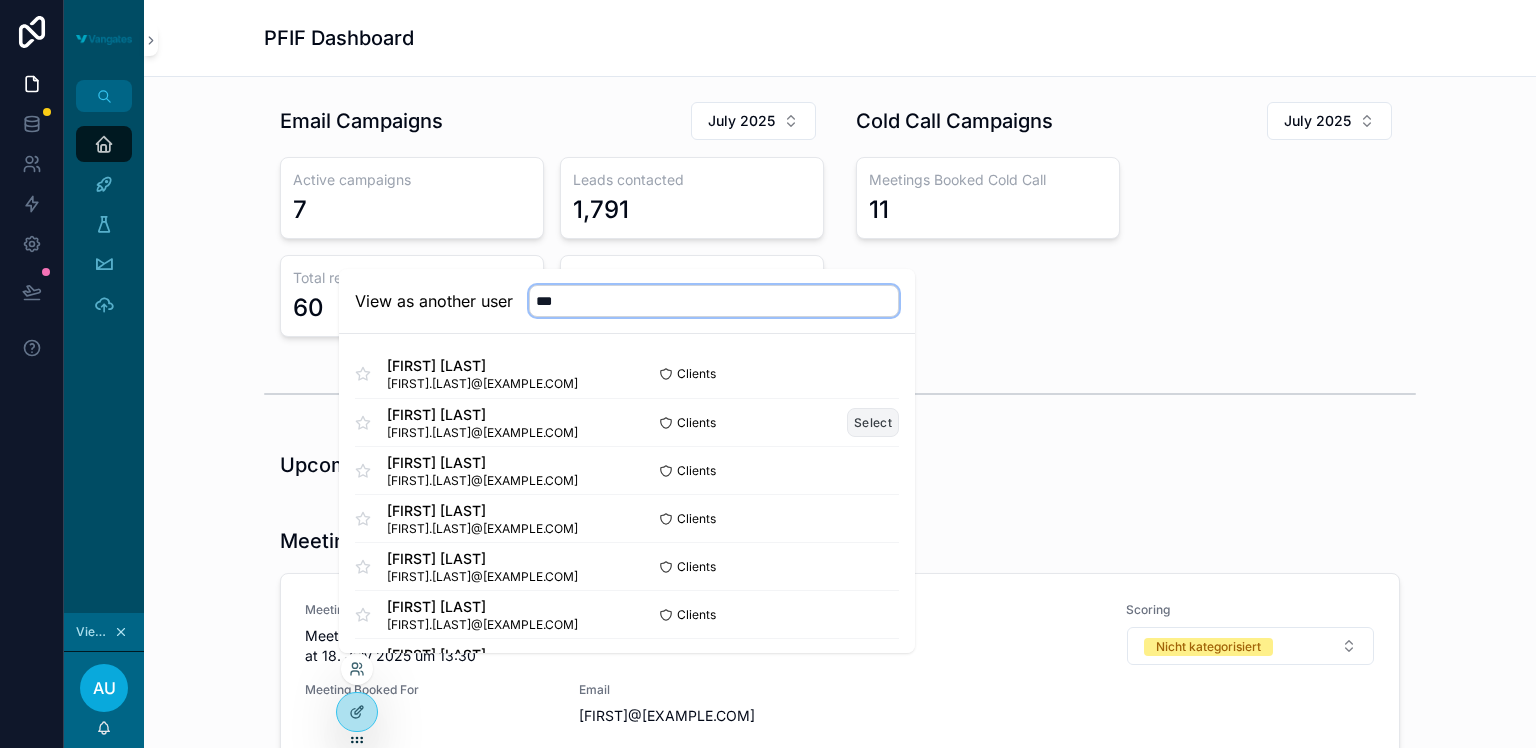 type on "***" 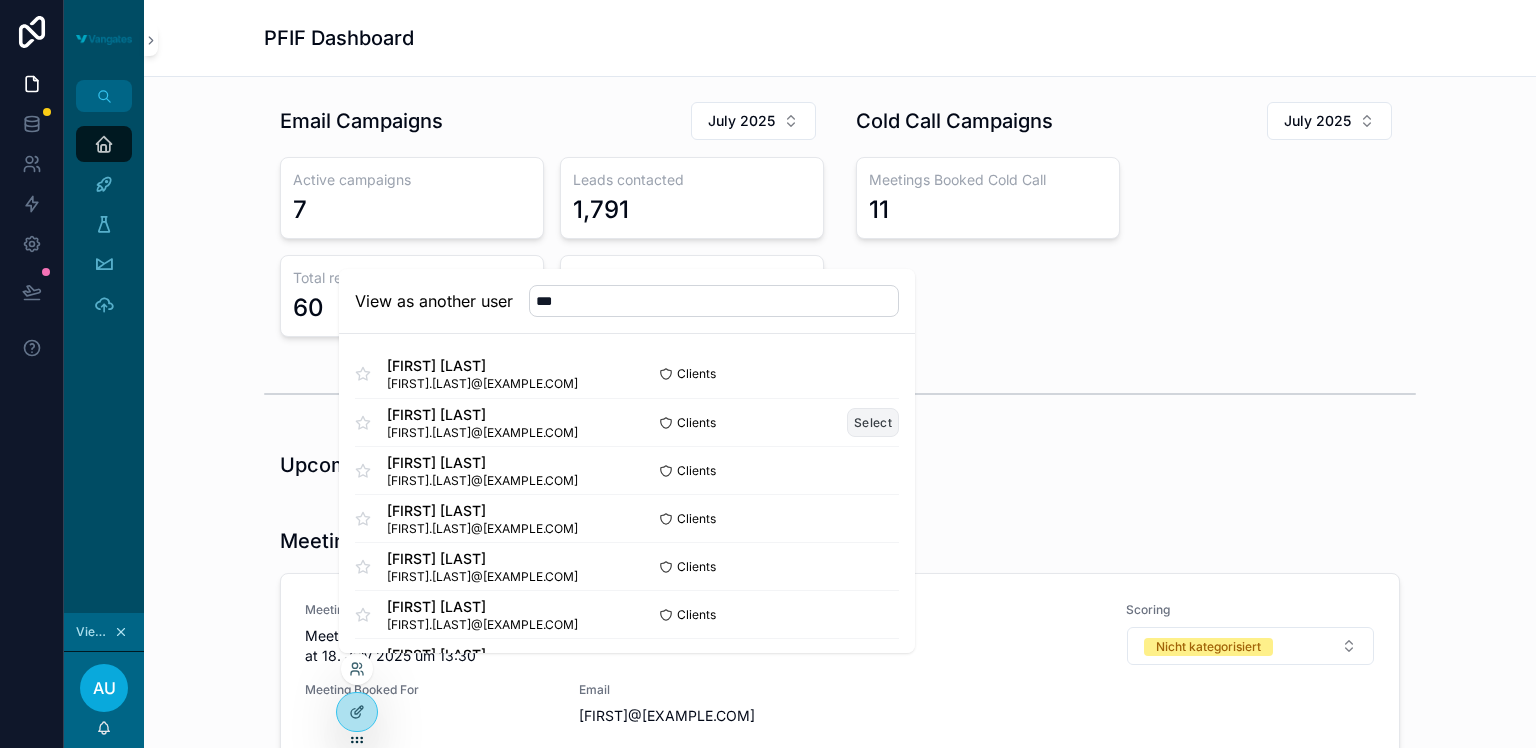 click on "Select" at bounding box center [873, 422] 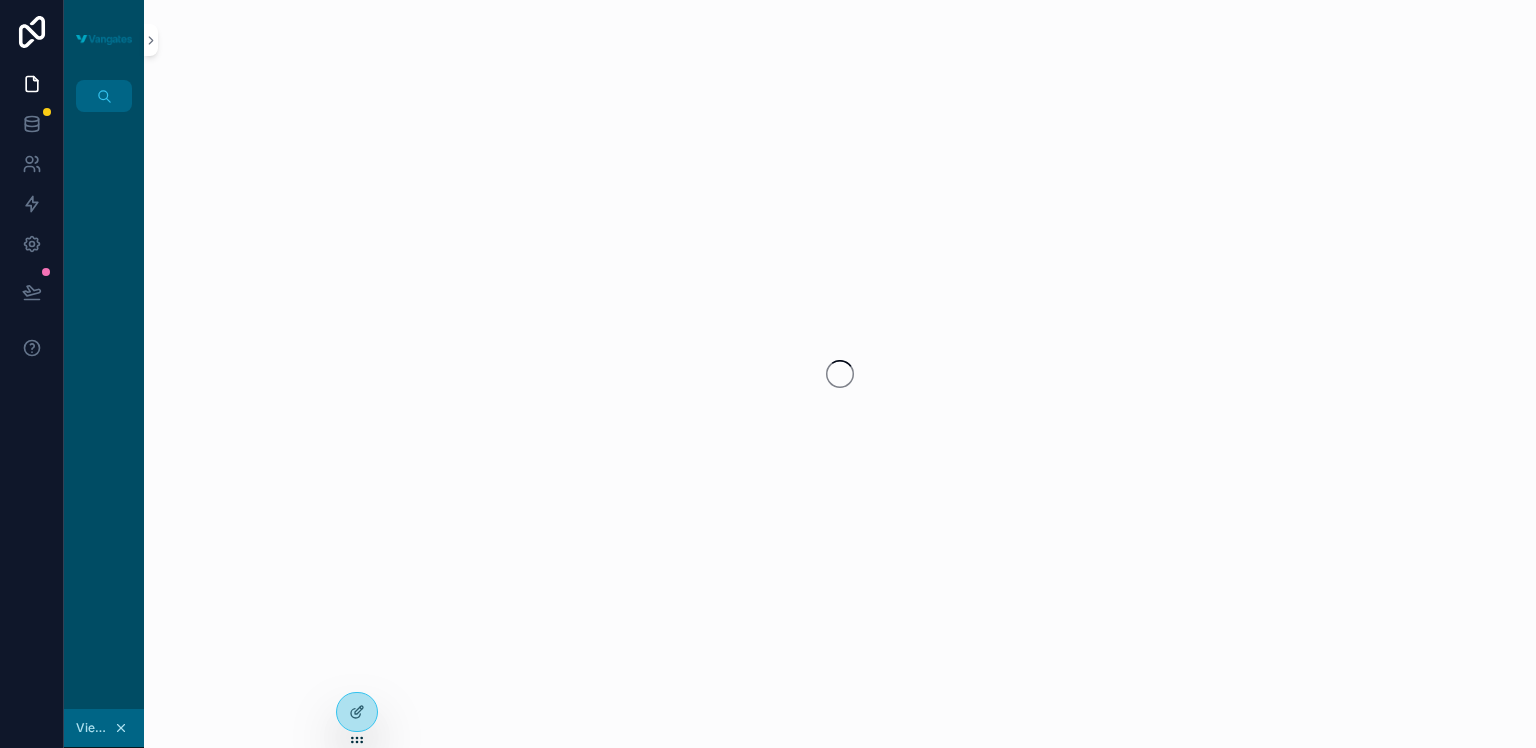 scroll, scrollTop: 0, scrollLeft: 0, axis: both 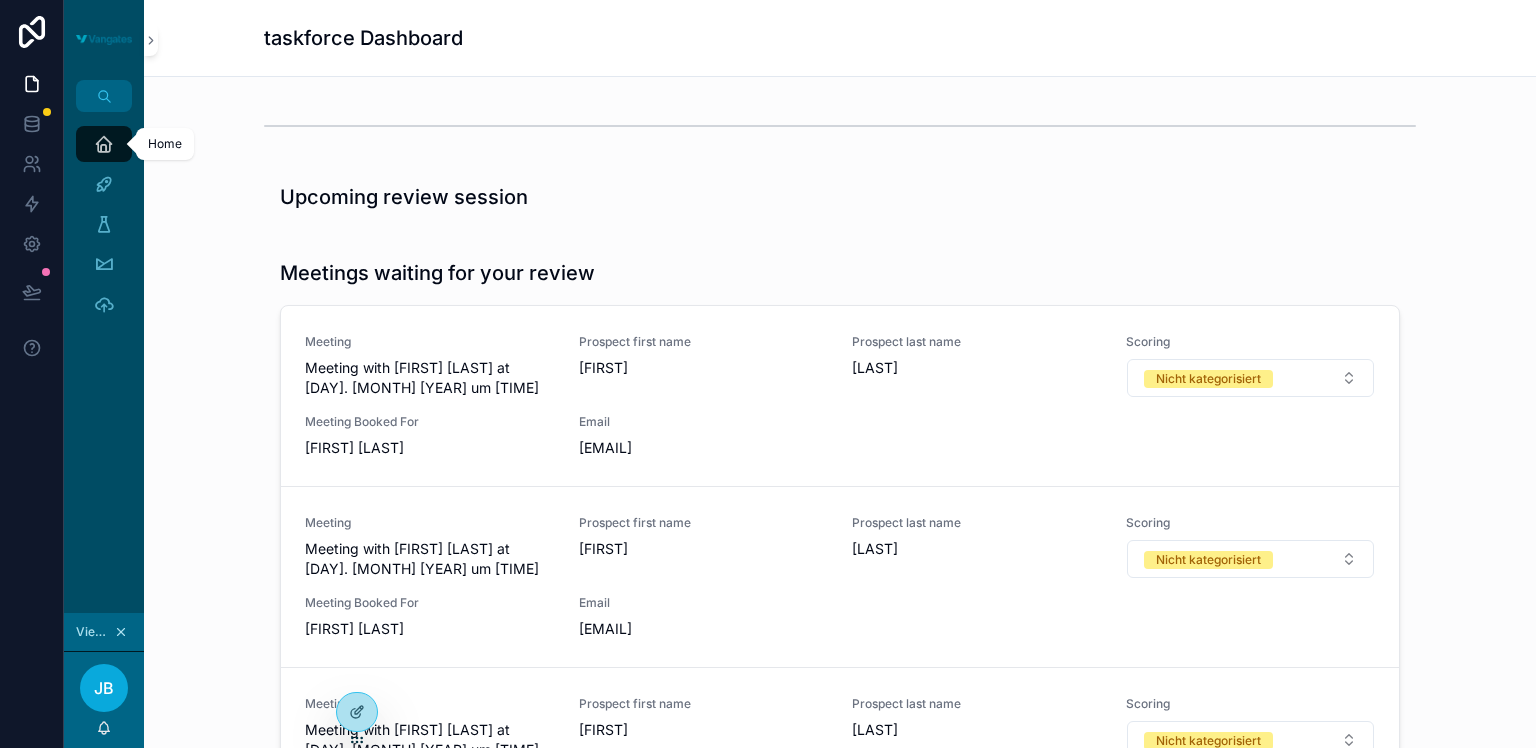 click on "Home" at bounding box center [104, 144] 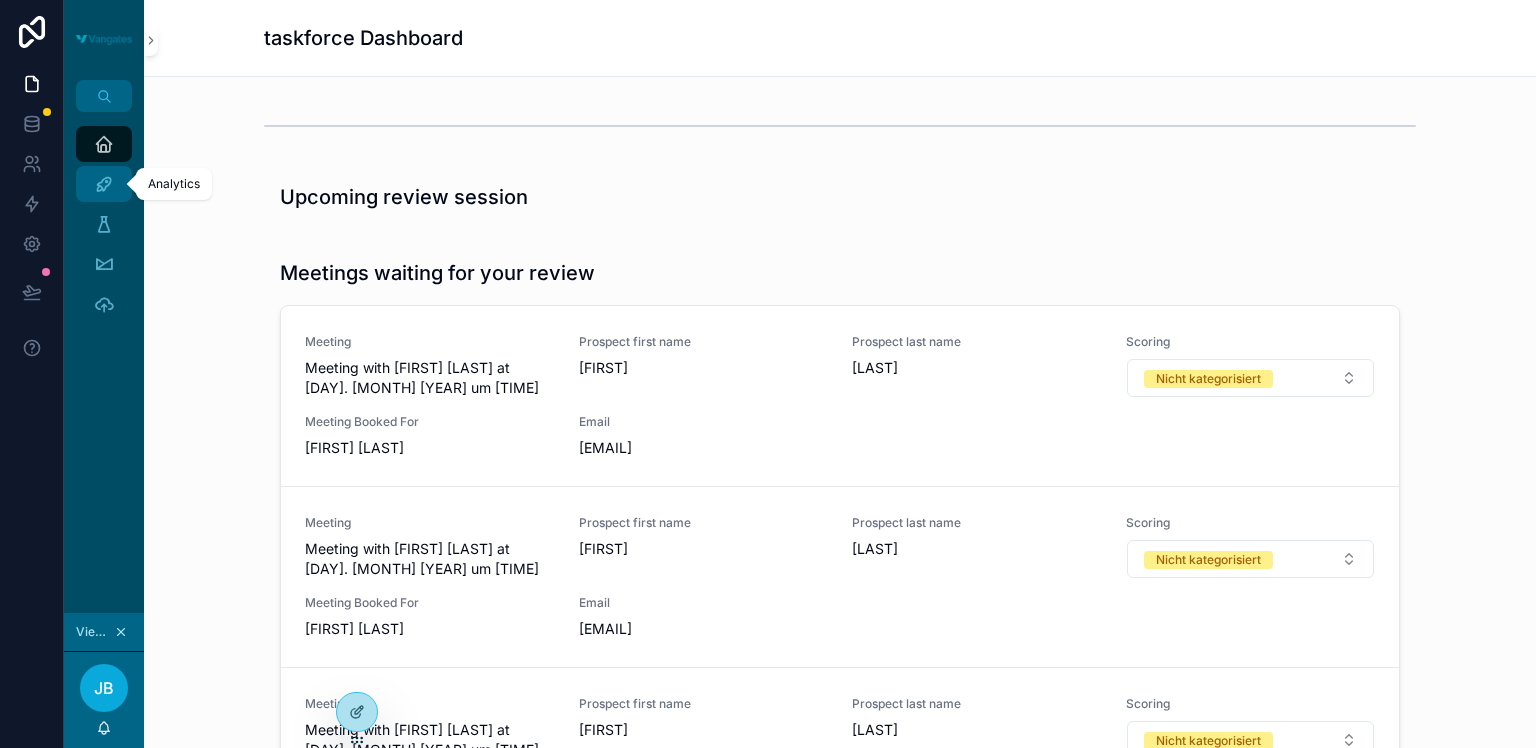 click at bounding box center (104, 184) 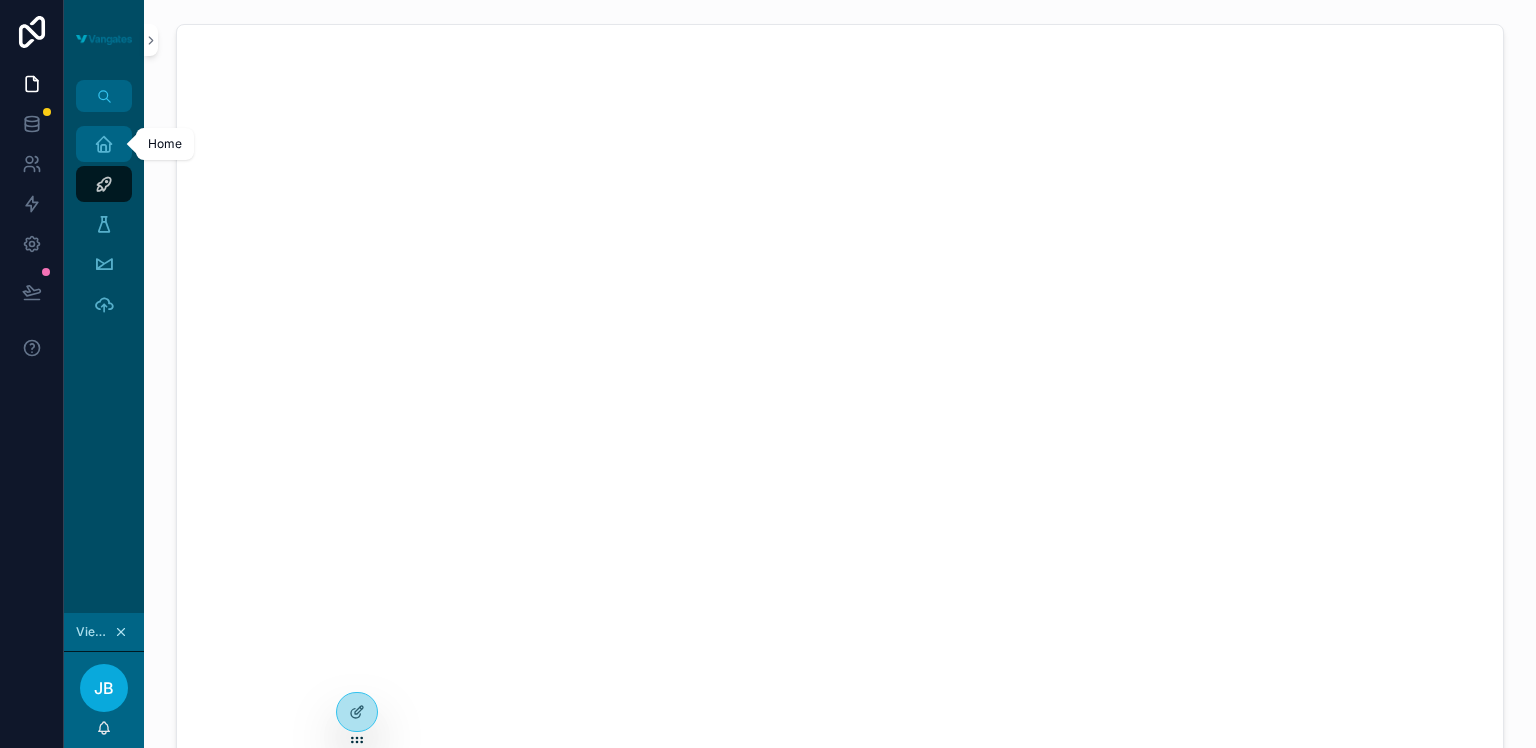 click at bounding box center [104, 144] 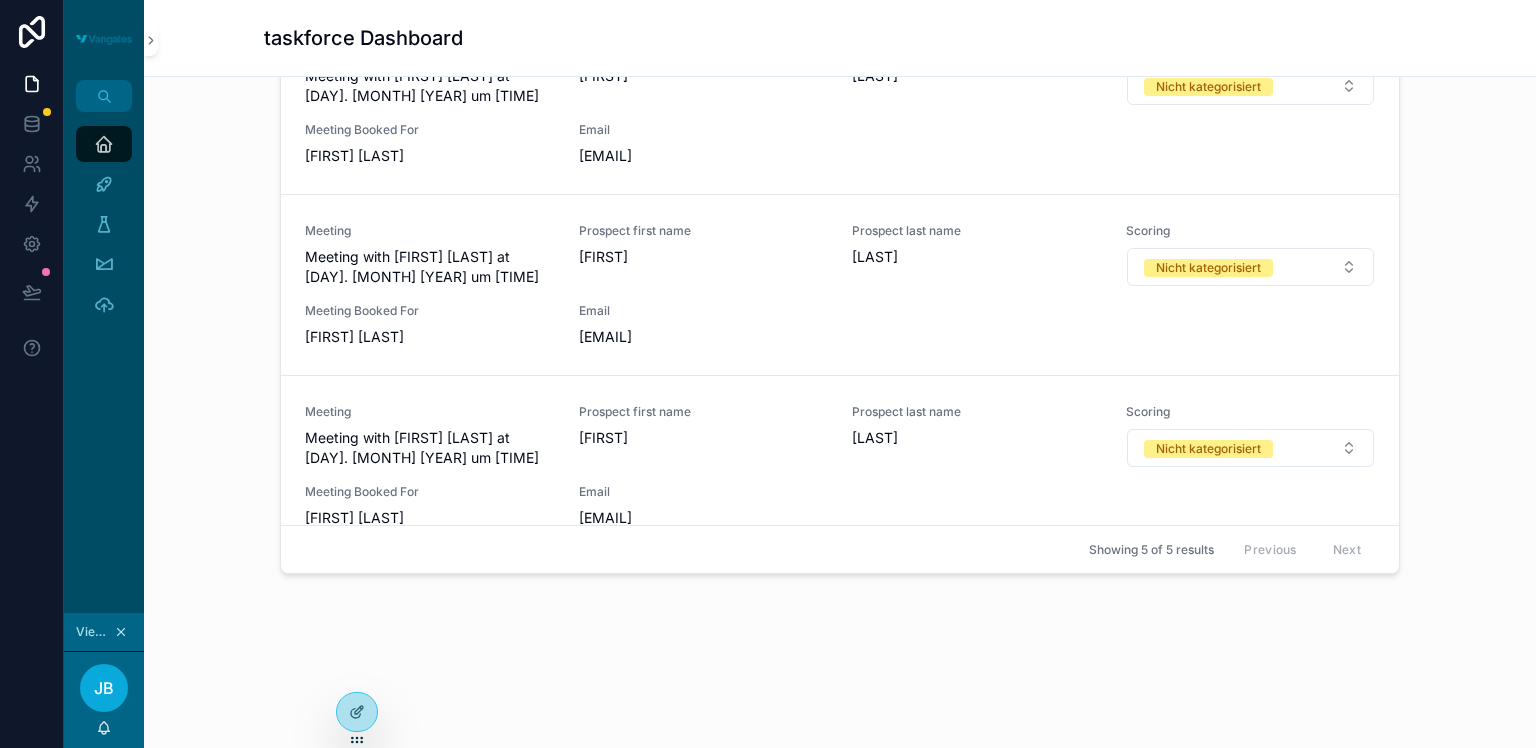 scroll, scrollTop: 0, scrollLeft: 0, axis: both 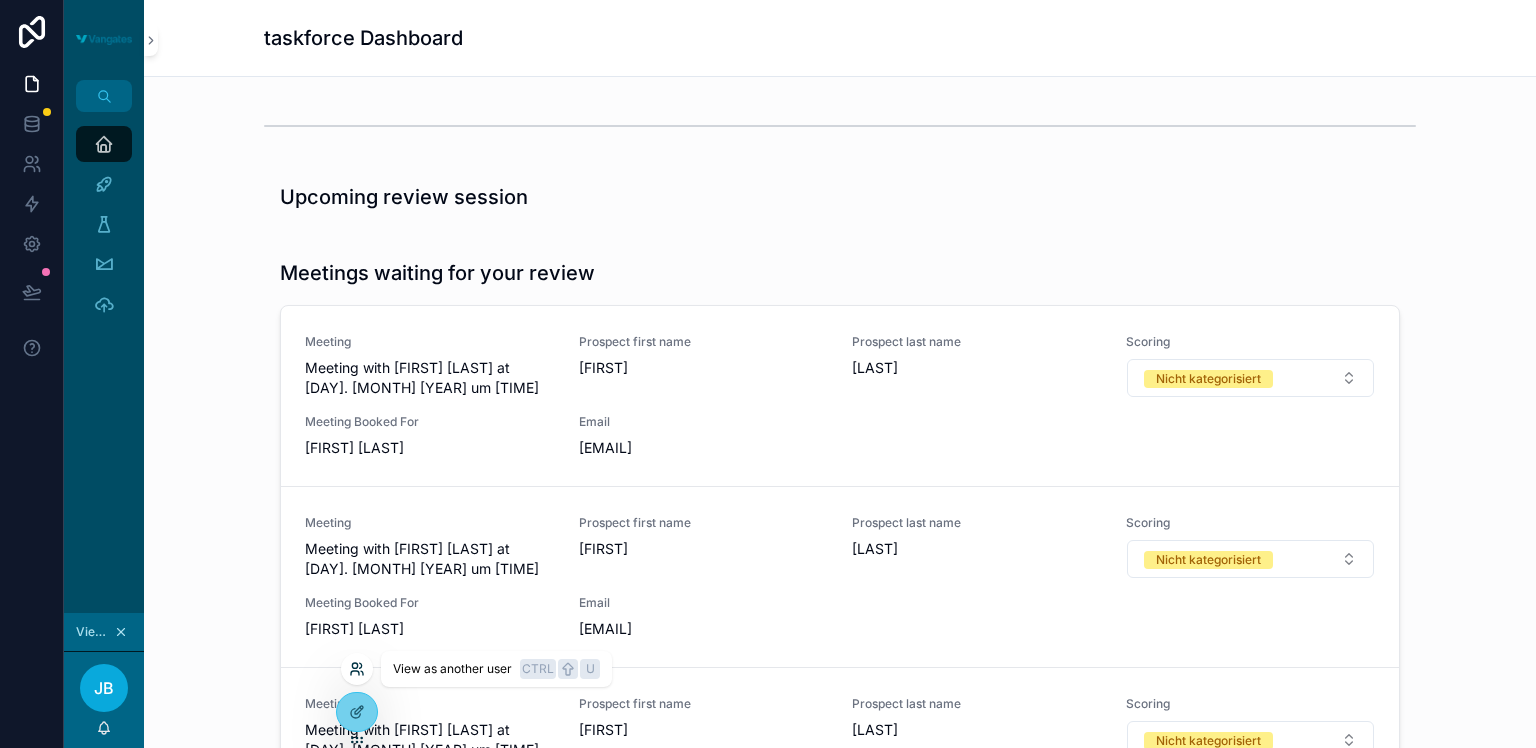 click 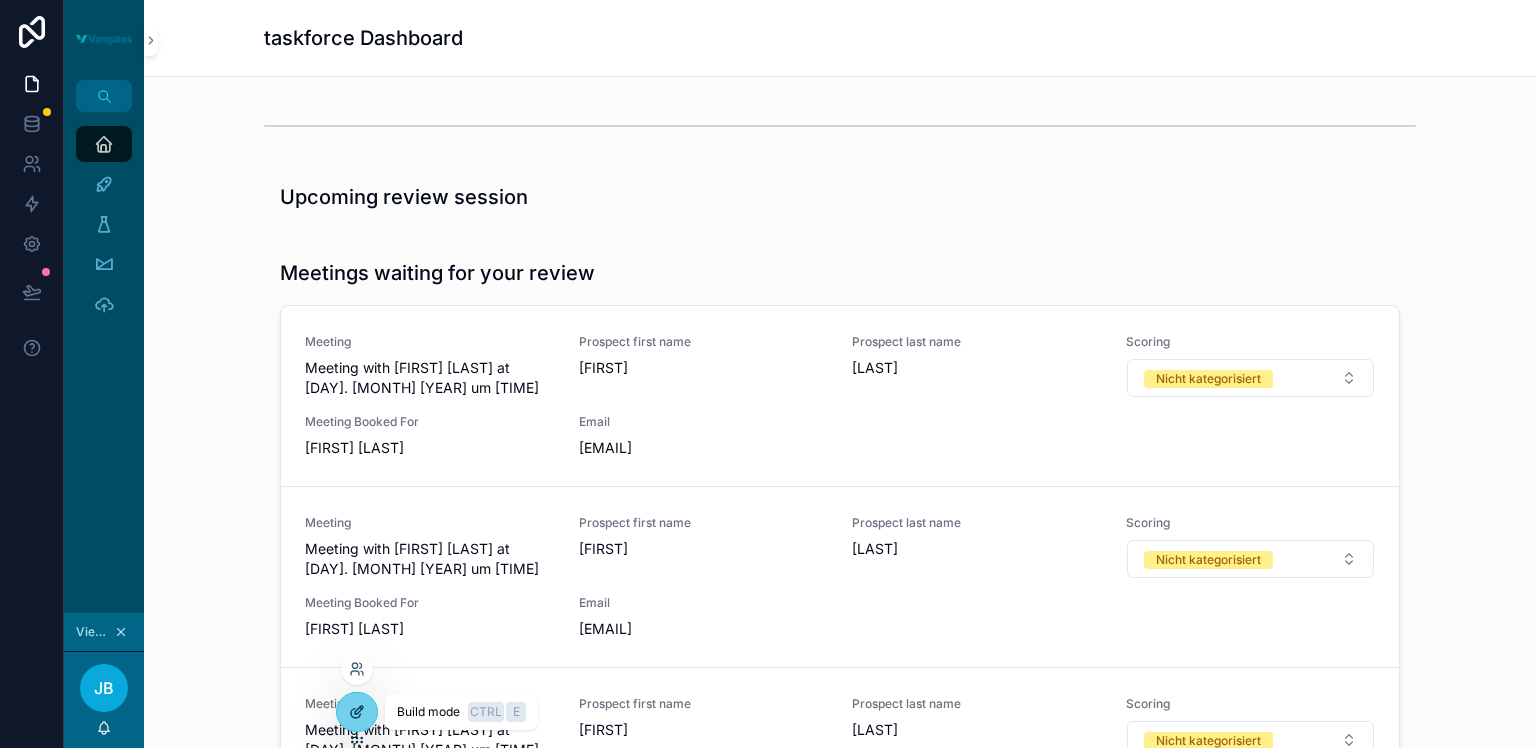 click at bounding box center (357, 712) 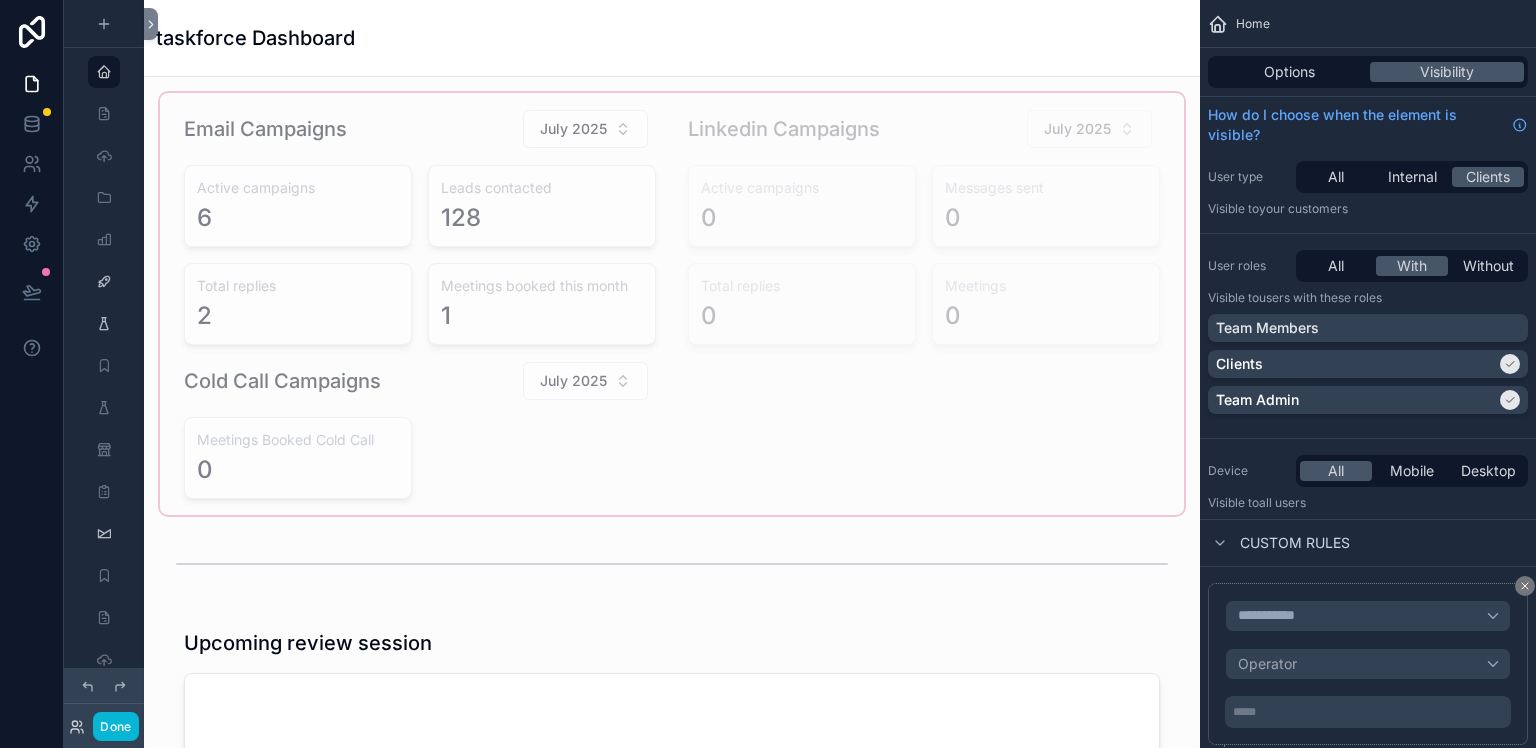 click at bounding box center (672, 304) 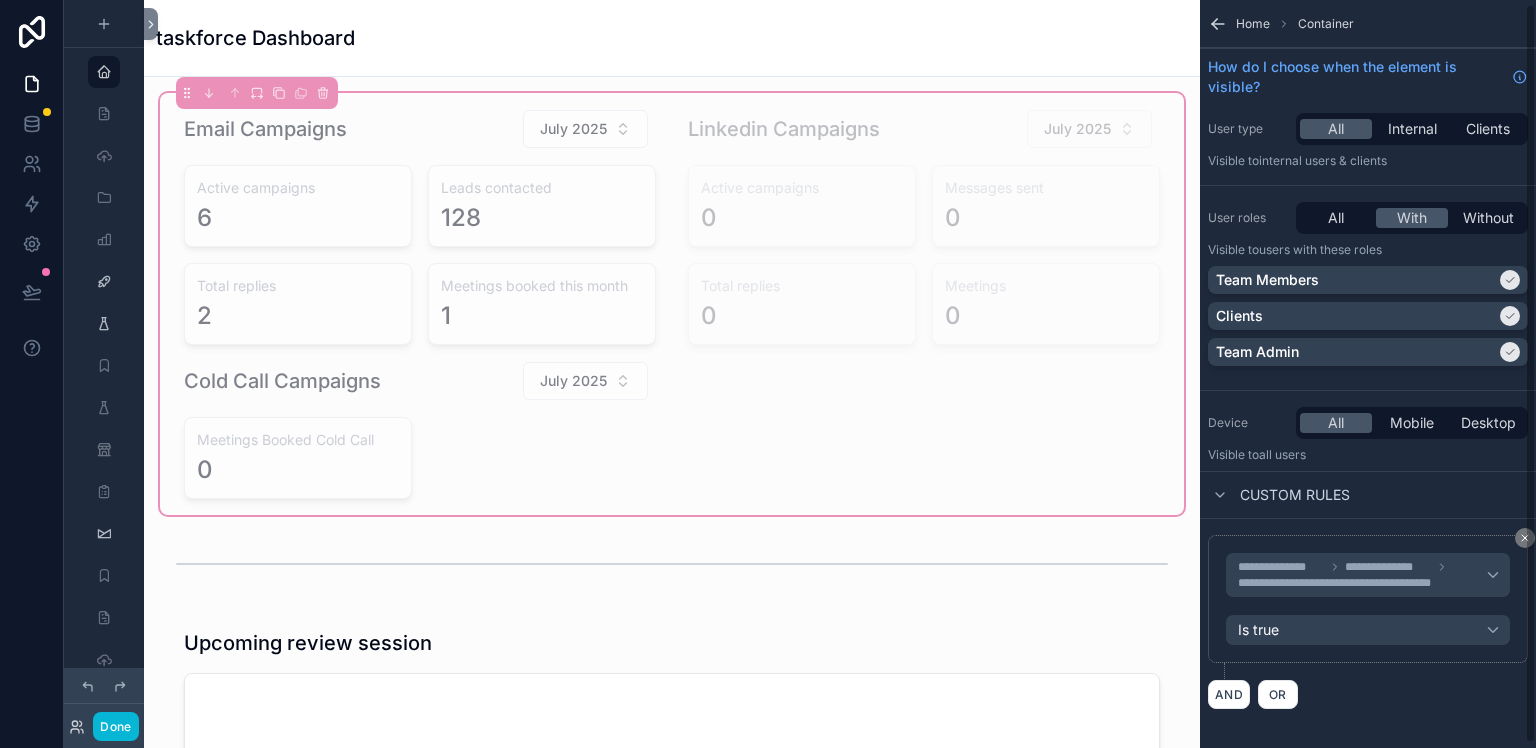 scroll, scrollTop: 9, scrollLeft: 0, axis: vertical 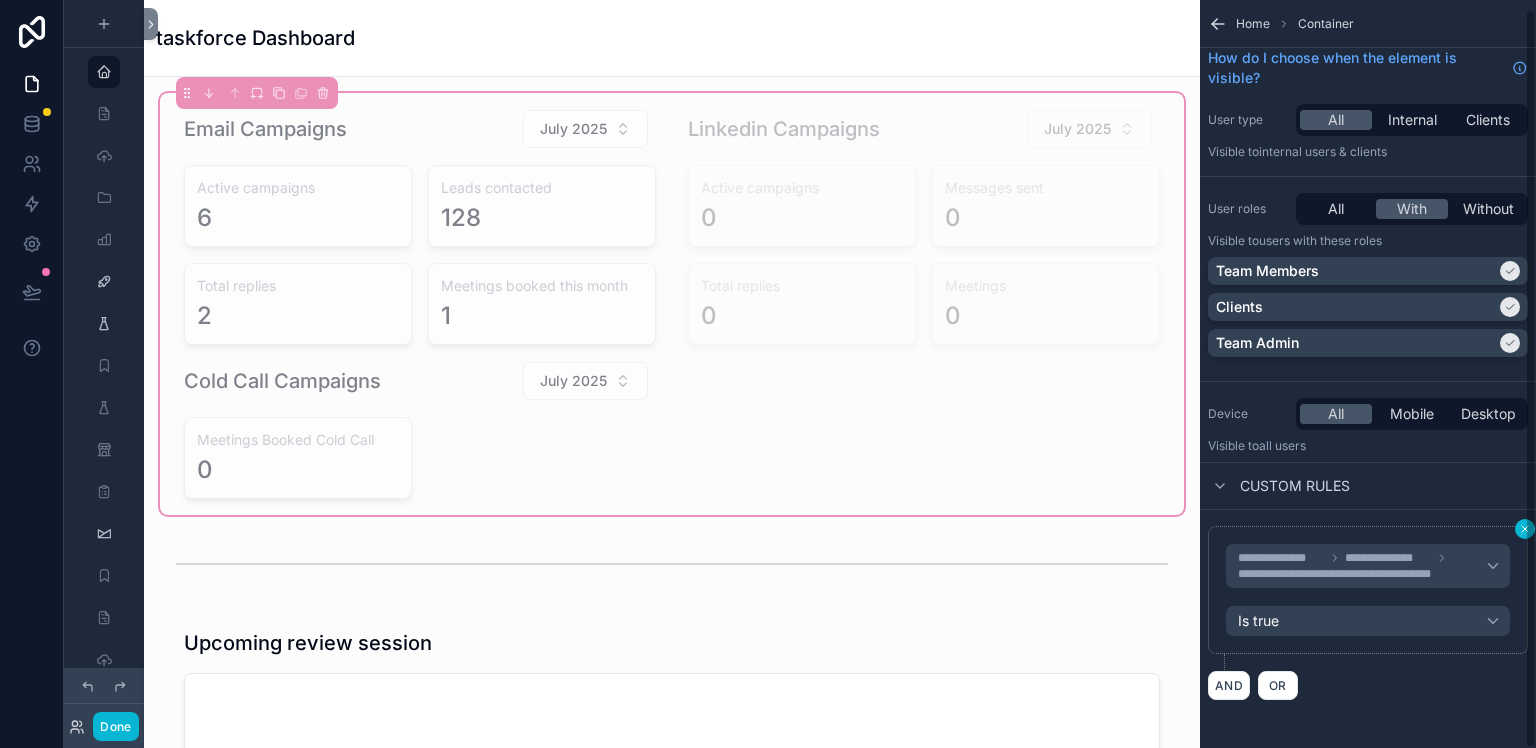 click 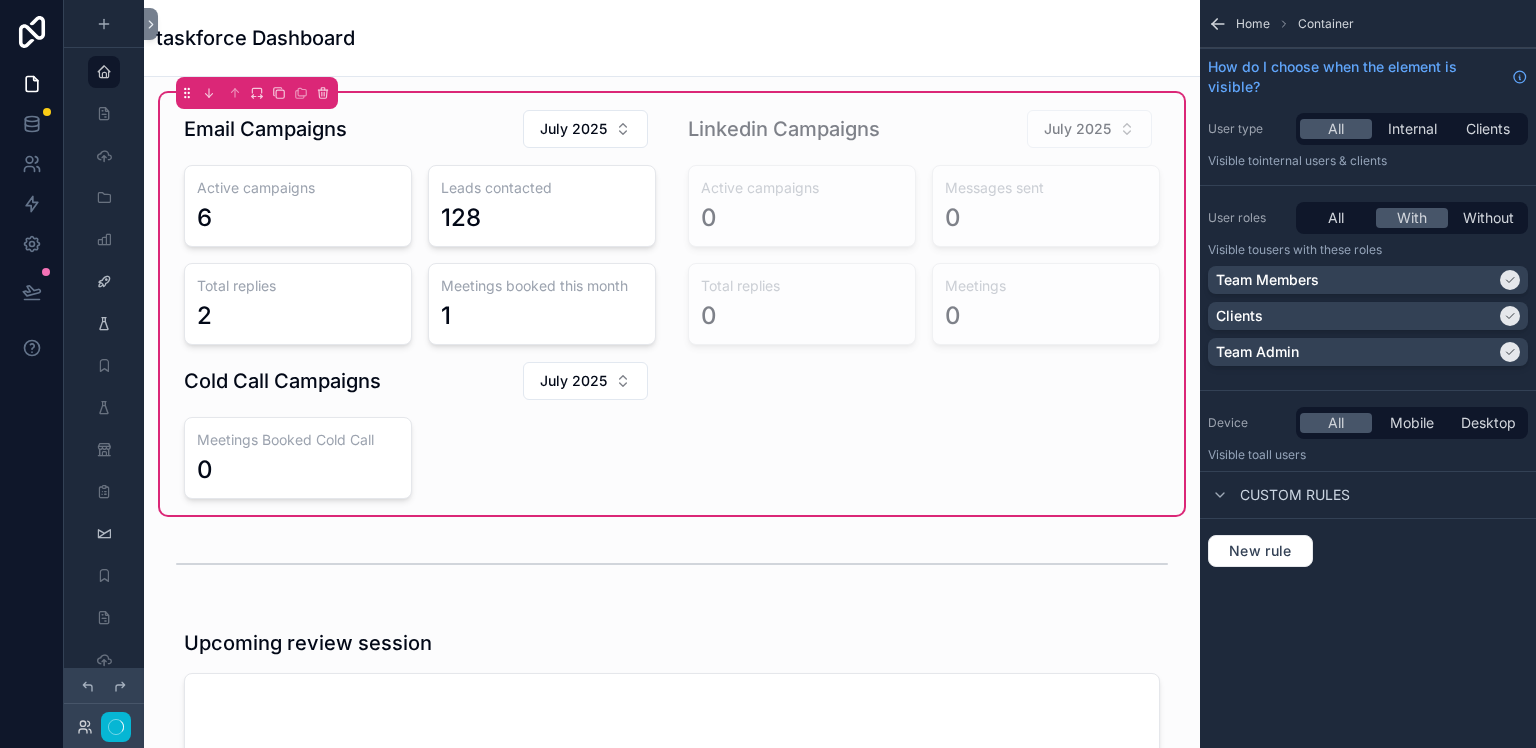 scroll, scrollTop: 0, scrollLeft: 0, axis: both 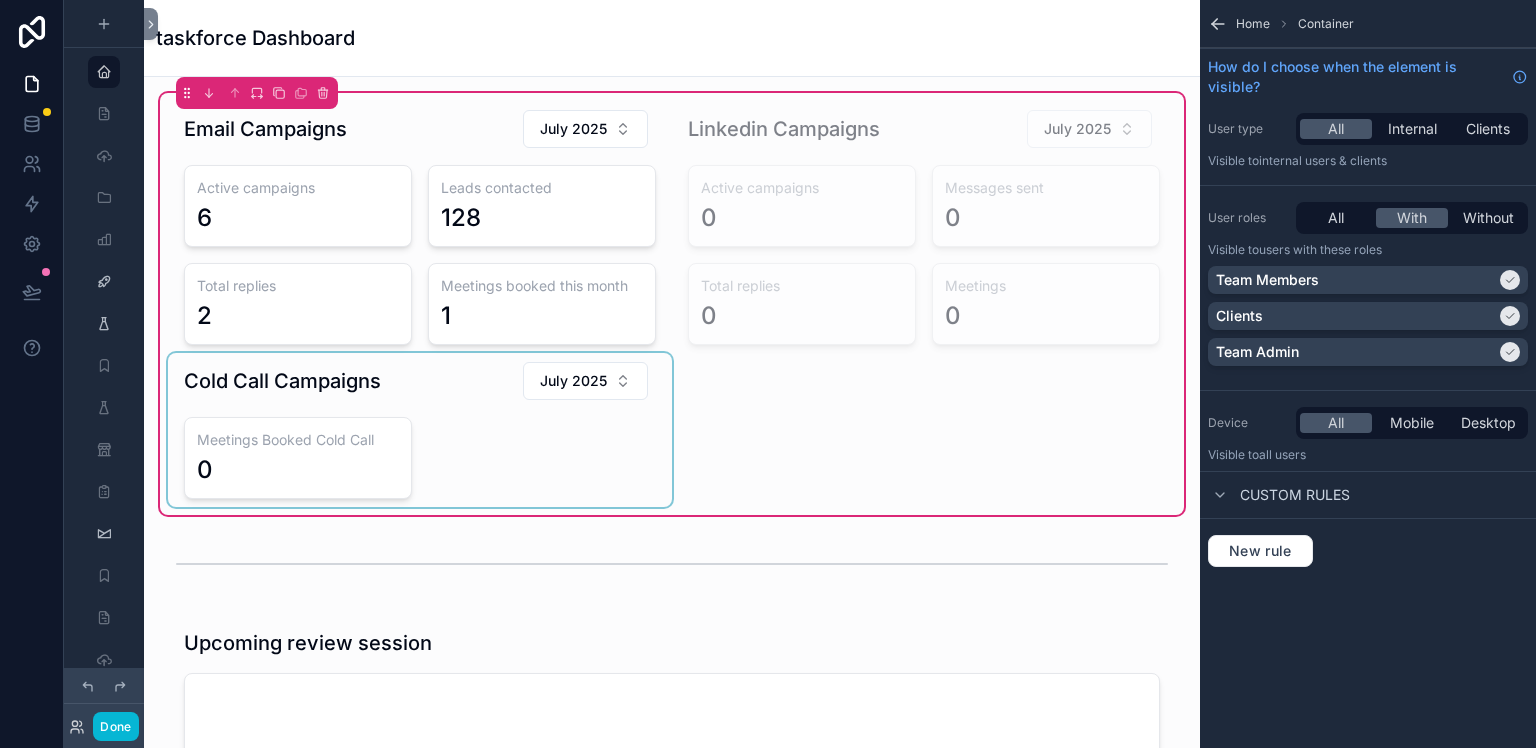 click at bounding box center [420, 430] 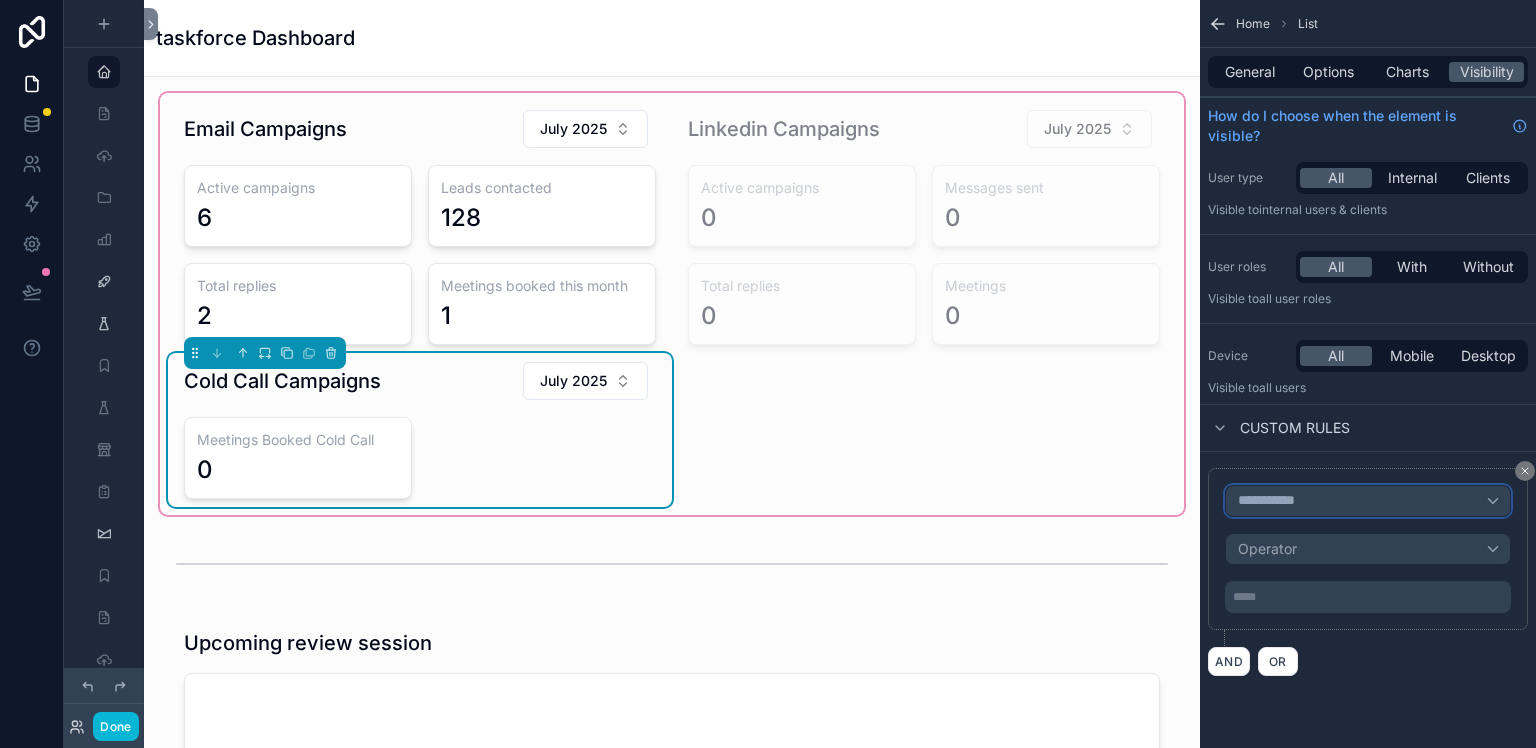 click on "**********" at bounding box center (1368, 501) 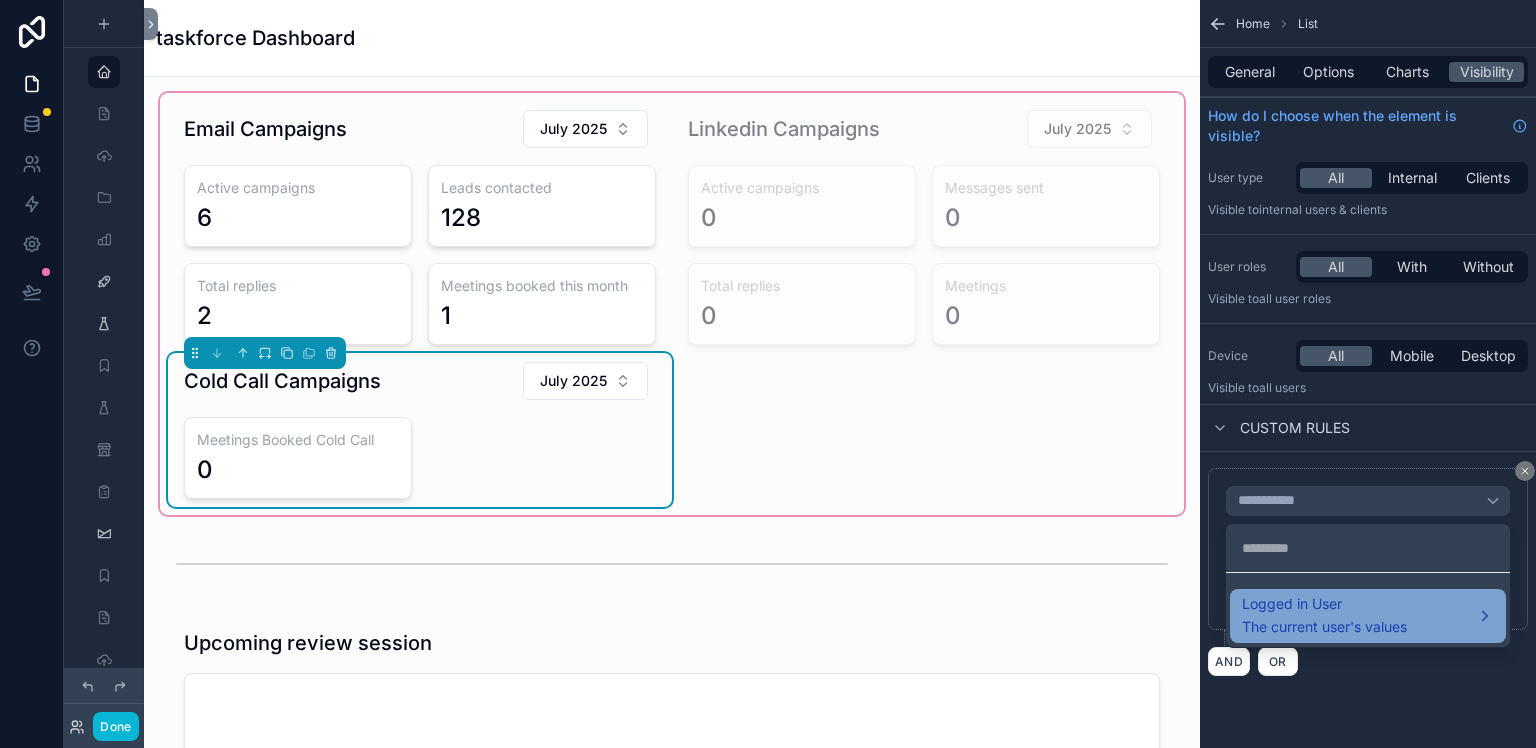 click on "Logged in User" at bounding box center [1324, 604] 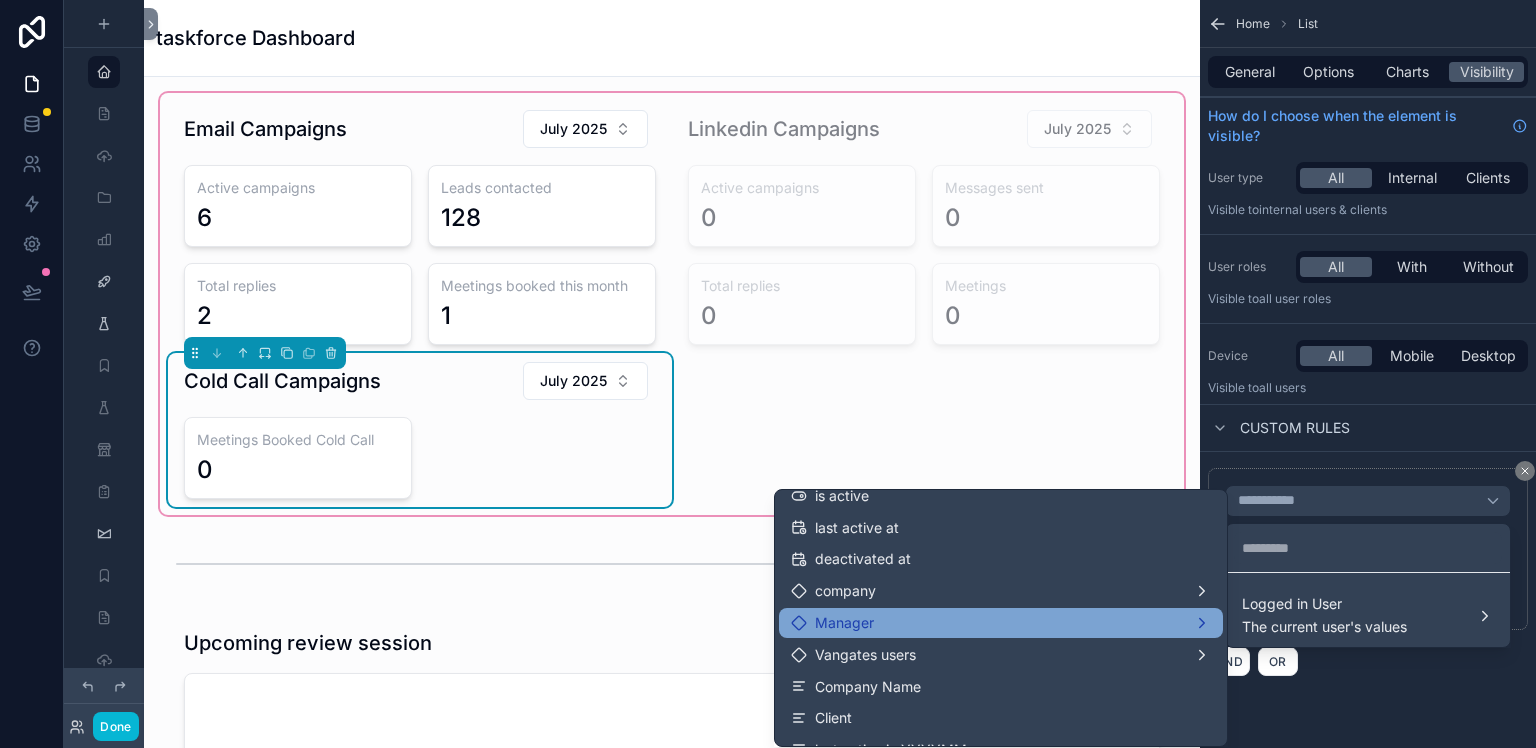 scroll, scrollTop: 274, scrollLeft: 0, axis: vertical 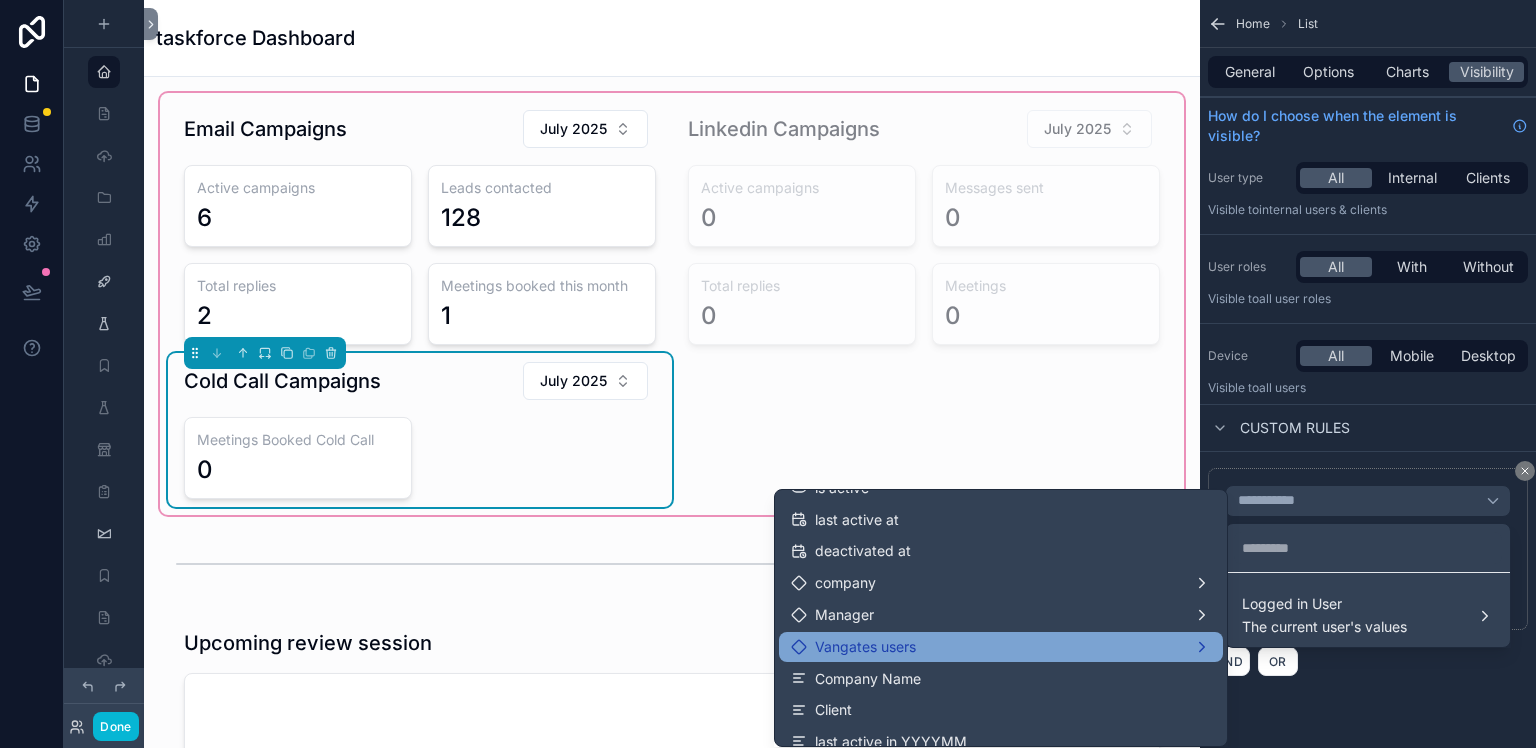 click on "Vangates users" at bounding box center [865, 647] 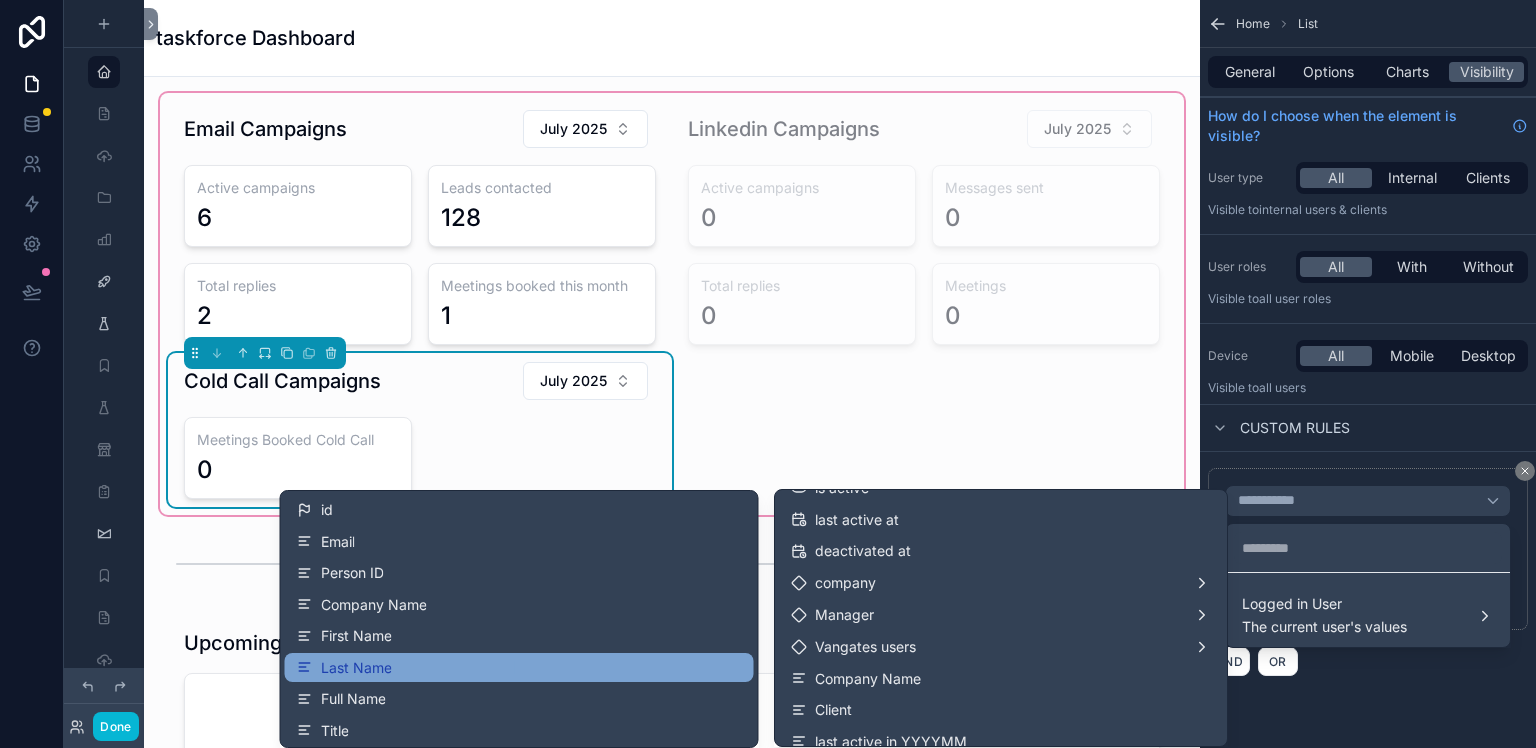 scroll, scrollTop: 1139, scrollLeft: 0, axis: vertical 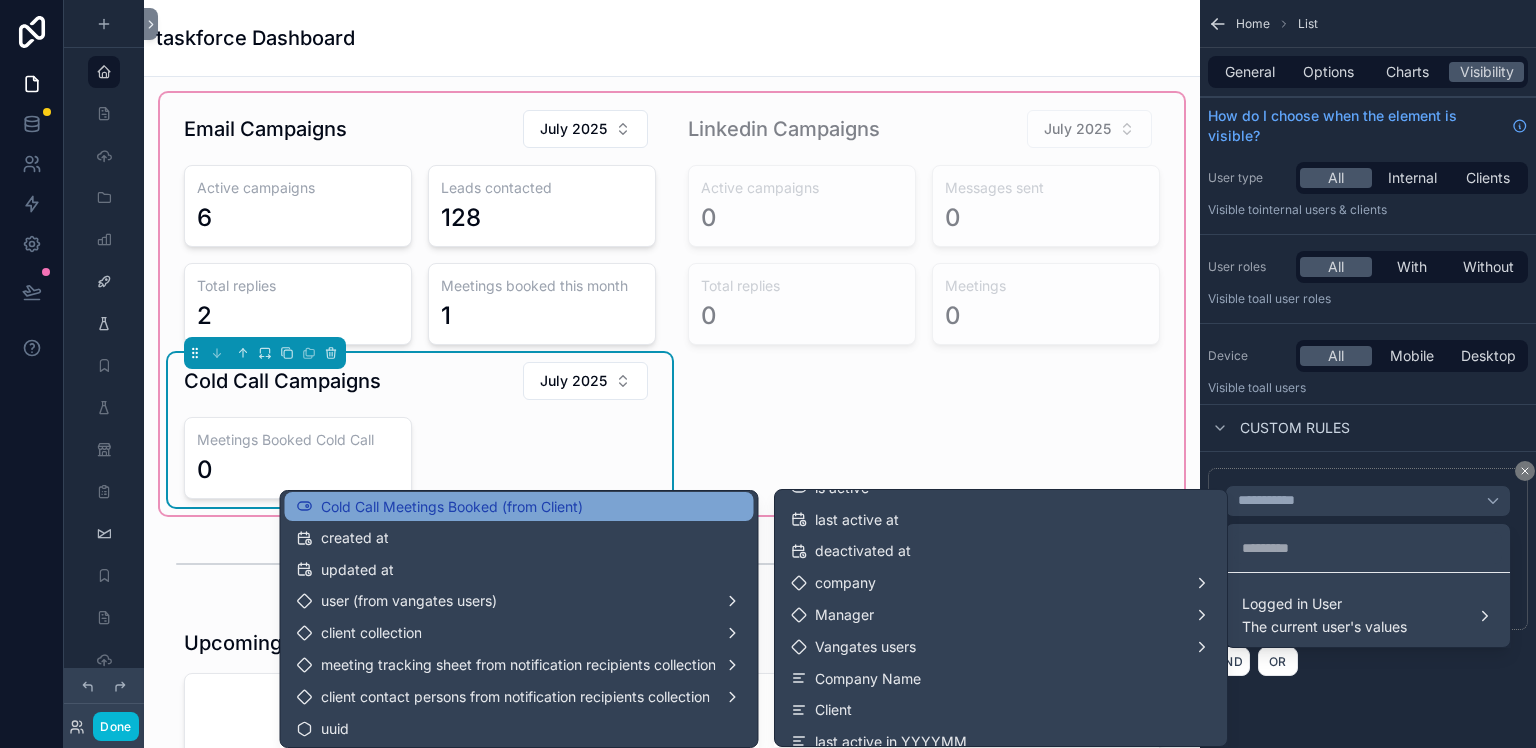 click on "Cold Call Meetings Booked (from Client)" at bounding box center (452, 507) 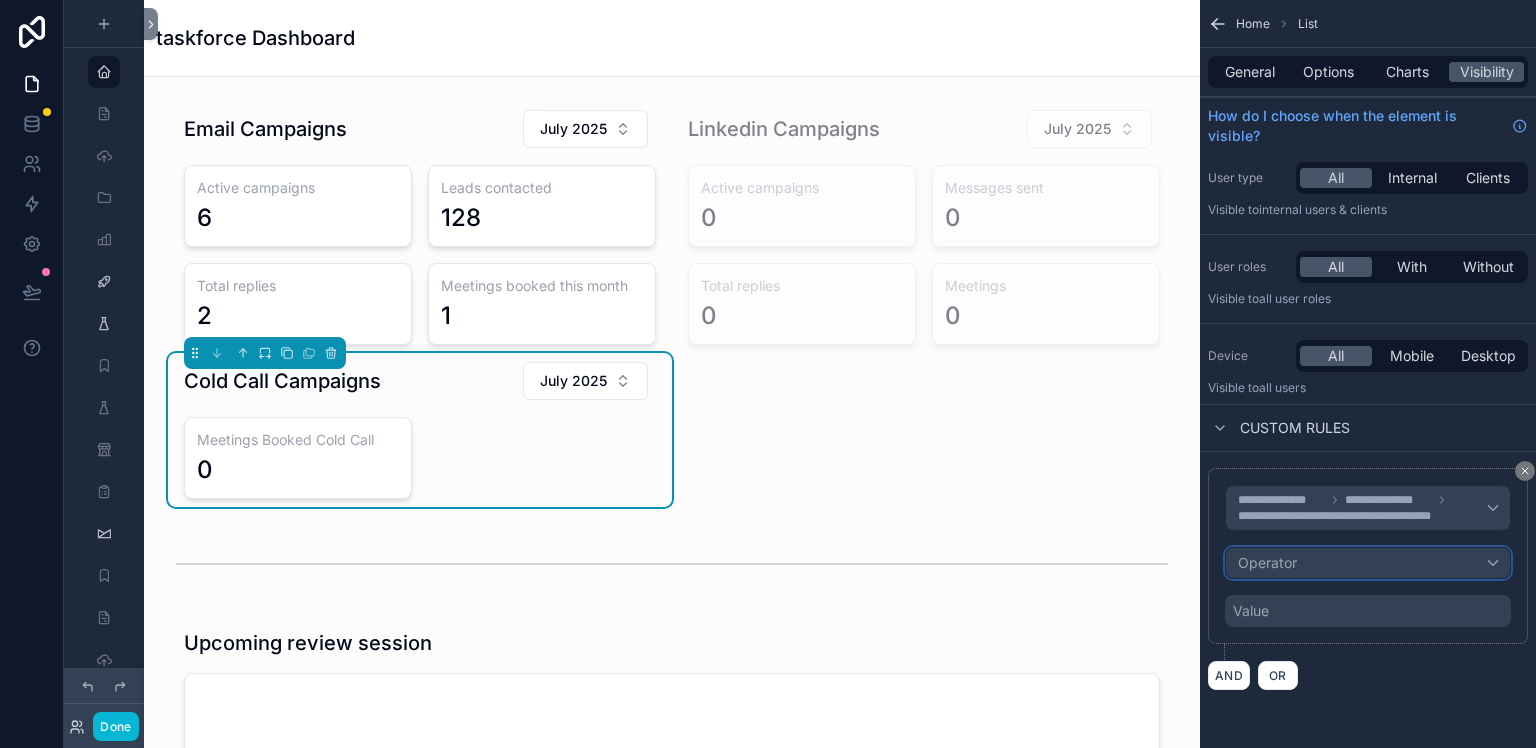 click on "Operator" at bounding box center [1368, 563] 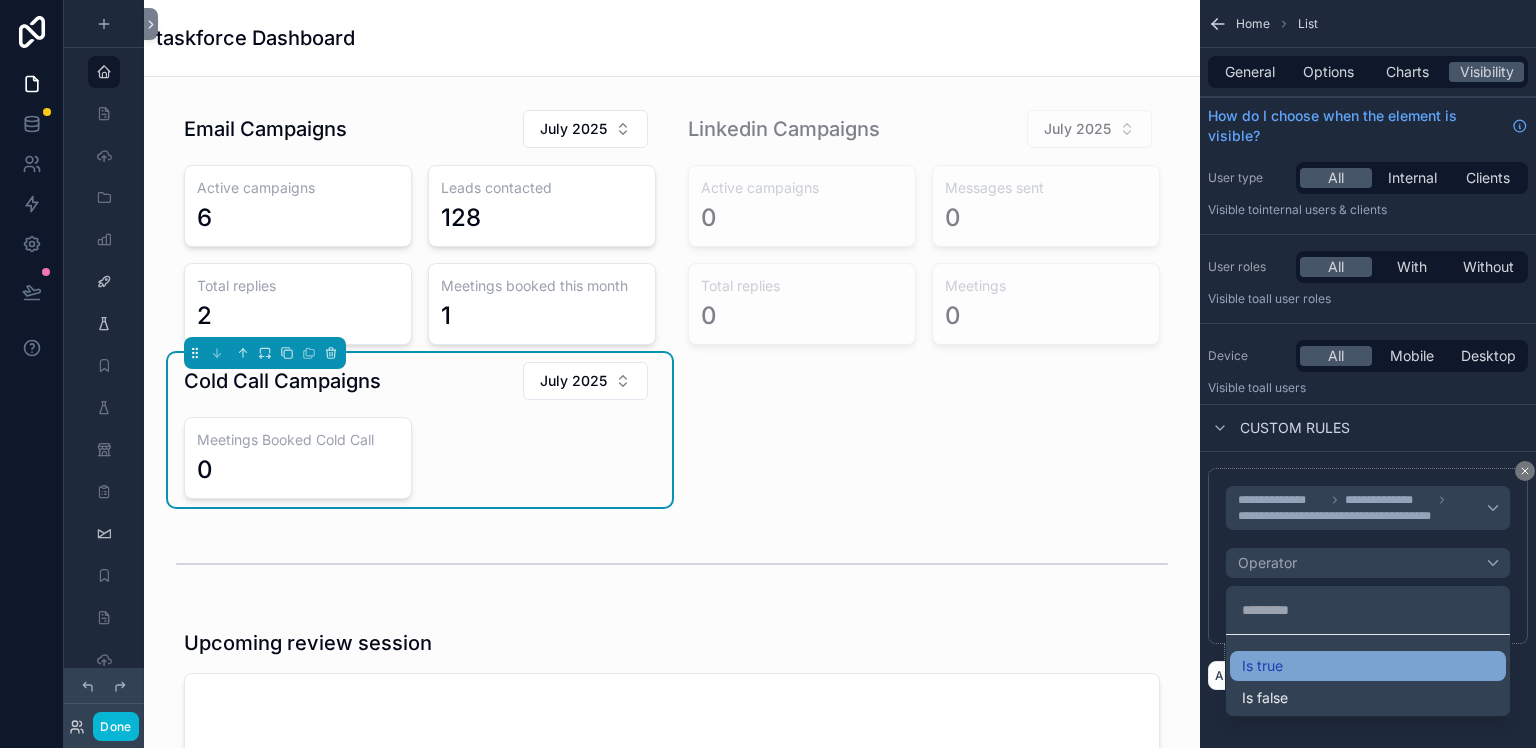 click on "Is true" at bounding box center [1368, 666] 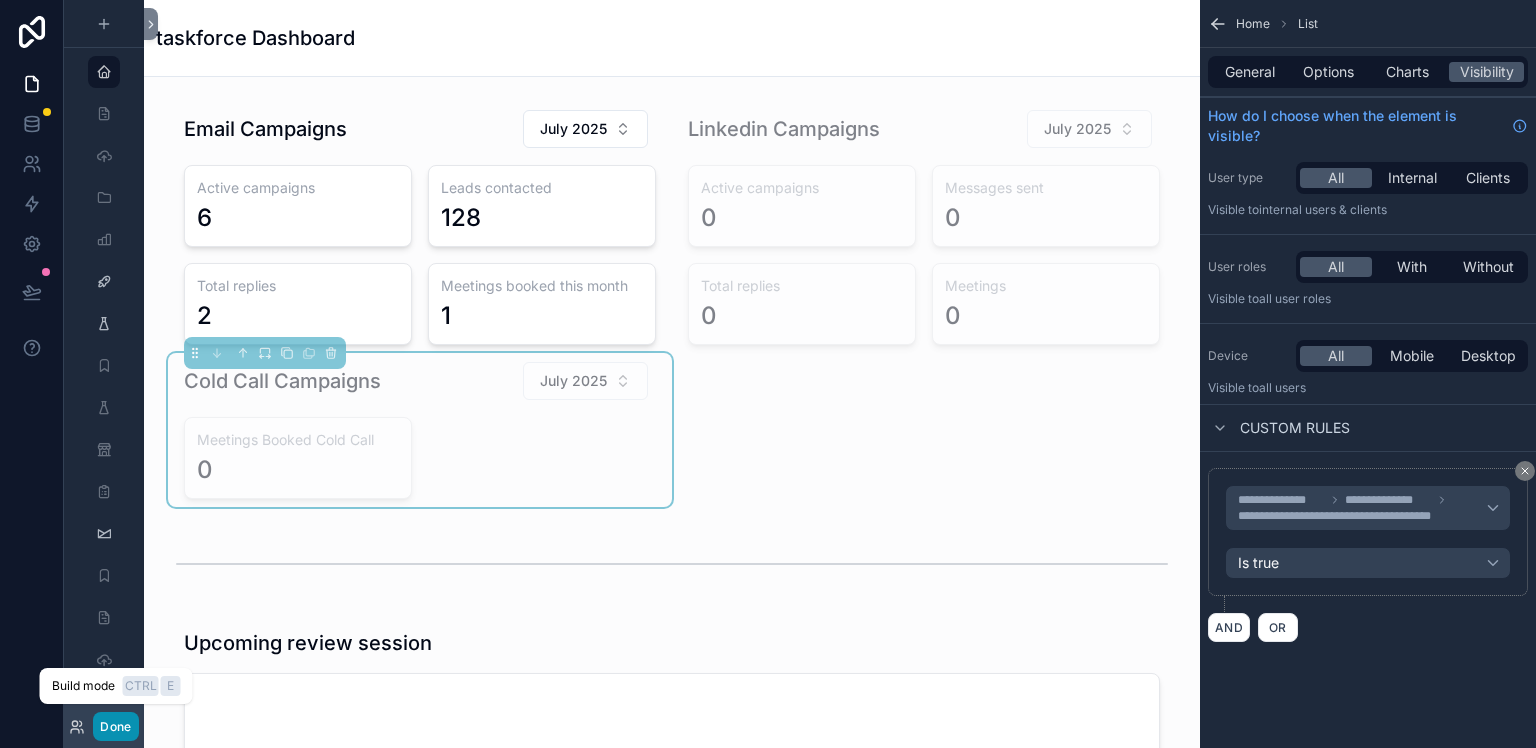 click on "Done" at bounding box center (115, 726) 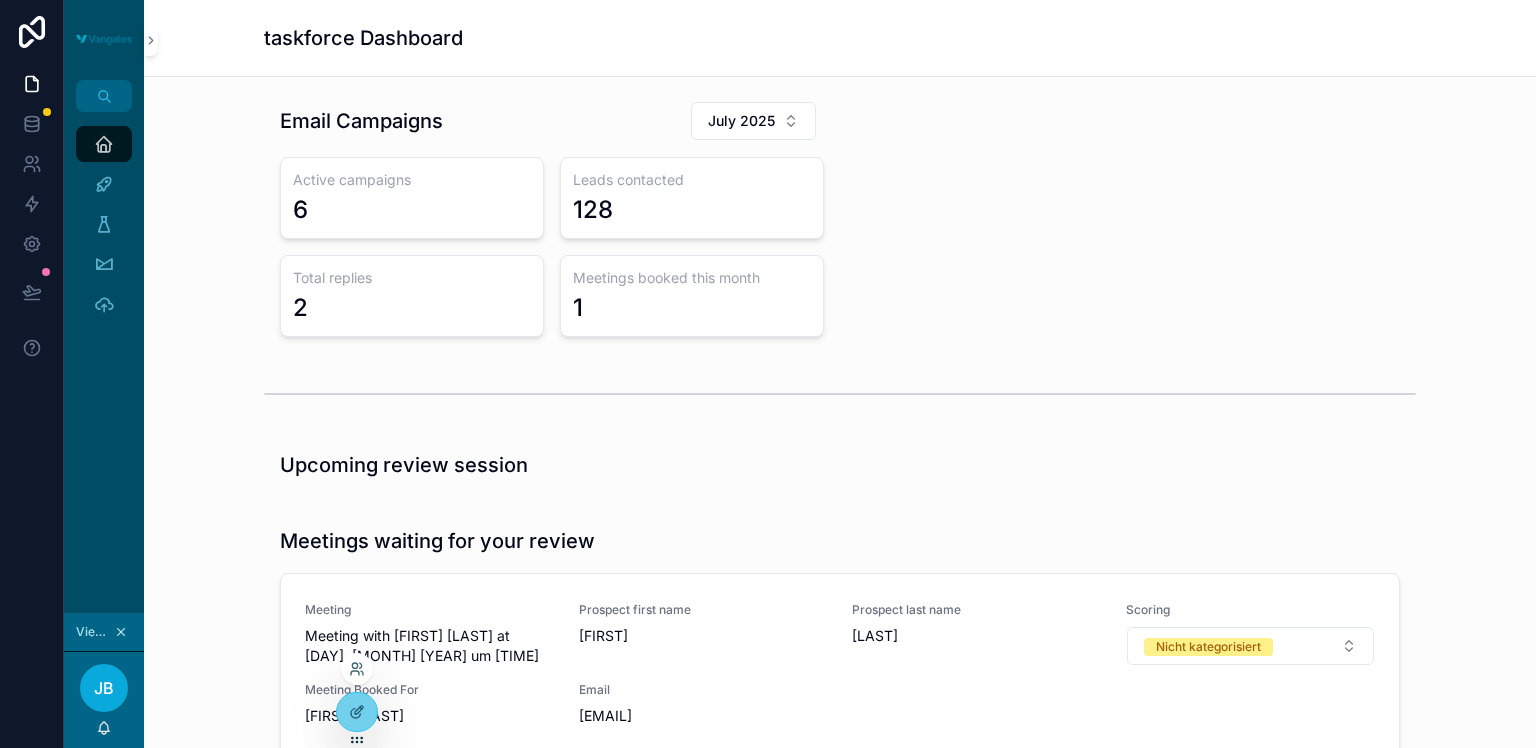 click at bounding box center (357, 669) 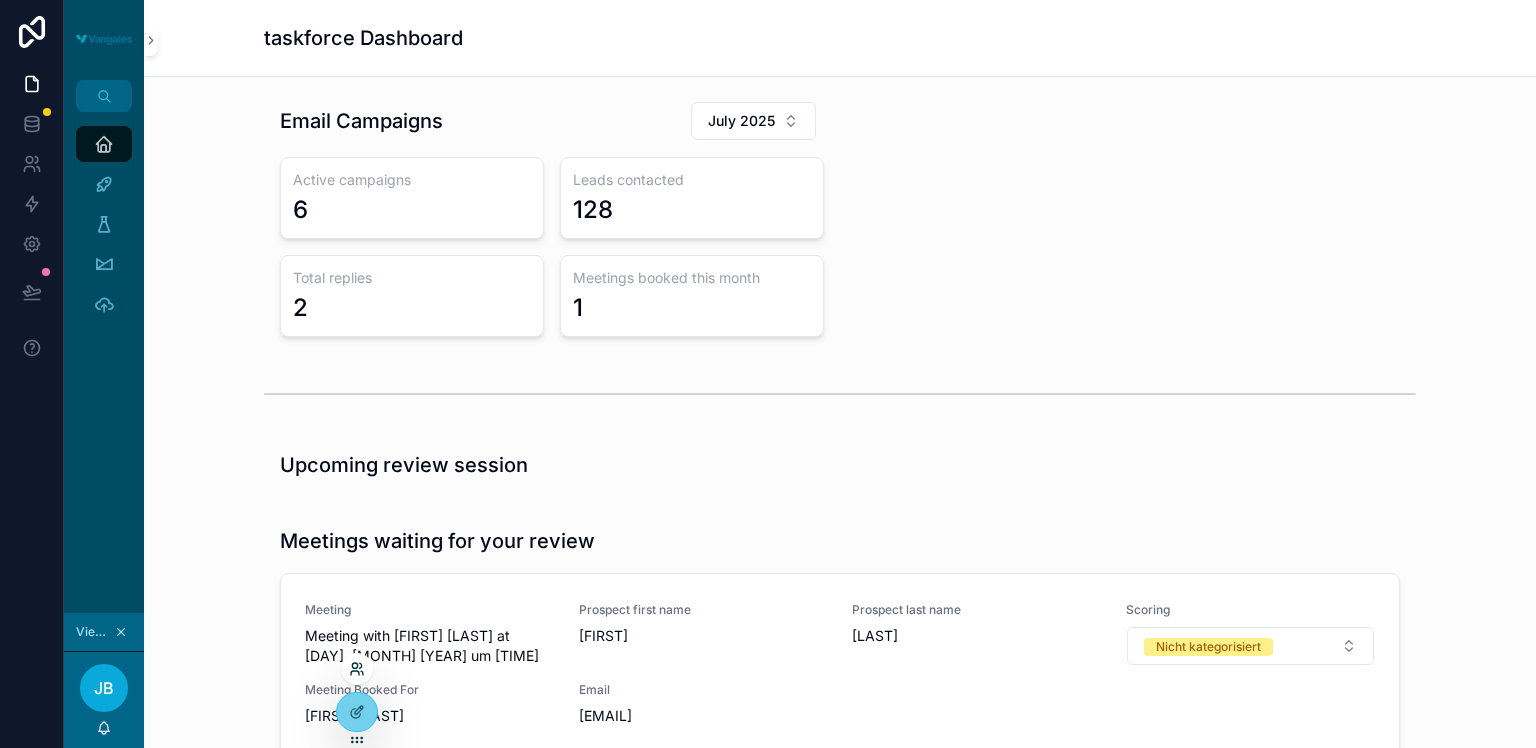 click 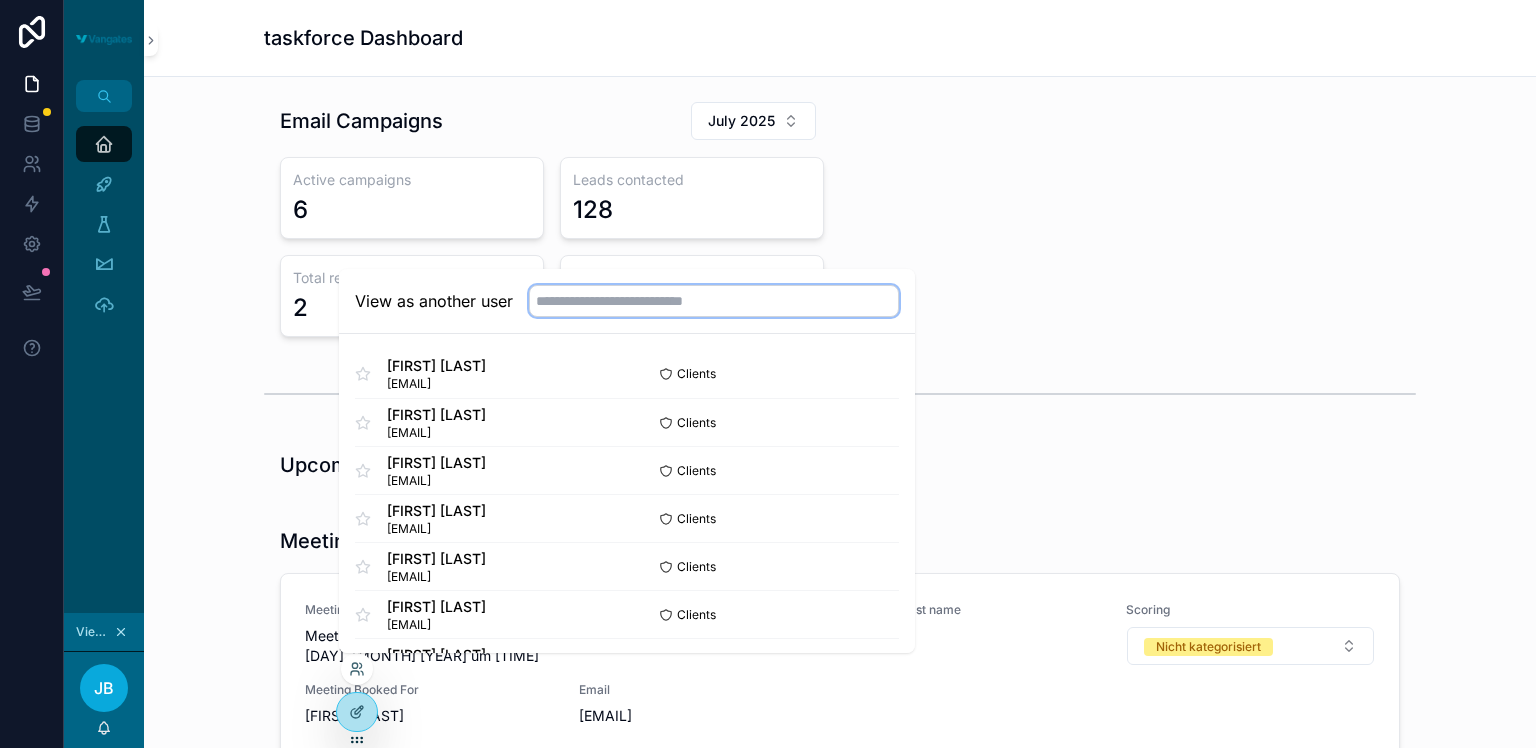 click at bounding box center (714, 301) 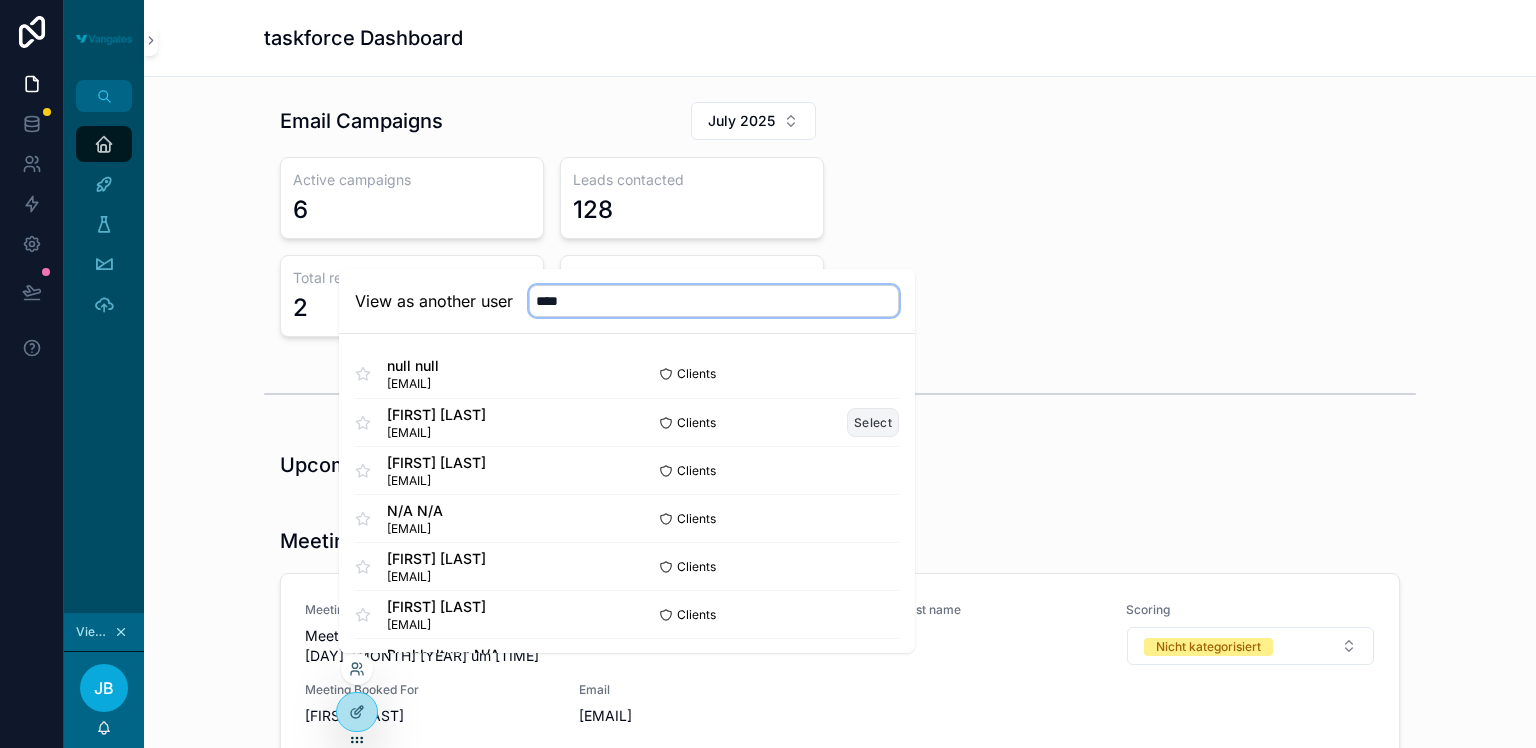 type on "****" 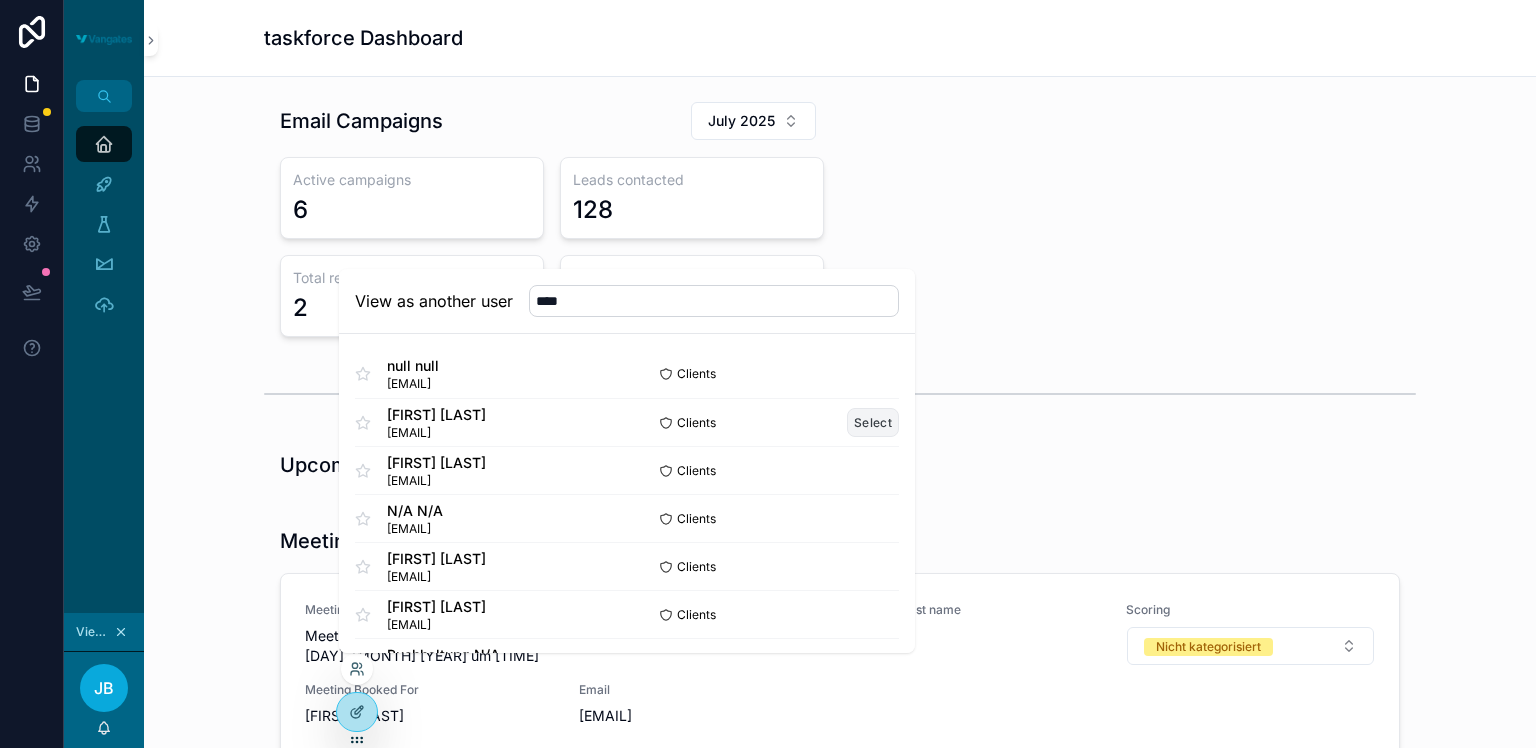 click on "Select" at bounding box center (873, 422) 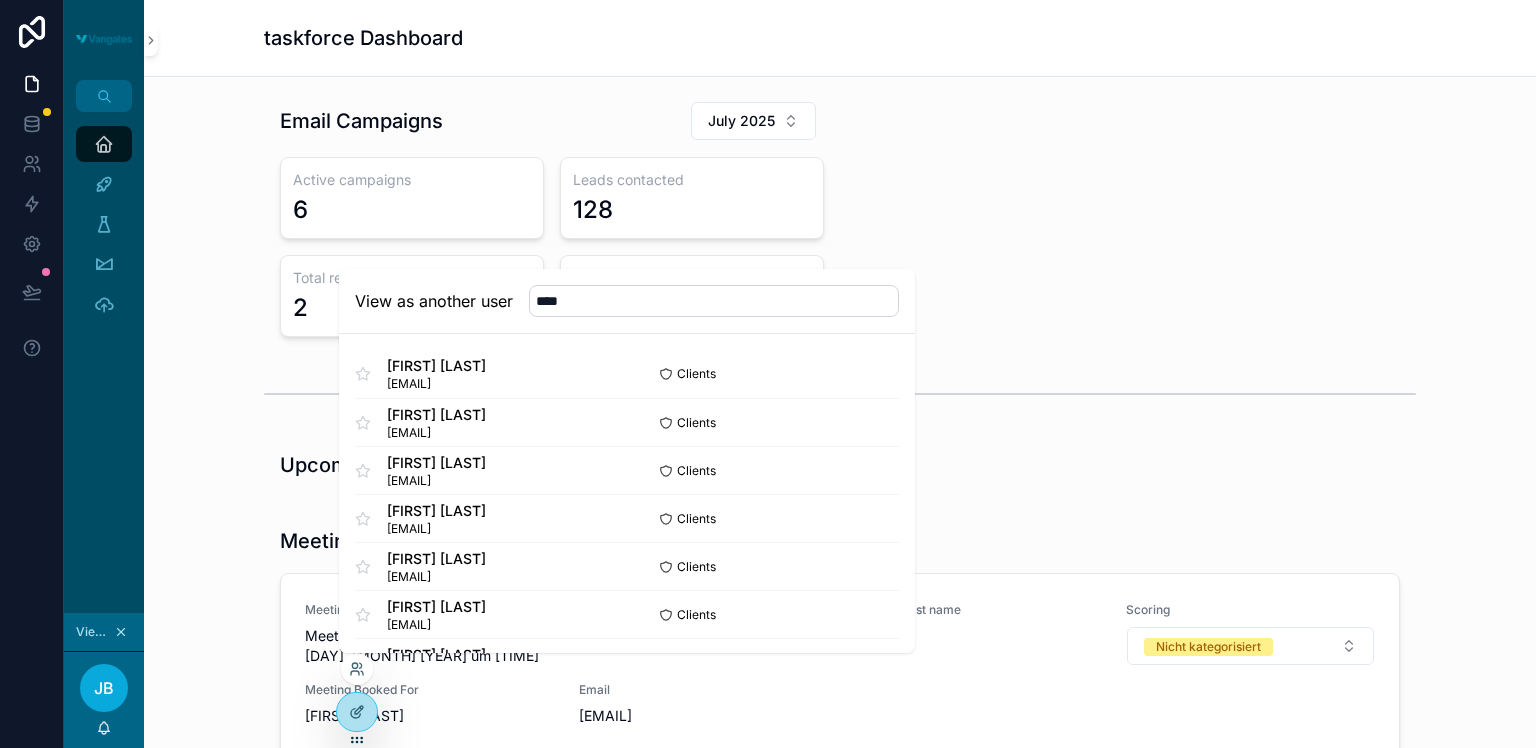 type 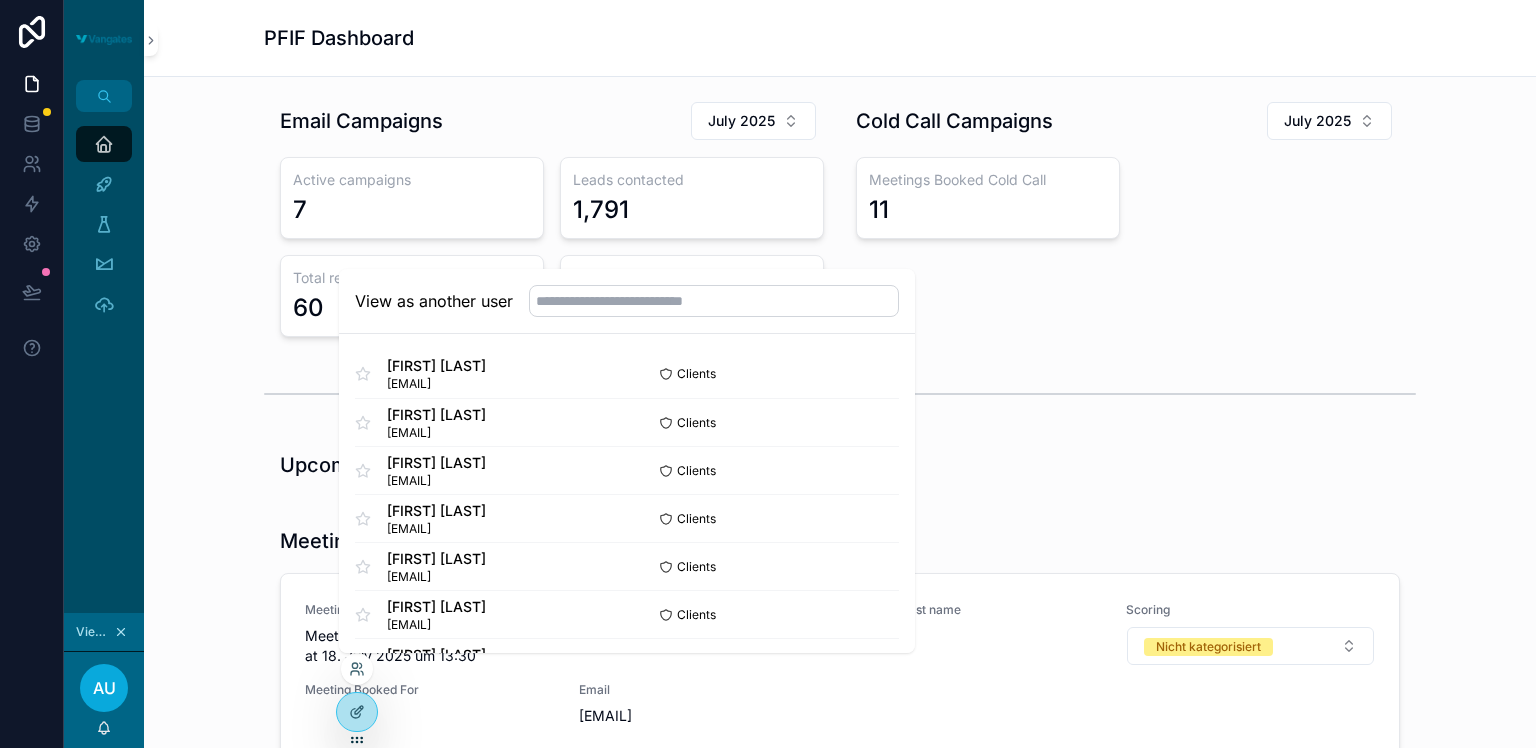 click on "Cold Call Campaigns July 2025 Meetings Booked Cold Call [NUMBER]" at bounding box center [1128, 219] 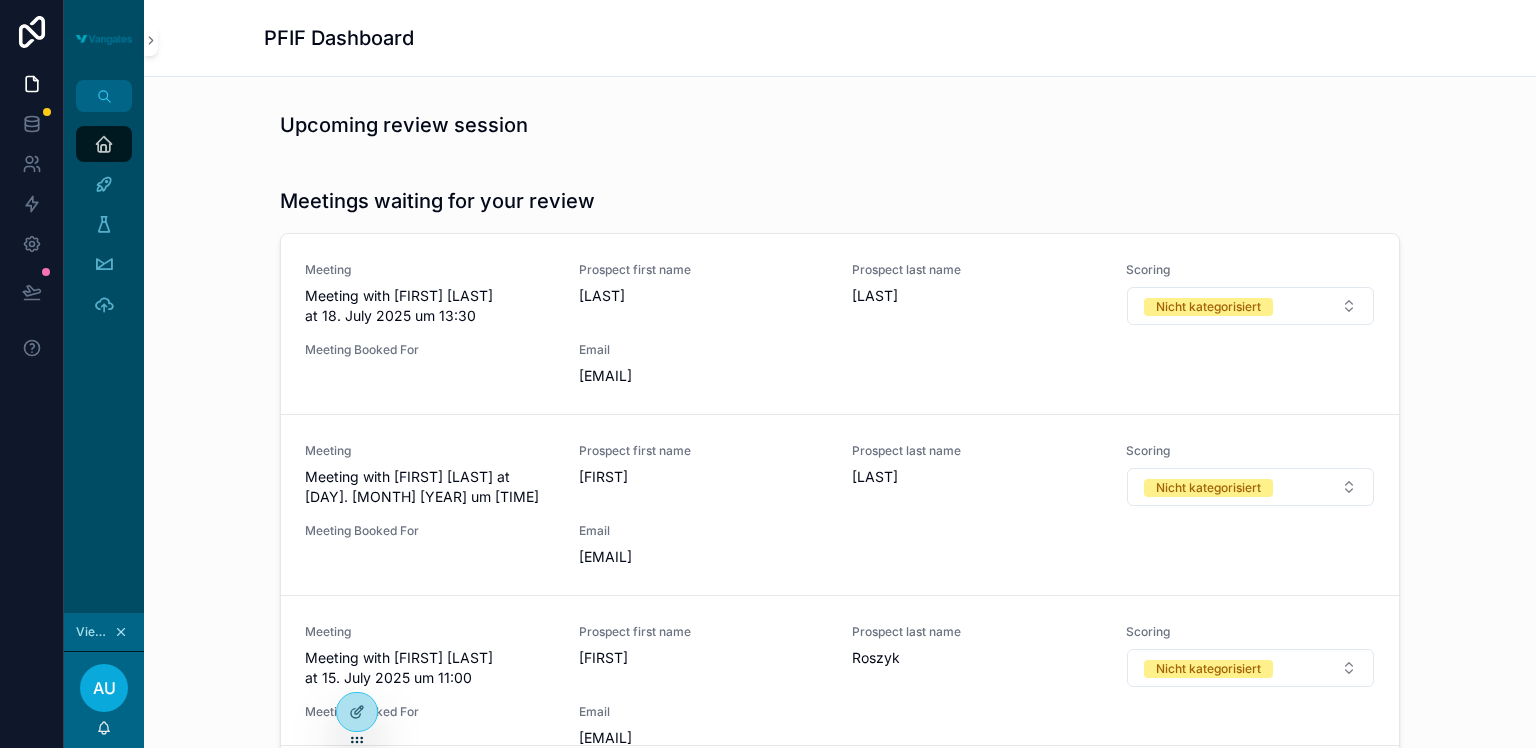 scroll, scrollTop: 562, scrollLeft: 0, axis: vertical 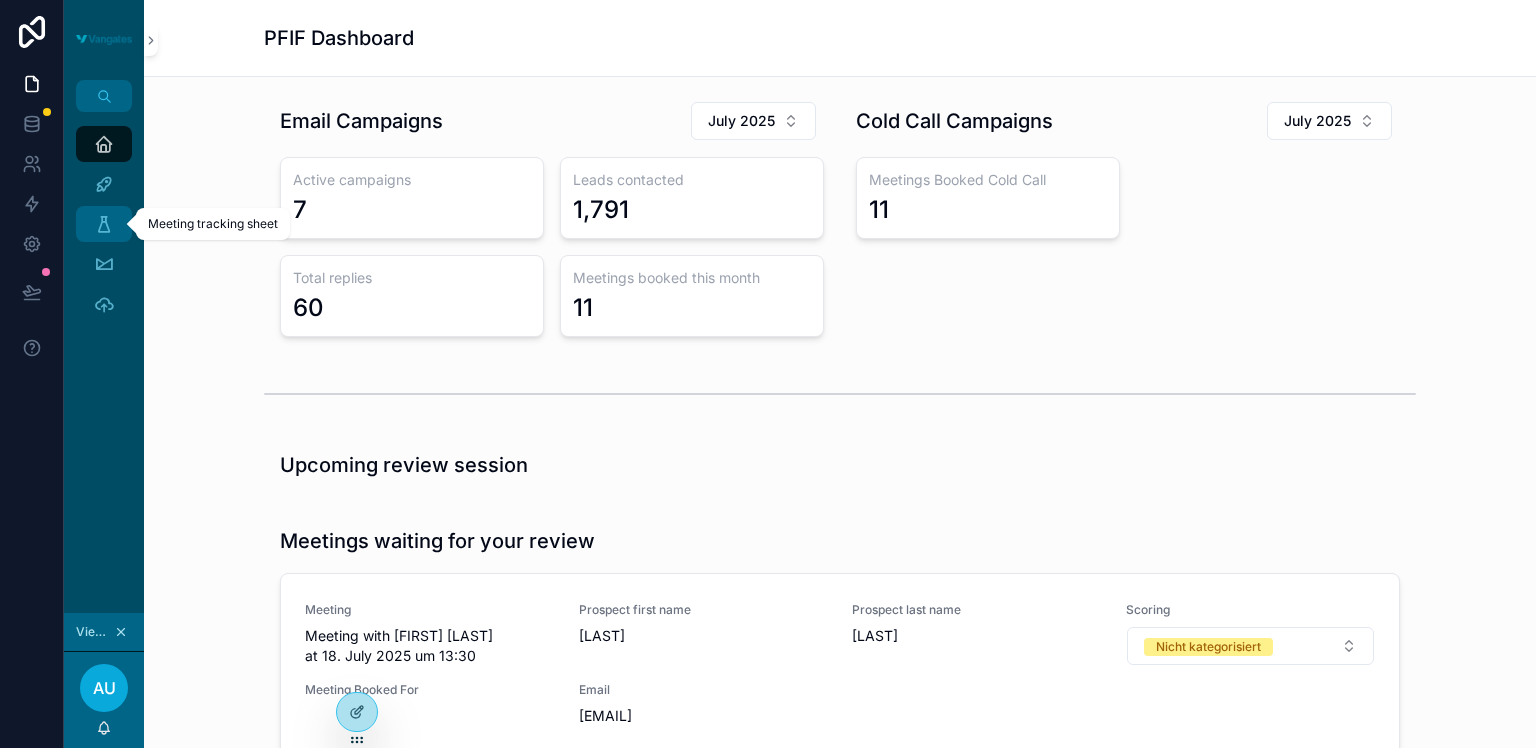 click at bounding box center [104, 224] 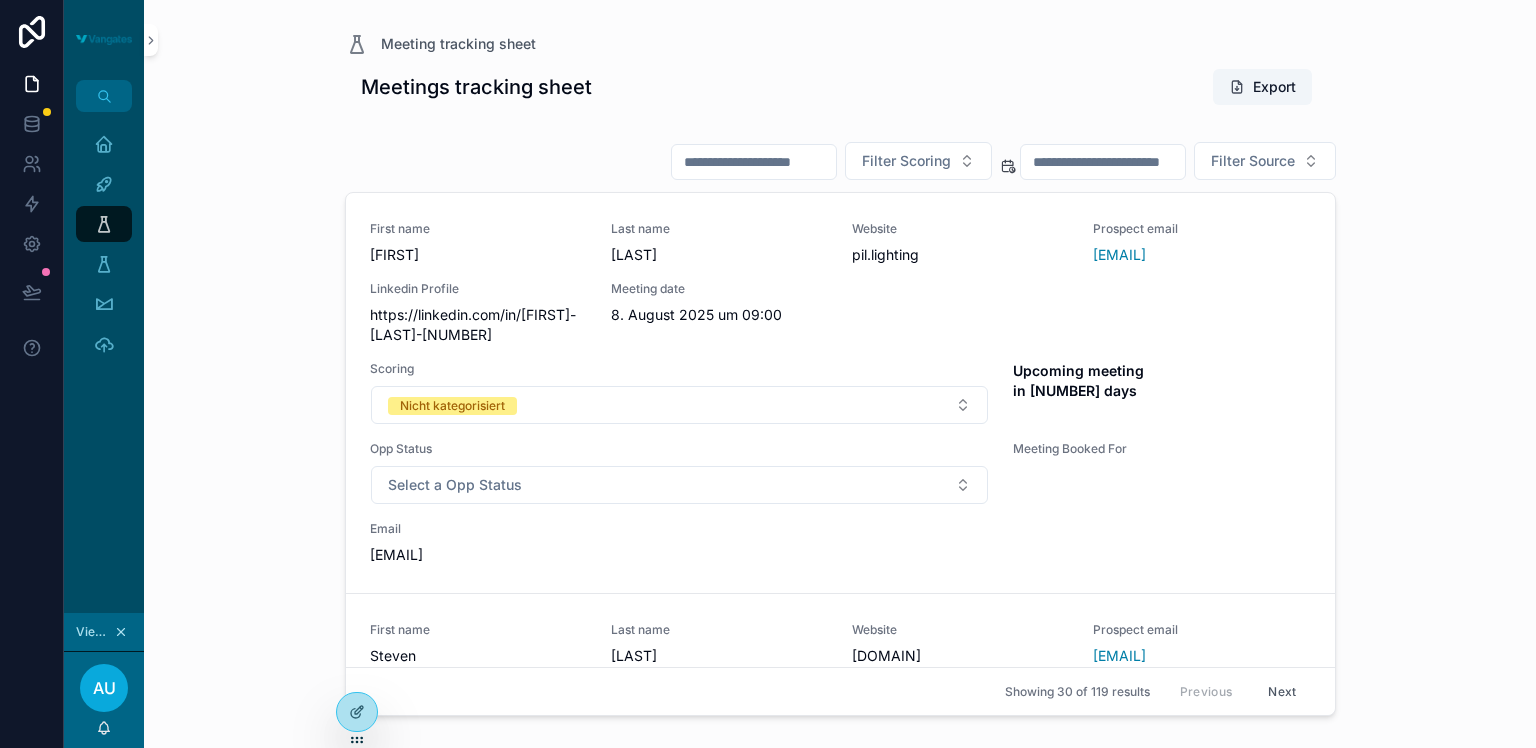 click at bounding box center [754, 162] 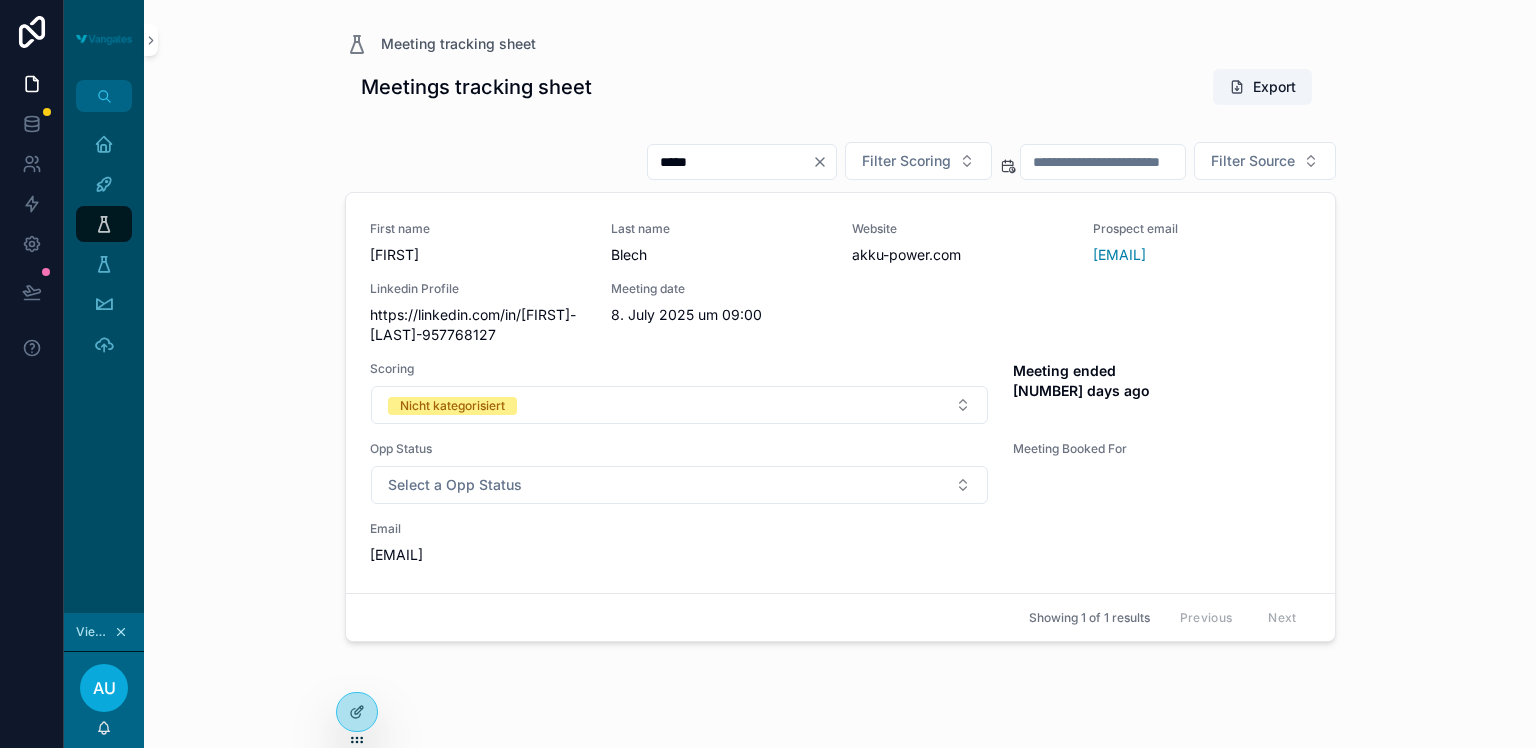 type on "*****" 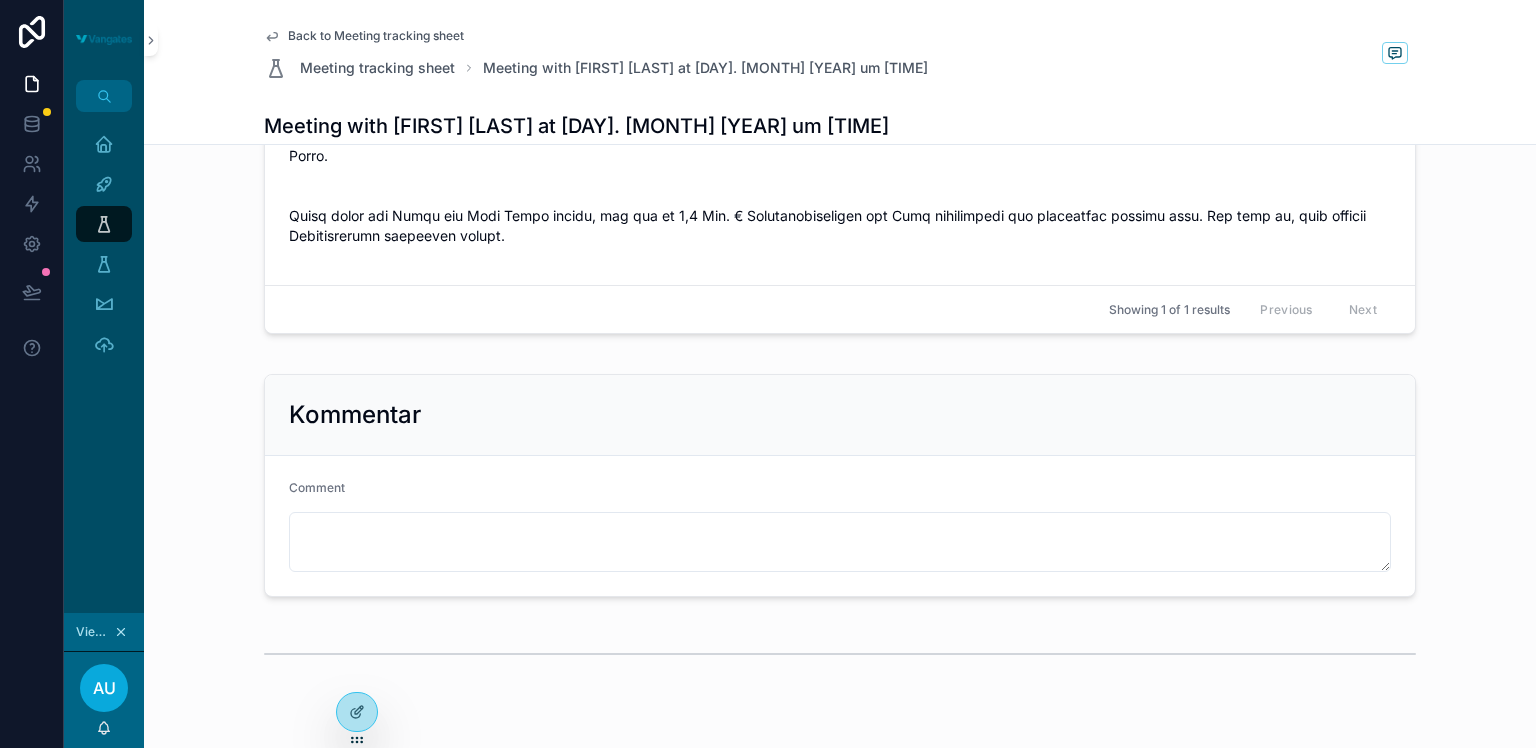 scroll, scrollTop: 1033, scrollLeft: 0, axis: vertical 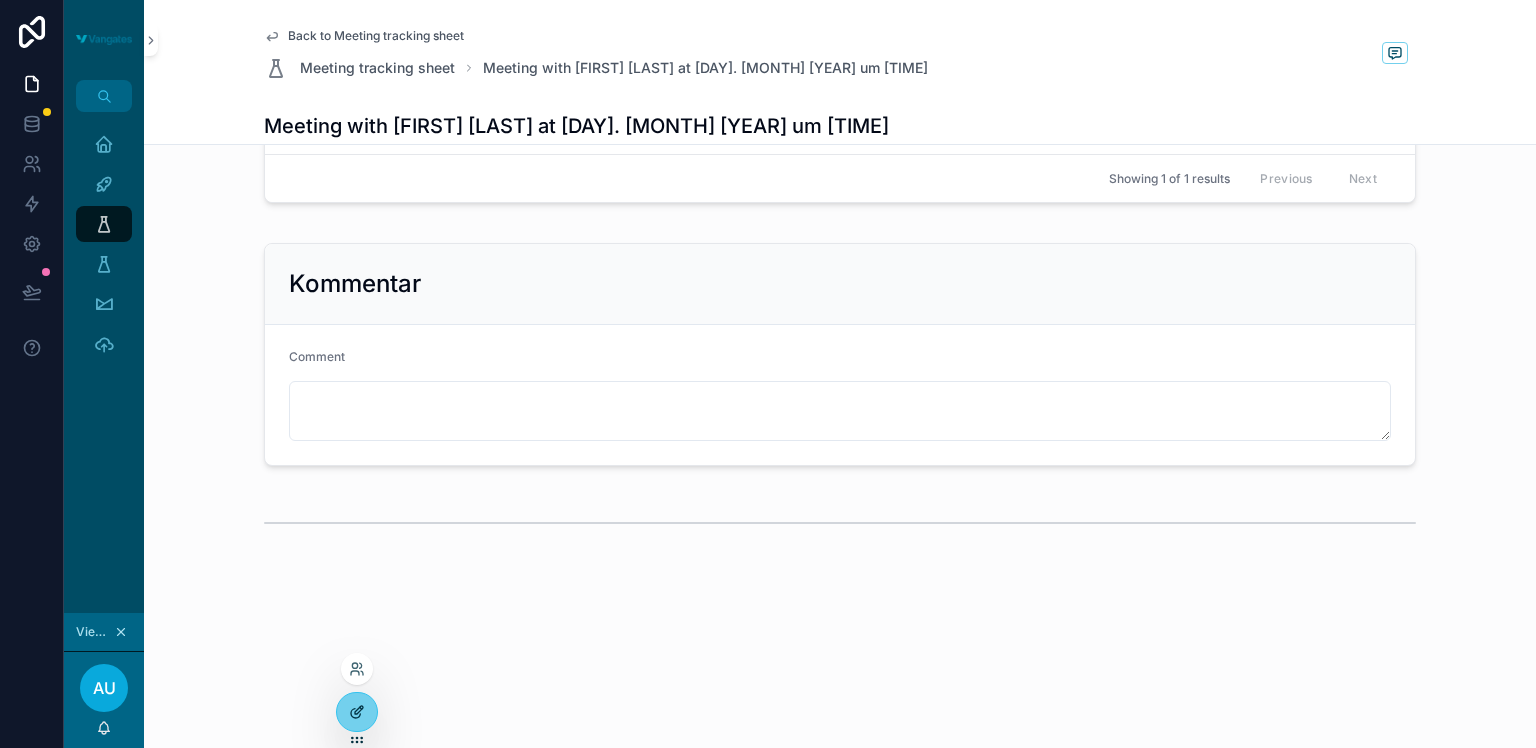 click 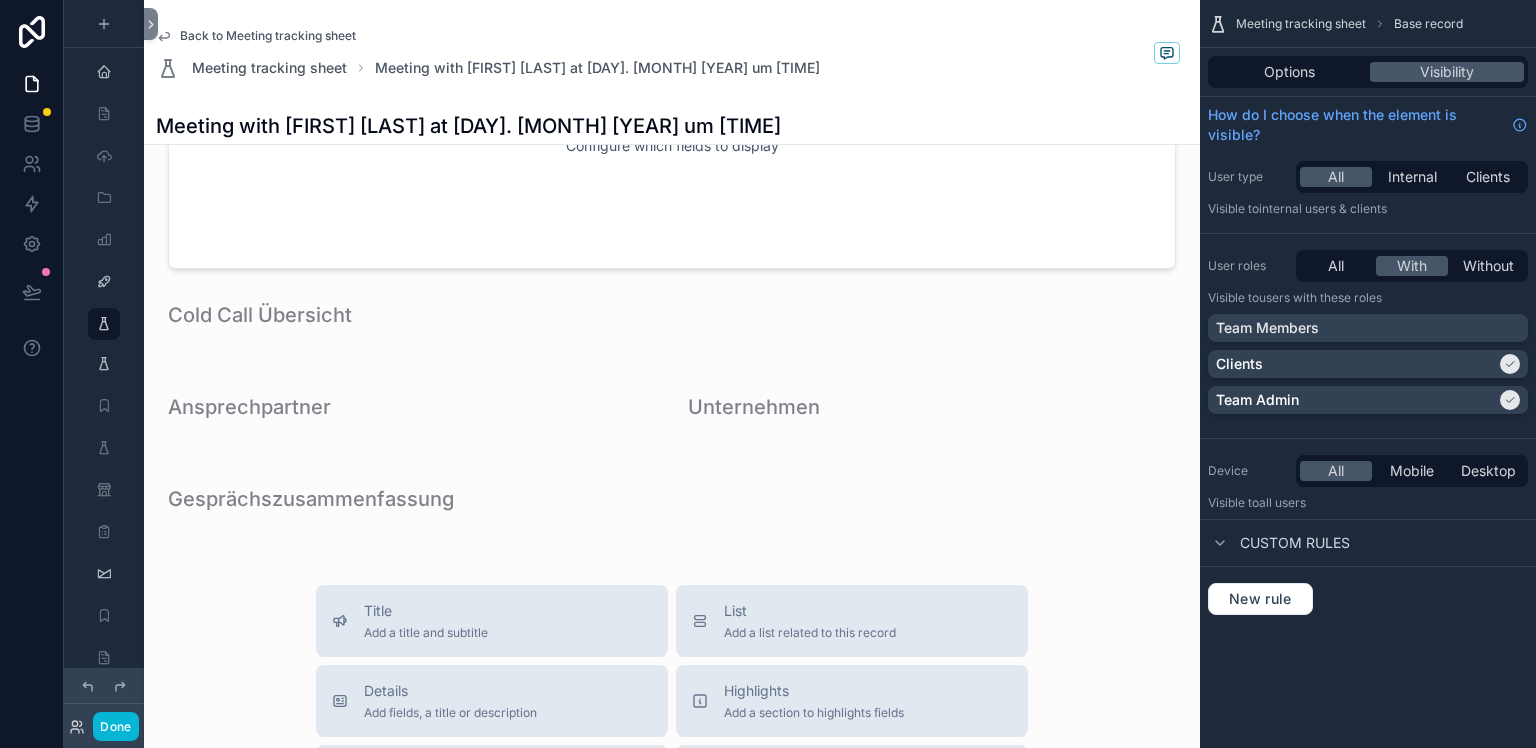 scroll, scrollTop: 1753, scrollLeft: 0, axis: vertical 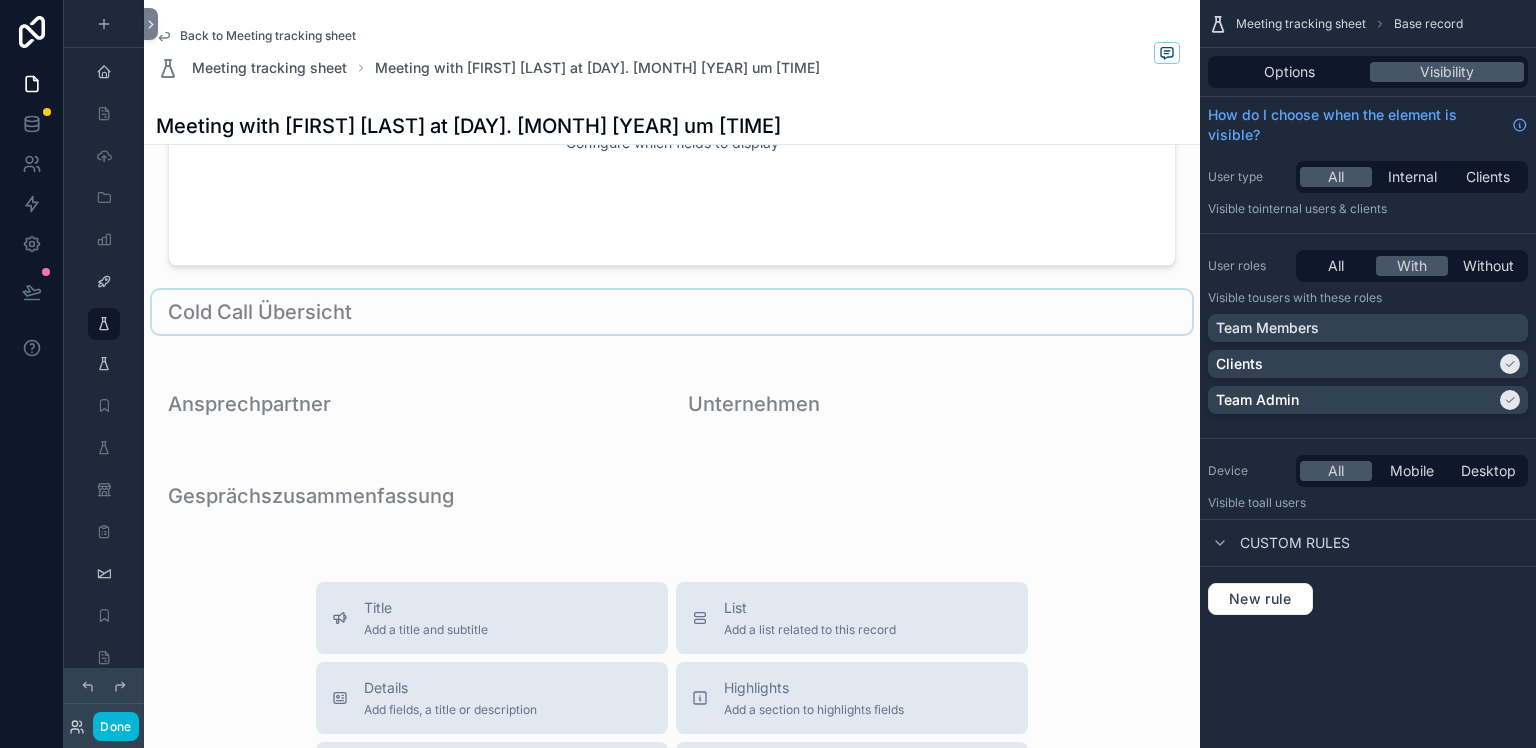 drag, startPoint x: 431, startPoint y: 361, endPoint x: 408, endPoint y: 322, distance: 45.276924 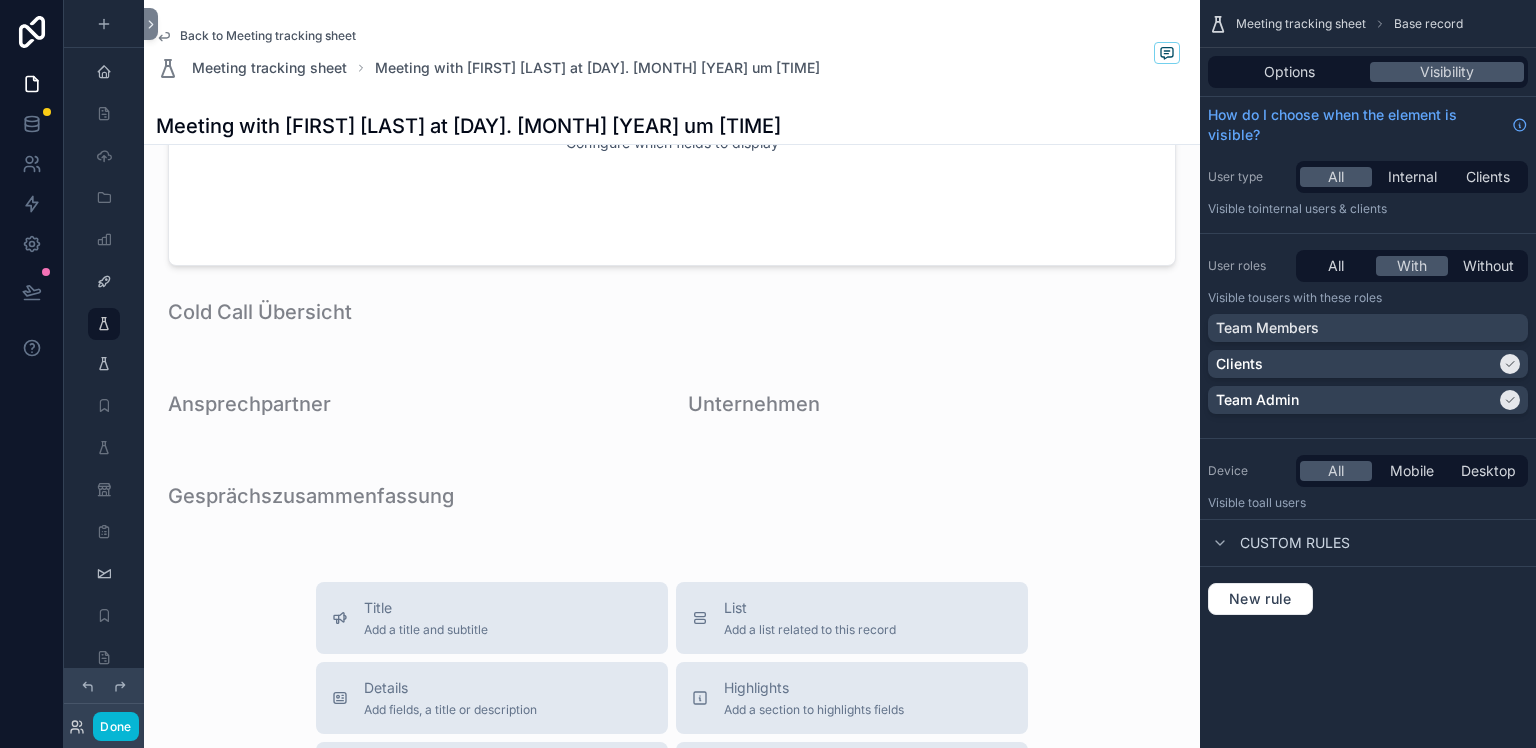 click at bounding box center [672, 312] 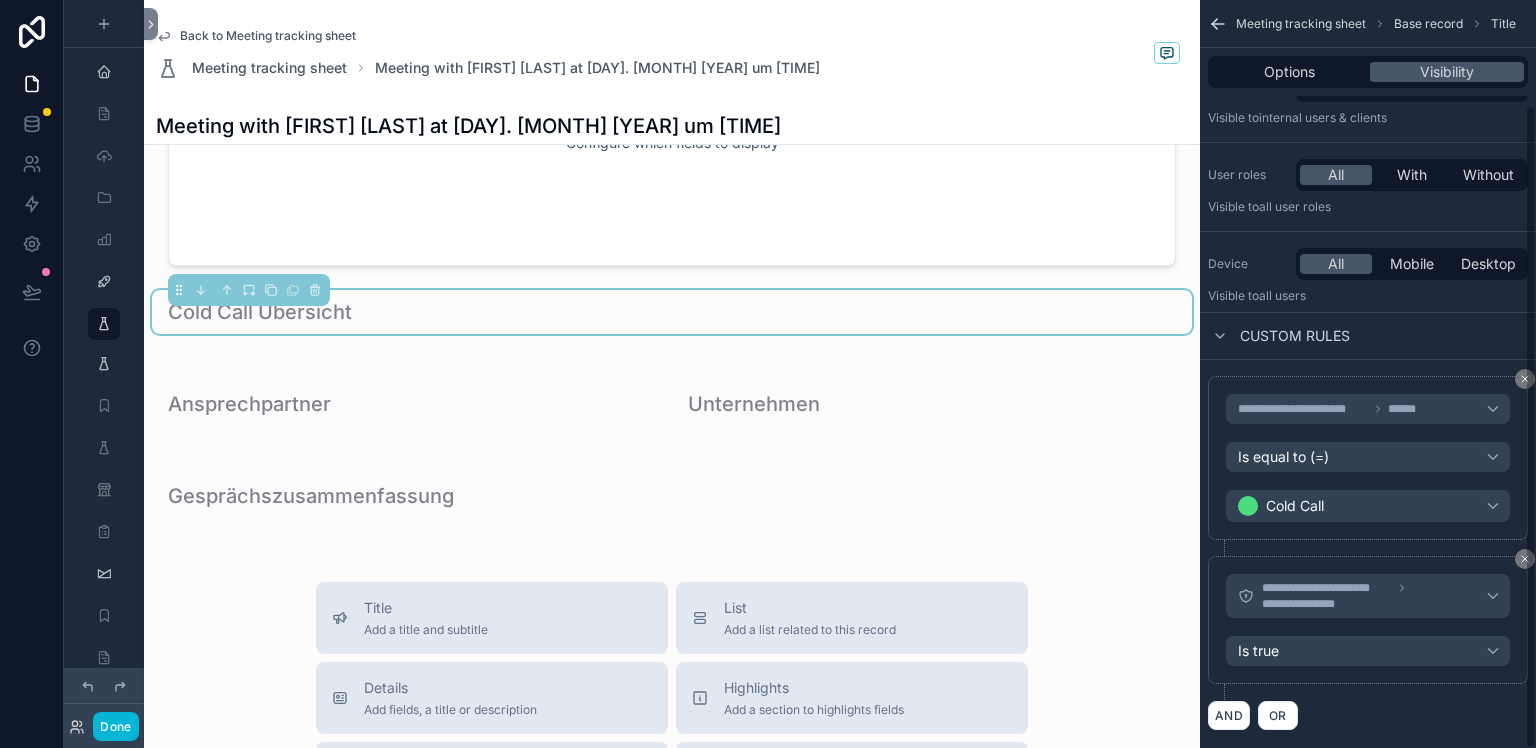 scroll, scrollTop: 121, scrollLeft: 0, axis: vertical 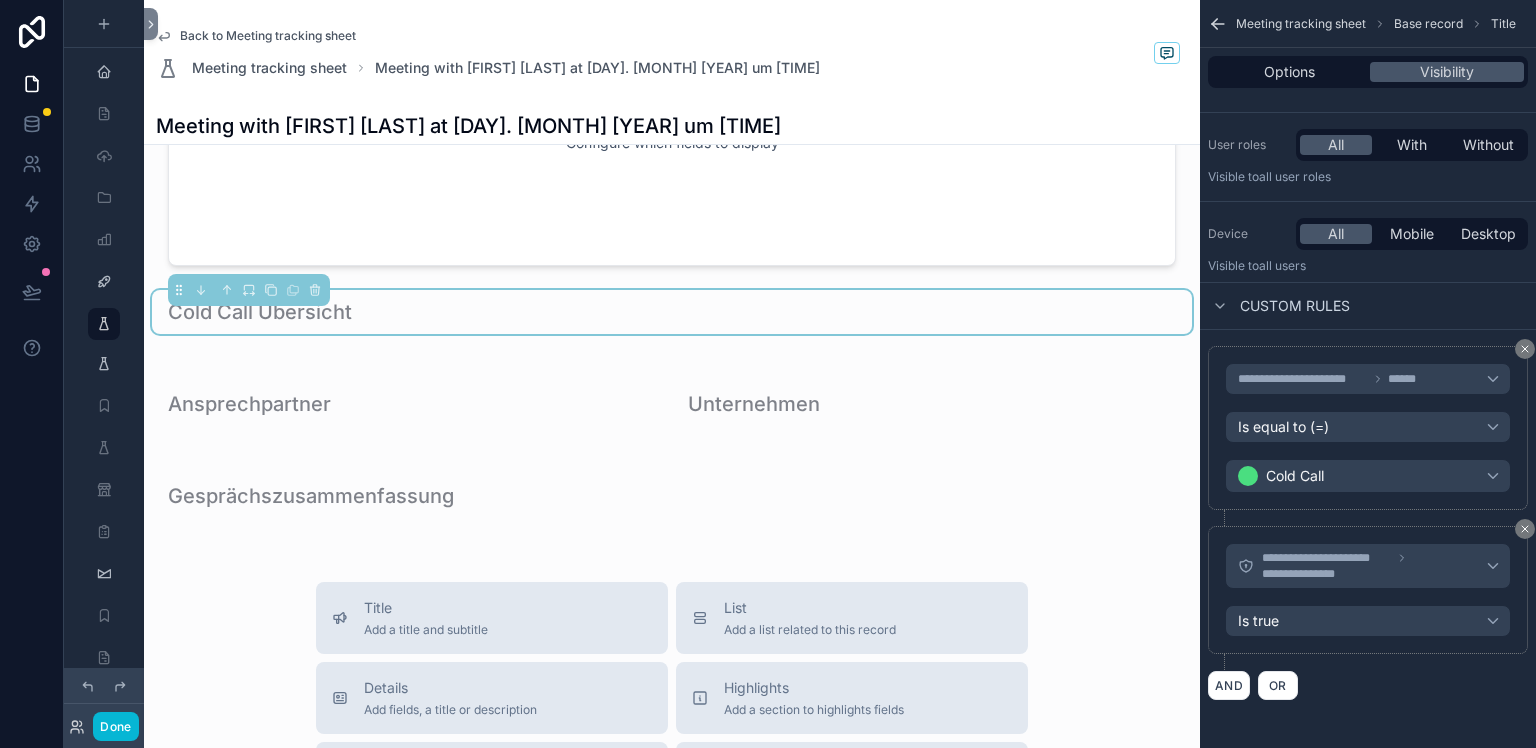 click on "Back to Meeting tracking sheet Meeting tracking sheet Meeting with [FIRST] [LAST] at [DAY]. [MONTH] [YEAR] um [TIME] Meeting with [FIRST] [LAST] at [DAY]. [MONTH] [YEAR] um [TIME] Meeting start time [DATE] [TIME] Meeting end time [DATE] [TIME] Meeting Meeting with [FIRST] [LAST] at [DAY]. [MONTH] [YEAR] um [TIME] Client PFIF Prospect first name [FIRST] Prospect last name [LAST] Prospect domain [DOMAIN] Prospect email [EMAIL] Scoring Nicht kategorisiert Linkedin Profile https://linkedin.com/in/[FIRST]-[LAST]-[NUMBER] Wir prüfen aktuell den E-Mailverlauf E-Mailverlauf konnte nicht automatisch zugeordnet werden, unser Team kümmert sich aktuell darum Type SENT Subject Feedback zu Forschungszulagen Time [DATE] Email Body Showing 1 of 1 results Previous Next Kommentar Comment Configure which fields to display Cold Call Übersicht Ansprechpartner Unternehmen Gesprächszusammenfassung Title Add a title and subtitle List Add a list related to this record Details Add fields, a title or description Highlights Video iframe Text" at bounding box center (672, -150) 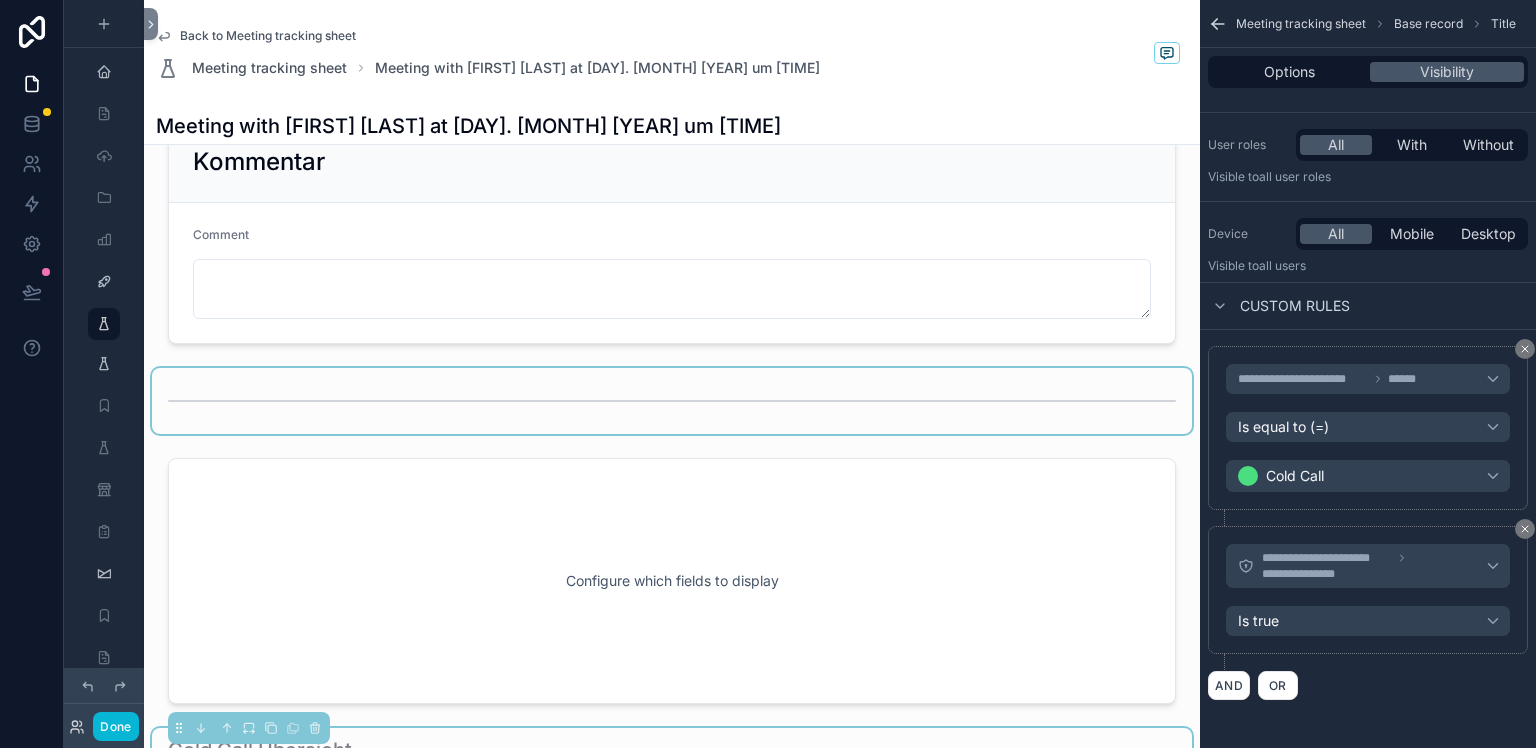 scroll, scrollTop: 1312, scrollLeft: 0, axis: vertical 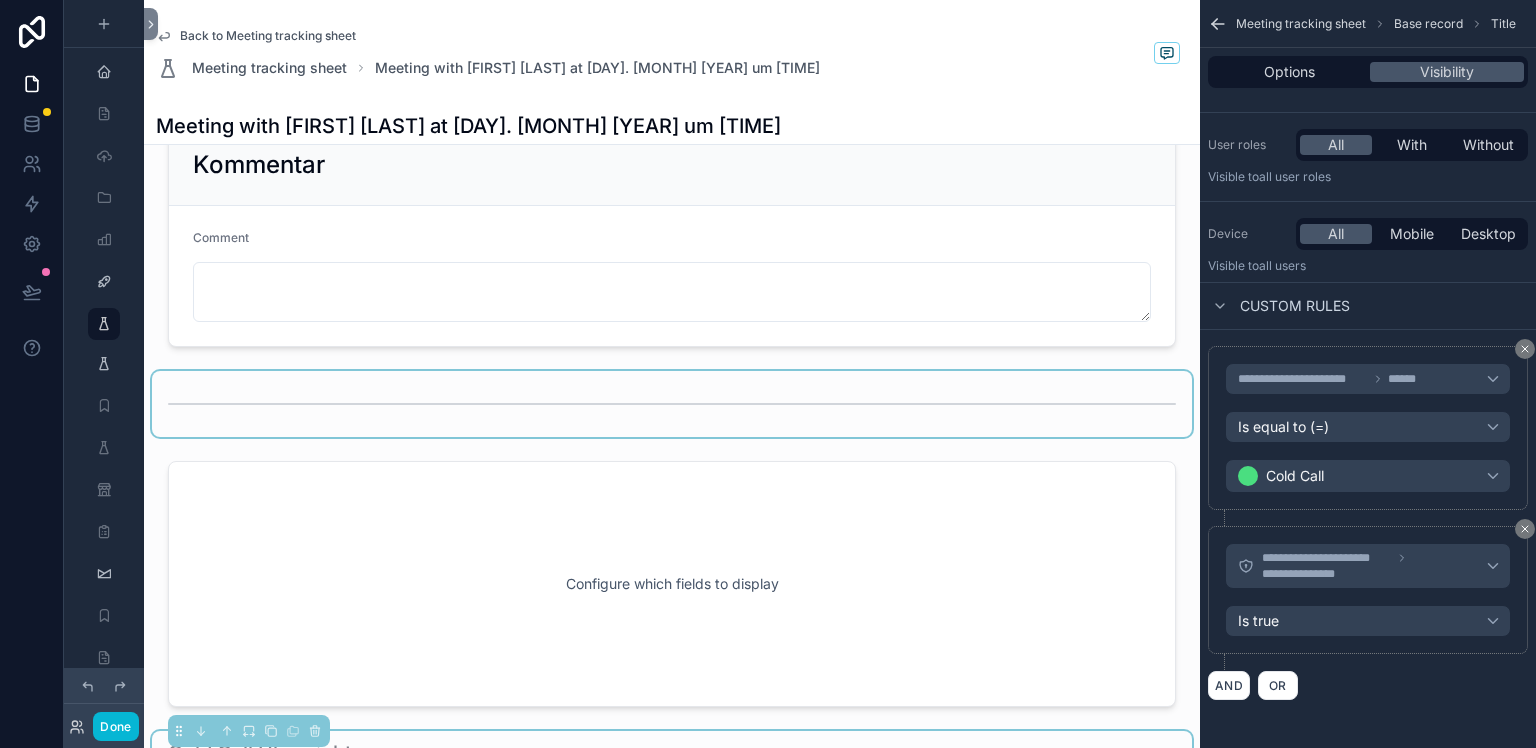 click at bounding box center (672, 404) 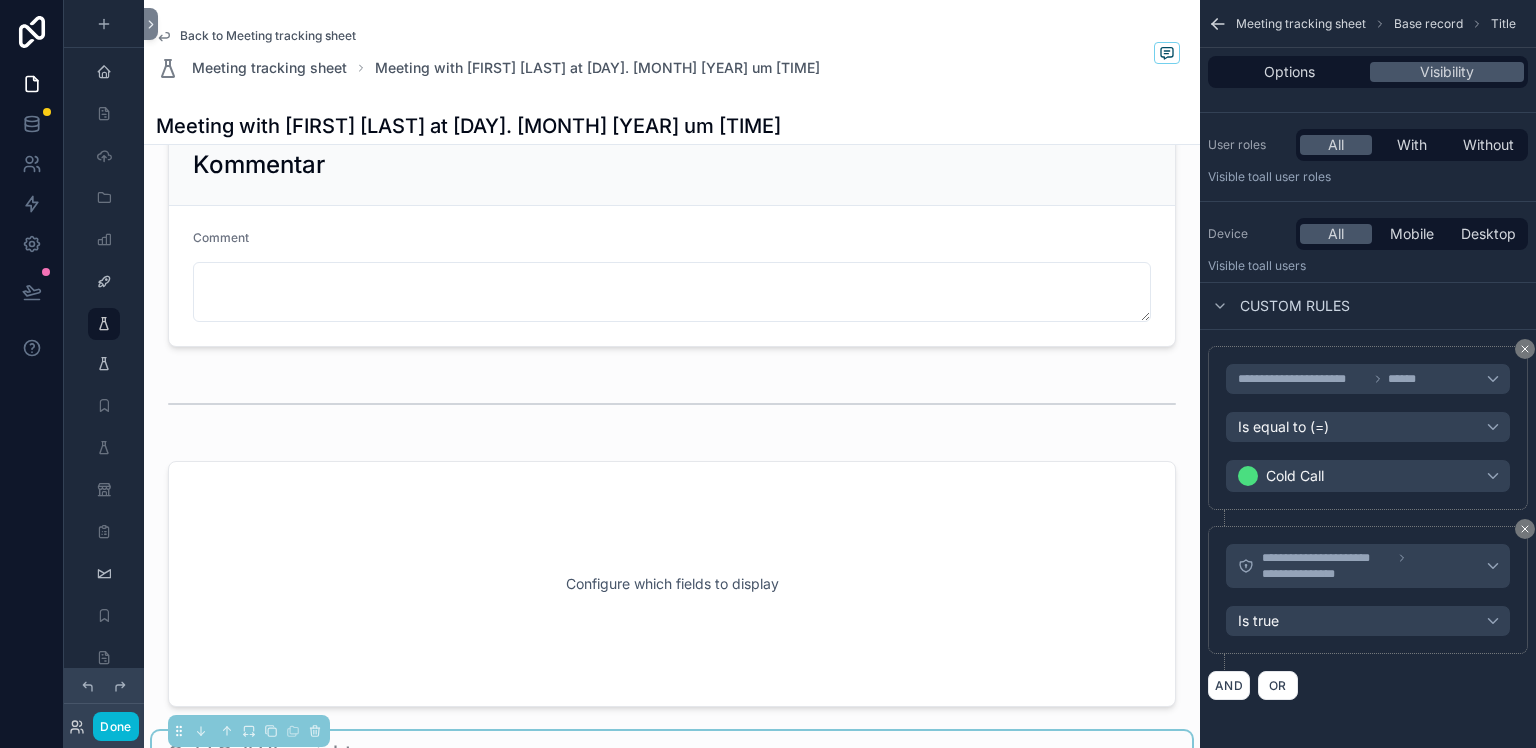 scroll, scrollTop: 0, scrollLeft: 0, axis: both 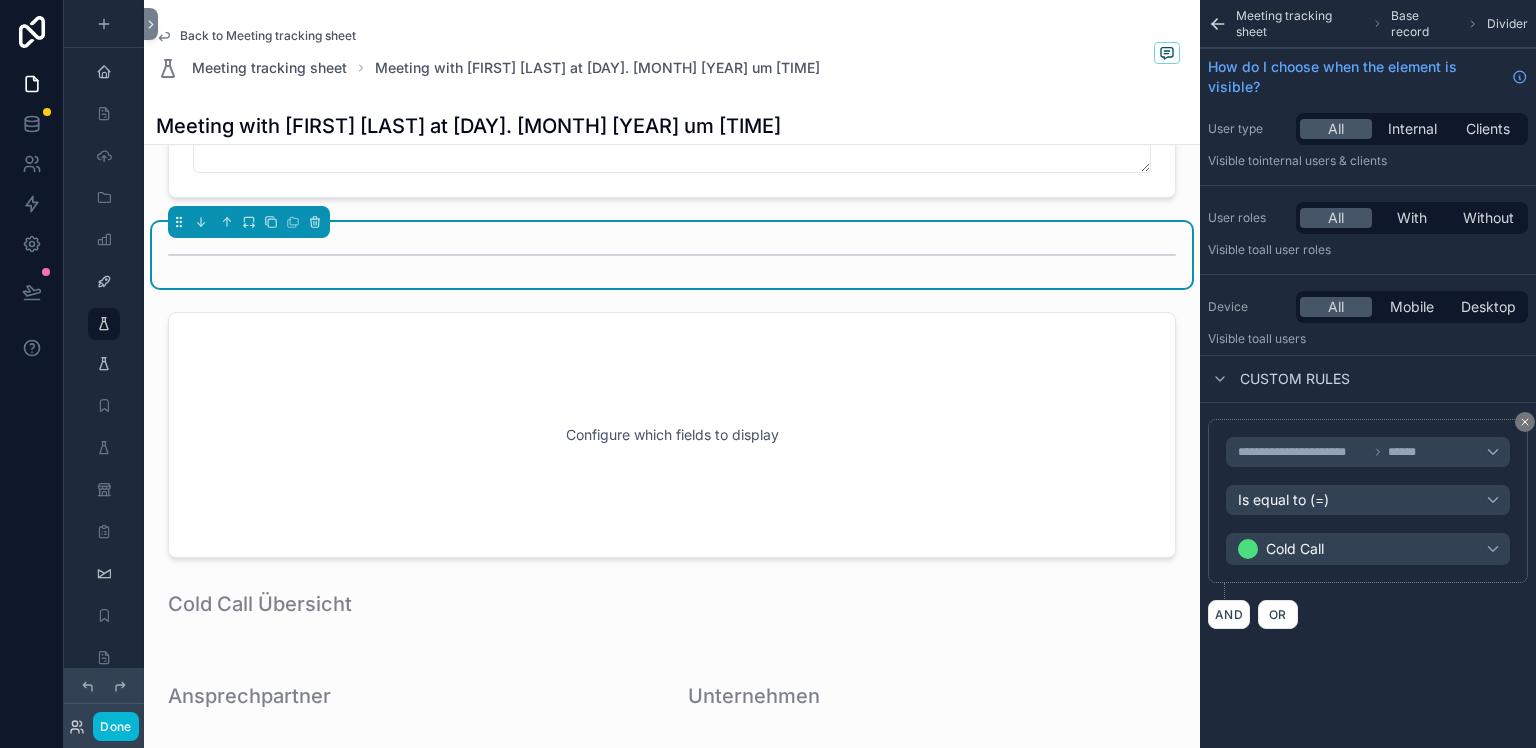 click at bounding box center [672, 435] 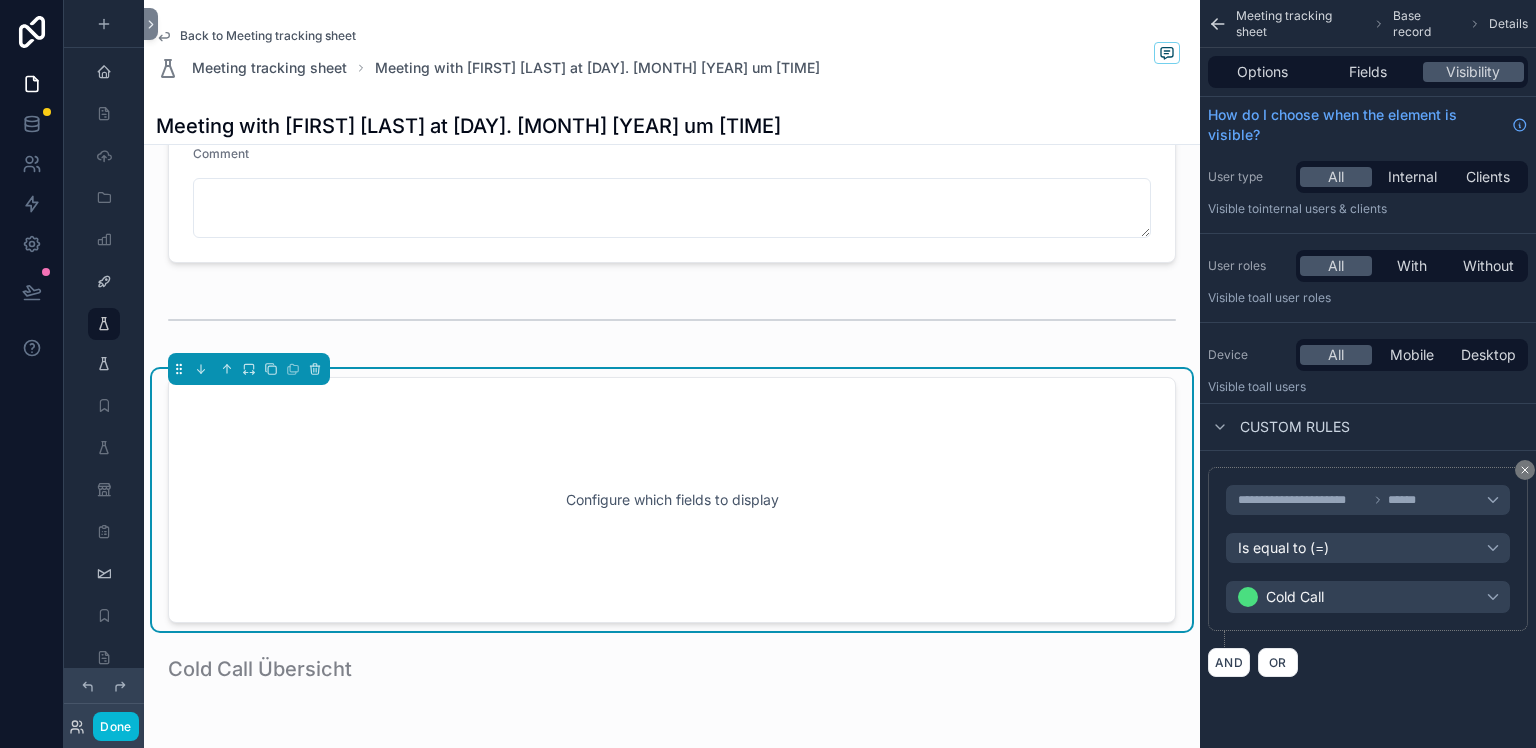 scroll, scrollTop: 1413, scrollLeft: 0, axis: vertical 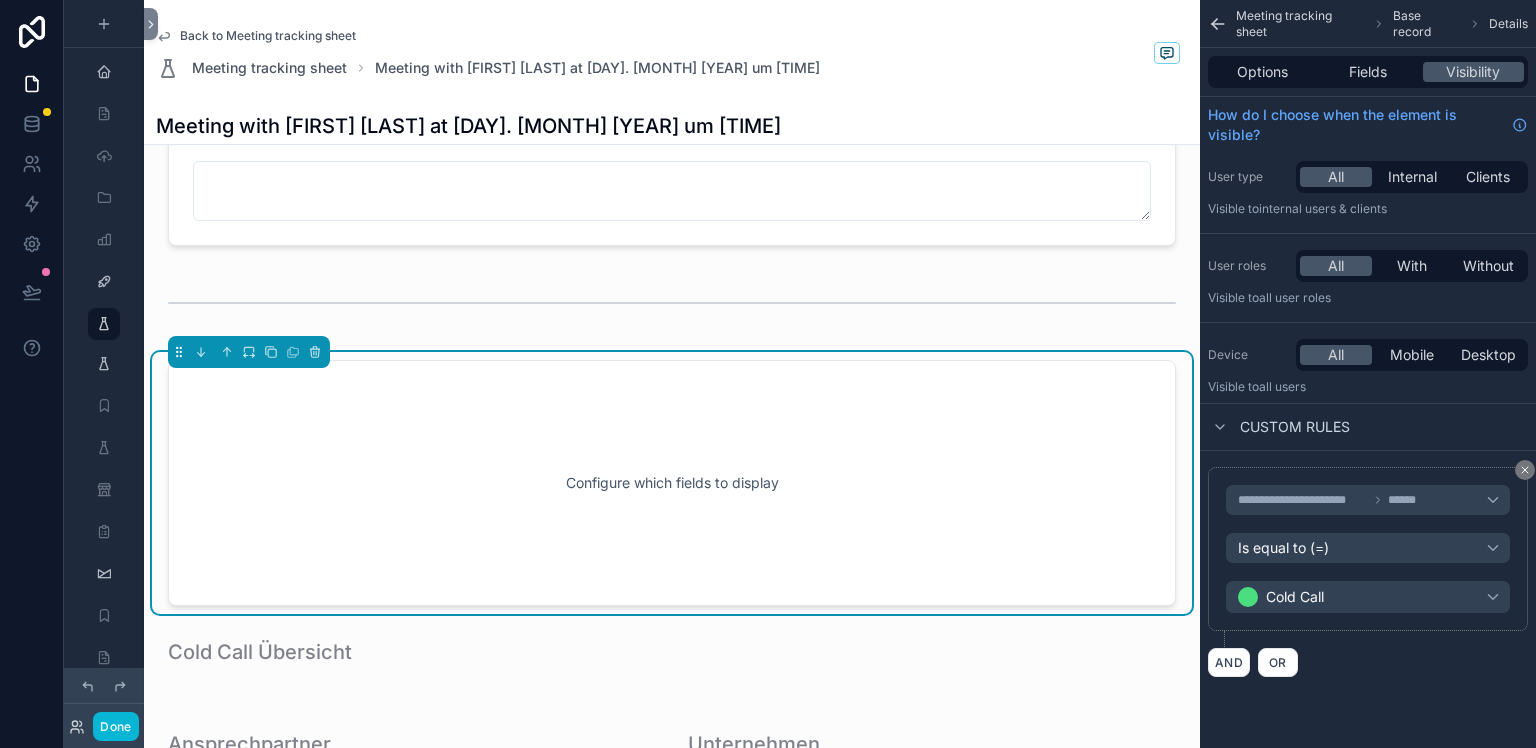 click on "Meeting start time [DATE] [TIME] Meeting end time [DATE] [TIME] Meeting Meeting with [FIRST] [LAST] at [DAY]. [MONTH] [YEAR] um [TIME] Client PFIF Prospect first name [FIRST] Prospect last name [LAST] Prospect domain [DOMAIN] Prospect email [EMAIL] Scoring Nicht kategorisiert Linkedin Profile https://linkedin.com/in/[FIRST]-[LAST]-[NUMBER] Wir prüfen aktuell den E-Mailverlauf E-Mailverlauf konnte nicht automatisch zugeordnet werden, unser Team kümmert sich aktuell darum Type SENT Subject Feedback zu Forschungszulagen Time [DATE] Email Body Showing 1 of 1 results Previous Next Kommentar Comment Configure which fields to display Cold Call Übersicht Ansprechpartner Unternehmen Gesprächszusammenfassung" at bounding box center (672, -177) 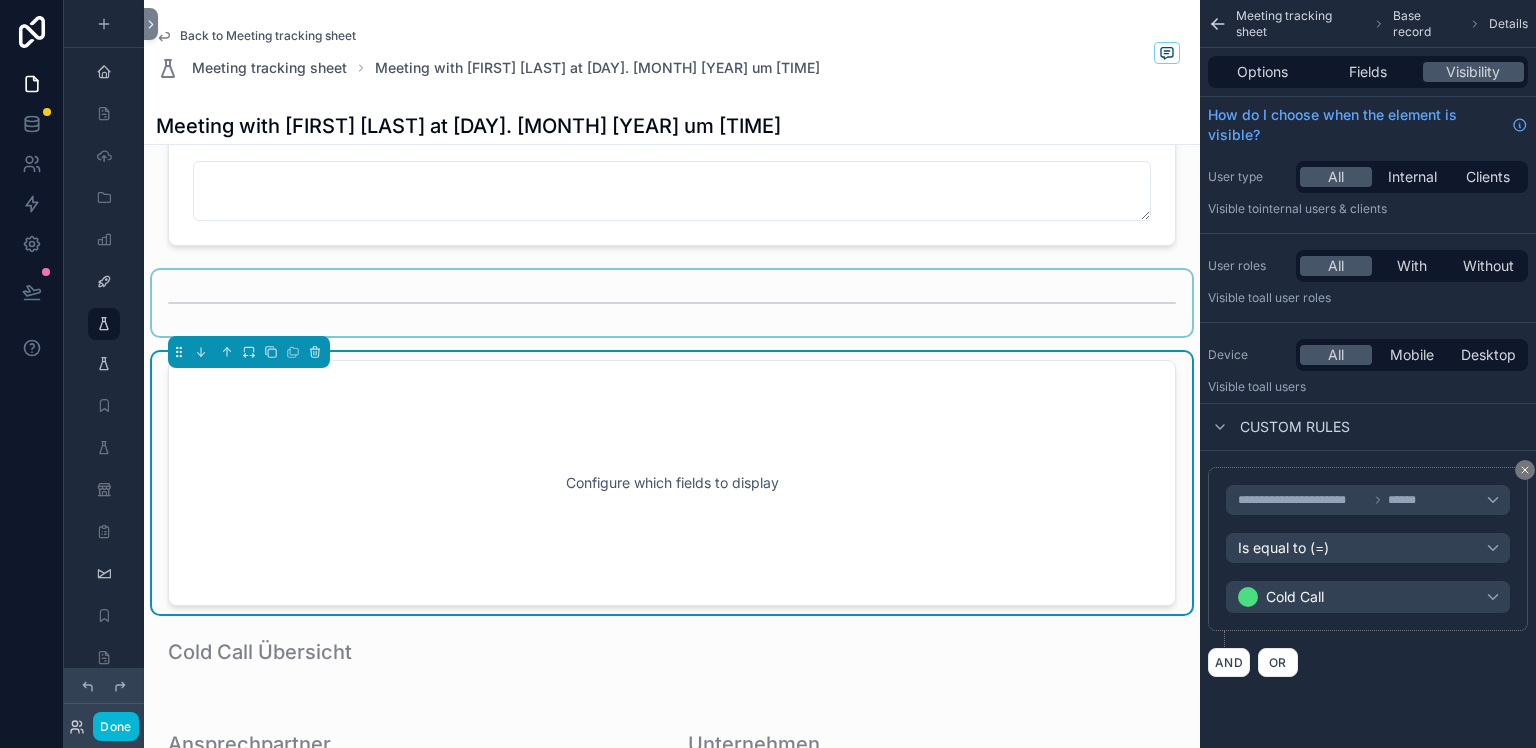 scroll, scrollTop: 0, scrollLeft: 0, axis: both 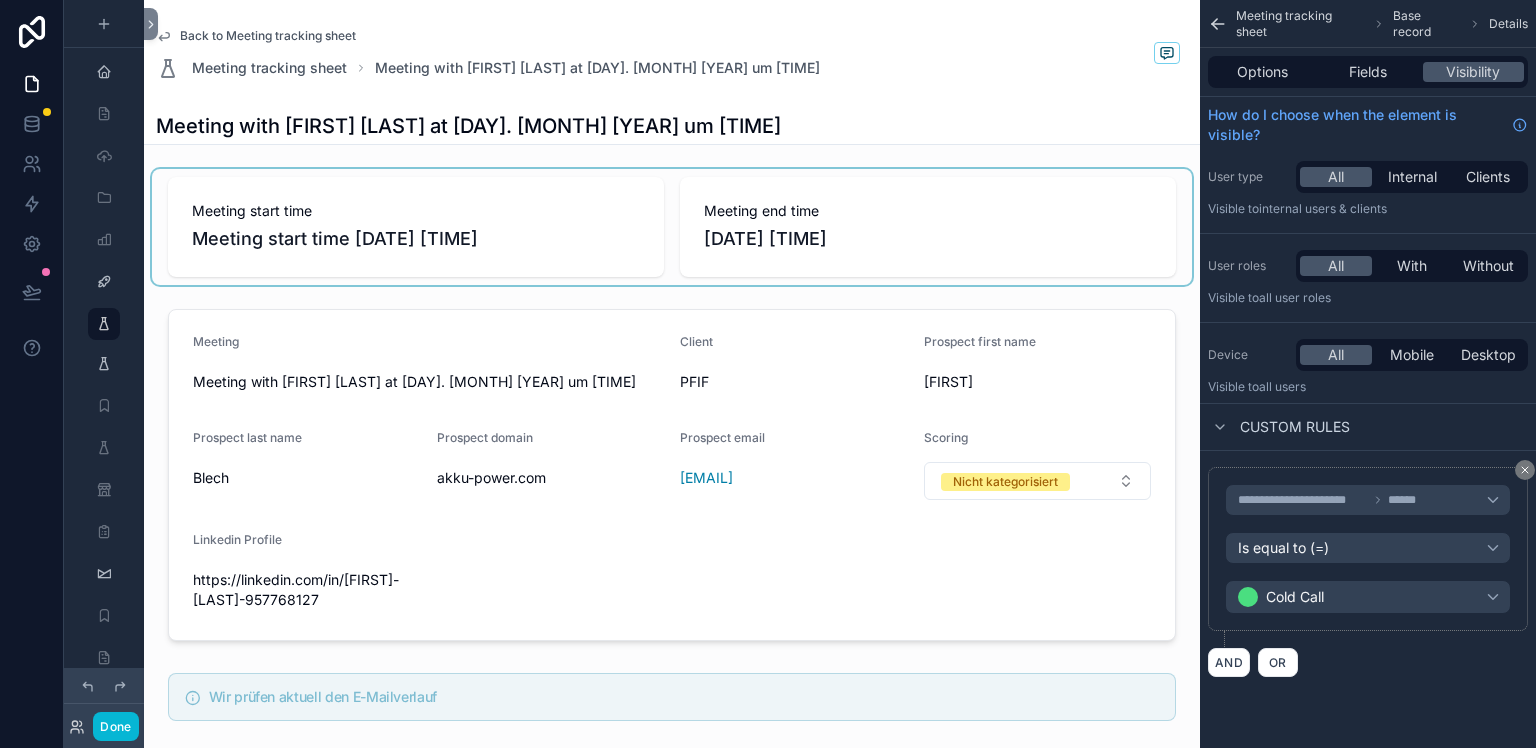 click at bounding box center [672, 227] 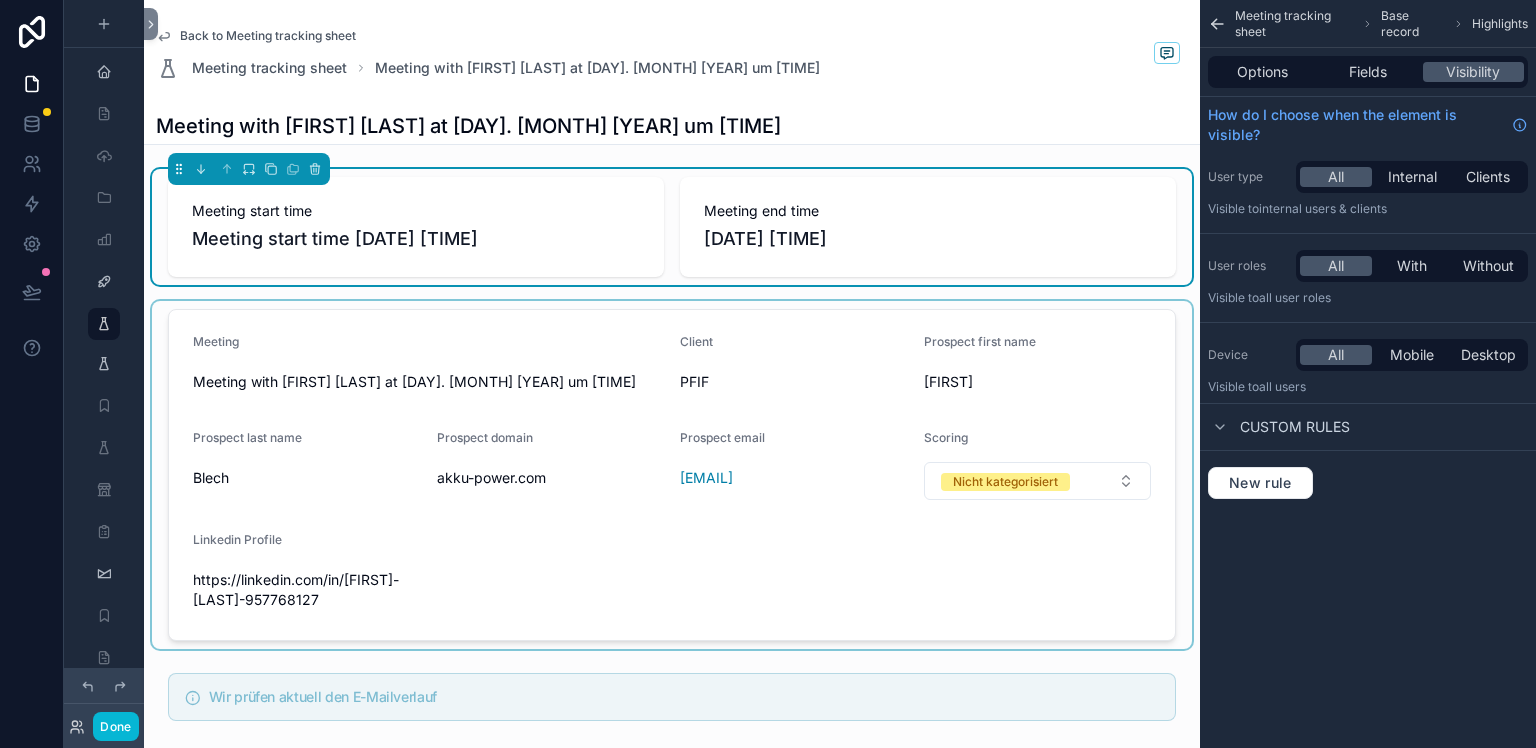 click at bounding box center (672, 475) 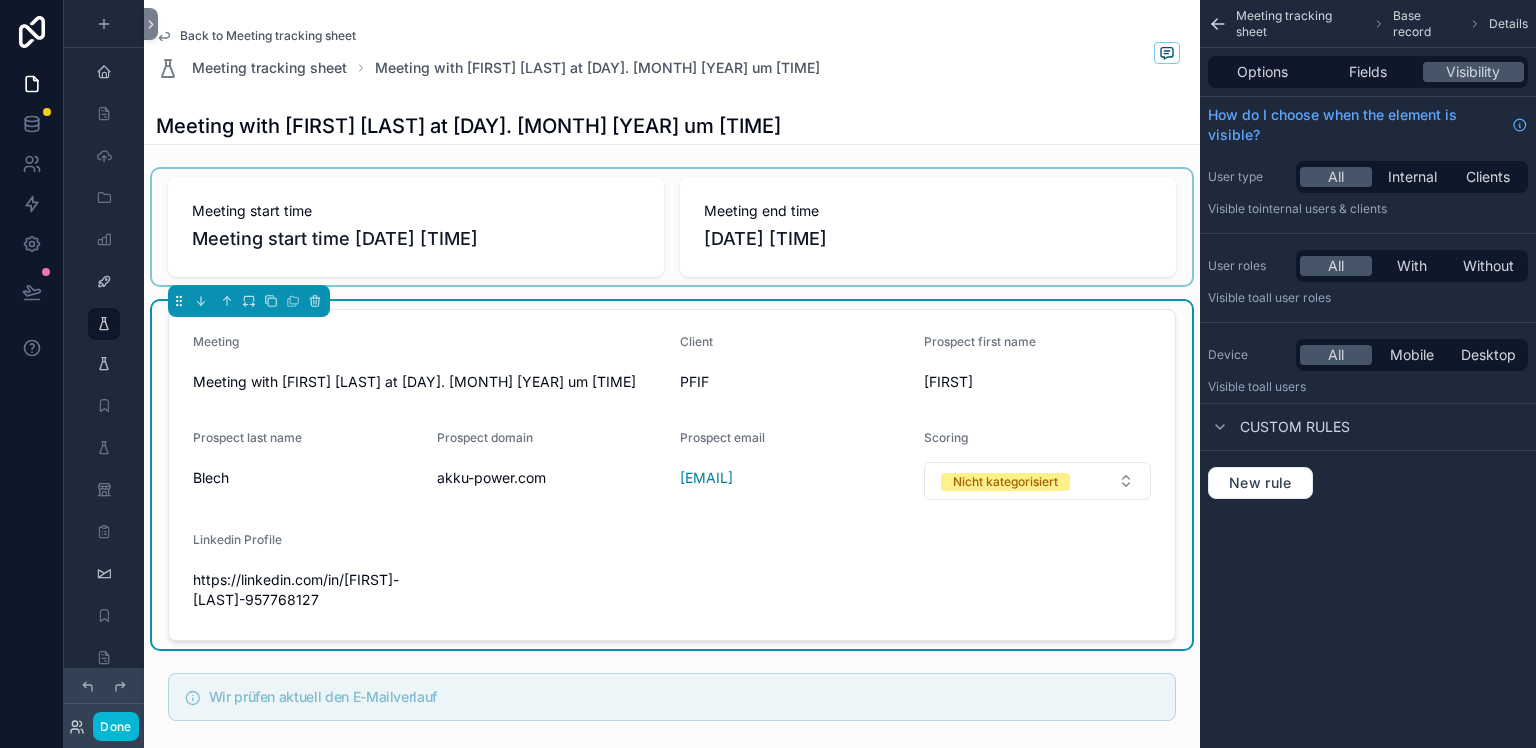 click at bounding box center (672, 227) 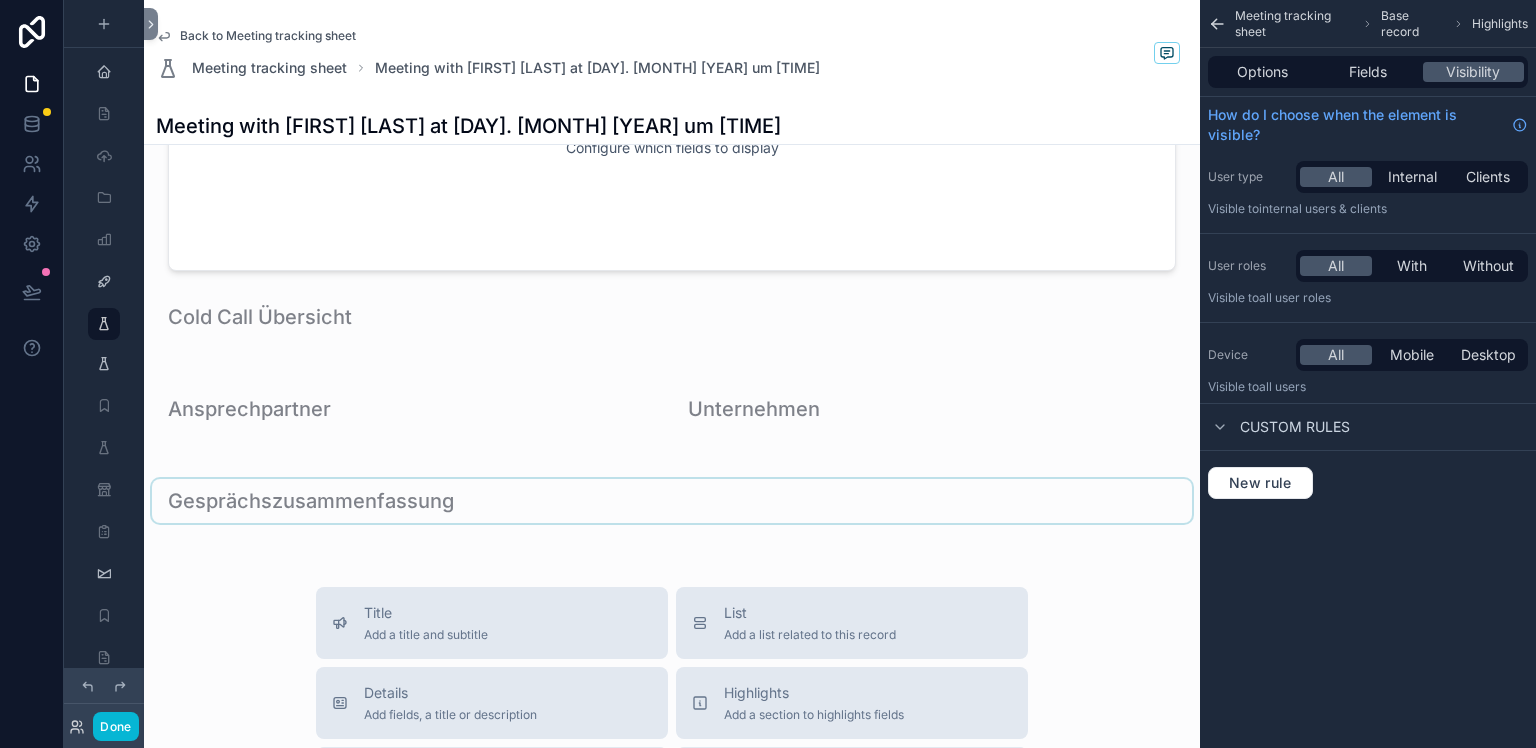 scroll, scrollTop: 1568, scrollLeft: 0, axis: vertical 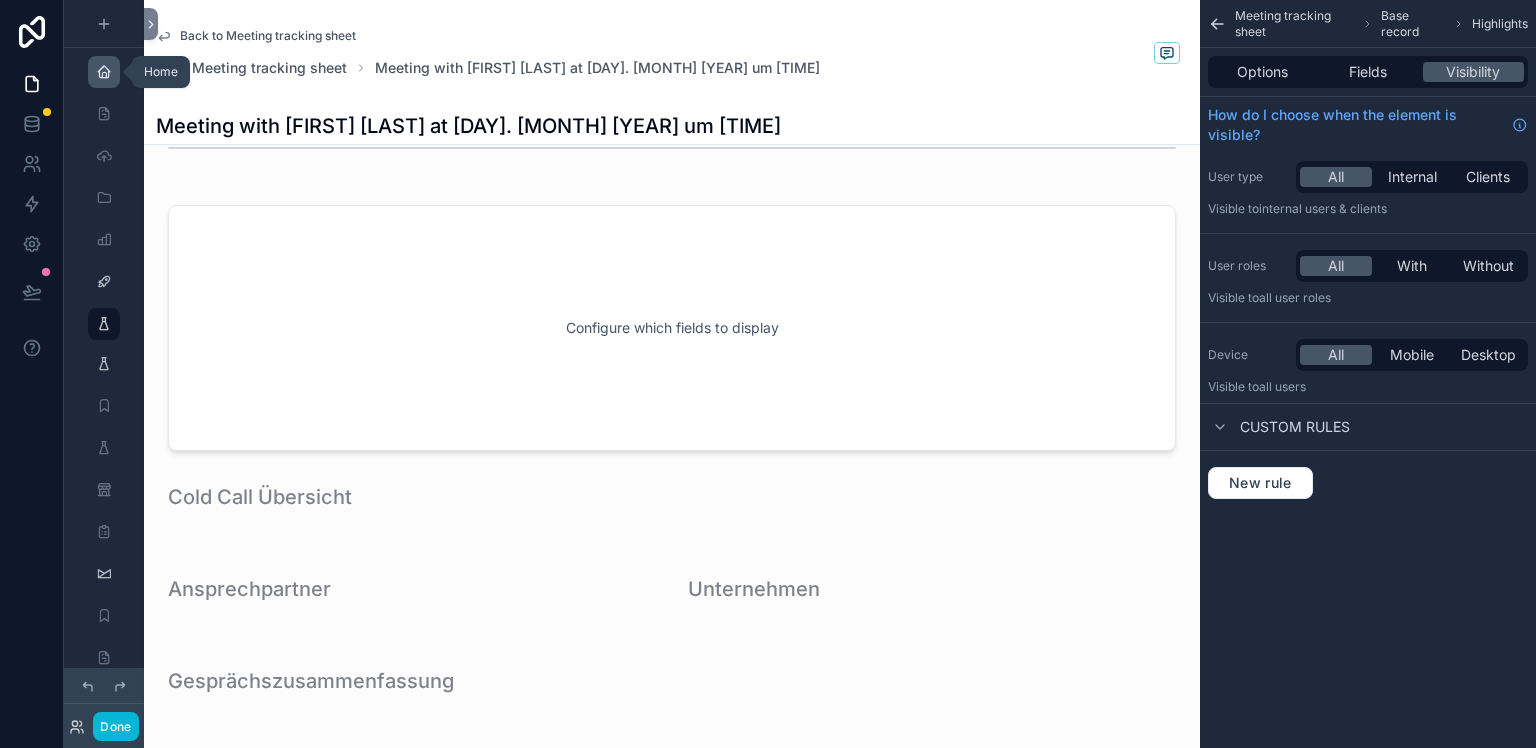 click at bounding box center (104, 72) 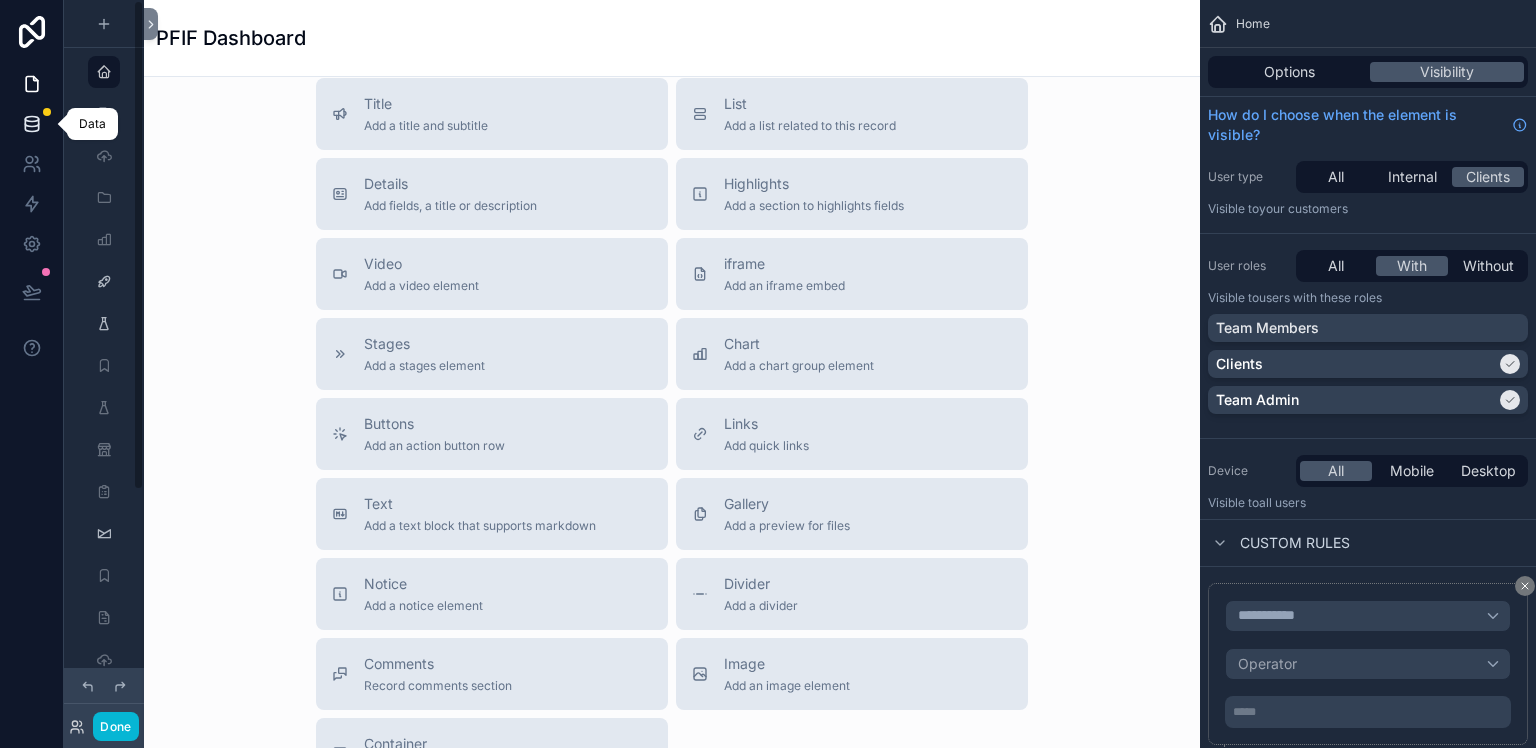 click at bounding box center [31, 124] 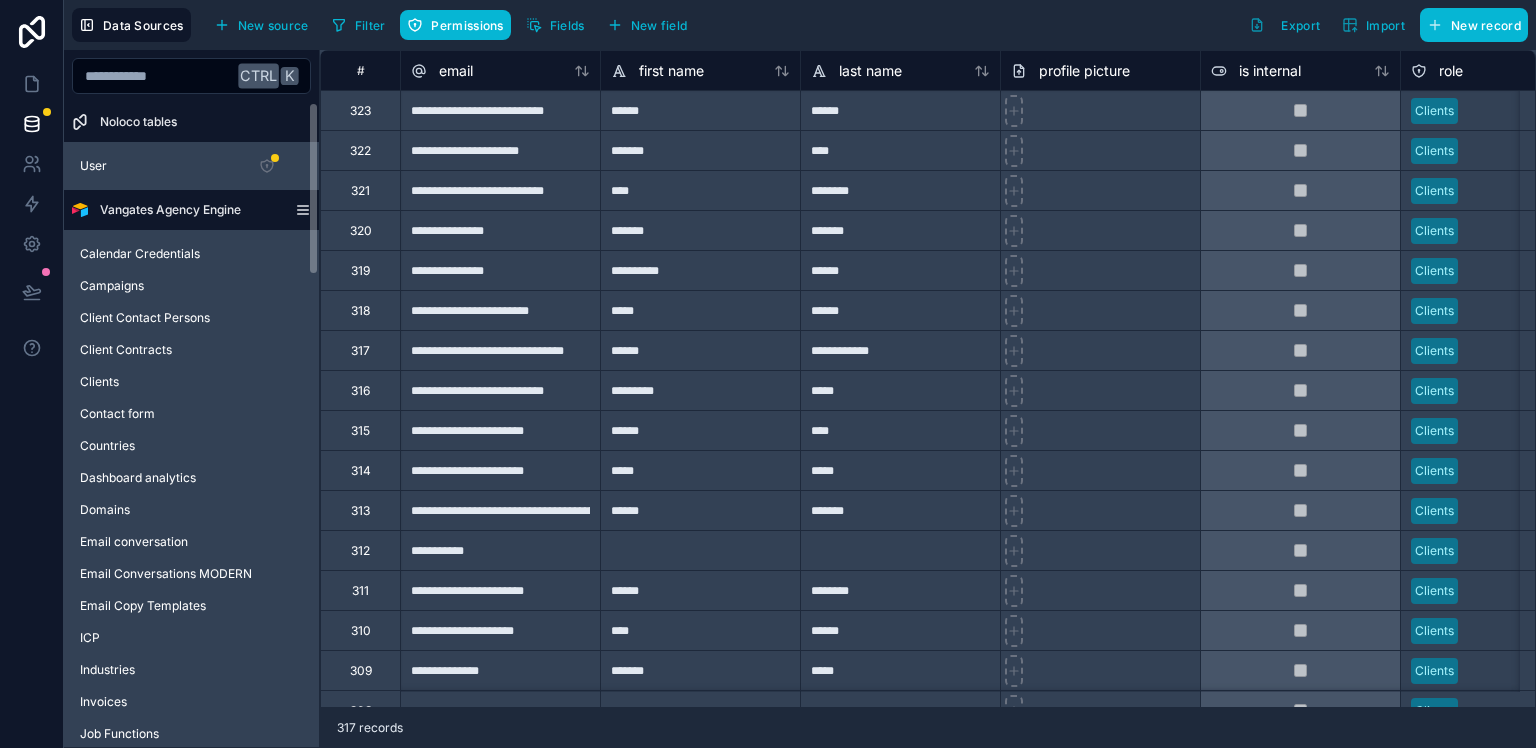 click 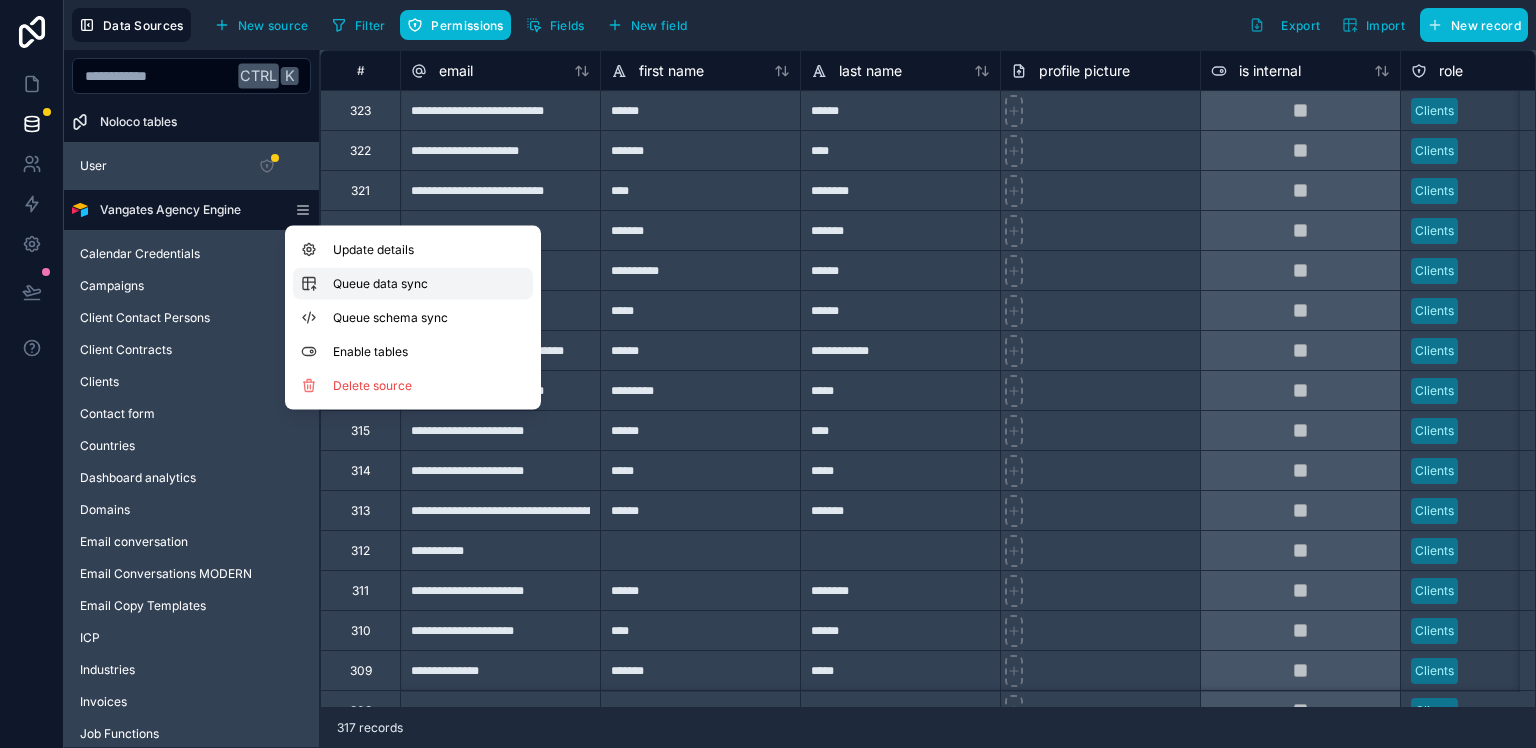 click on "Queue data sync" at bounding box center [405, 284] 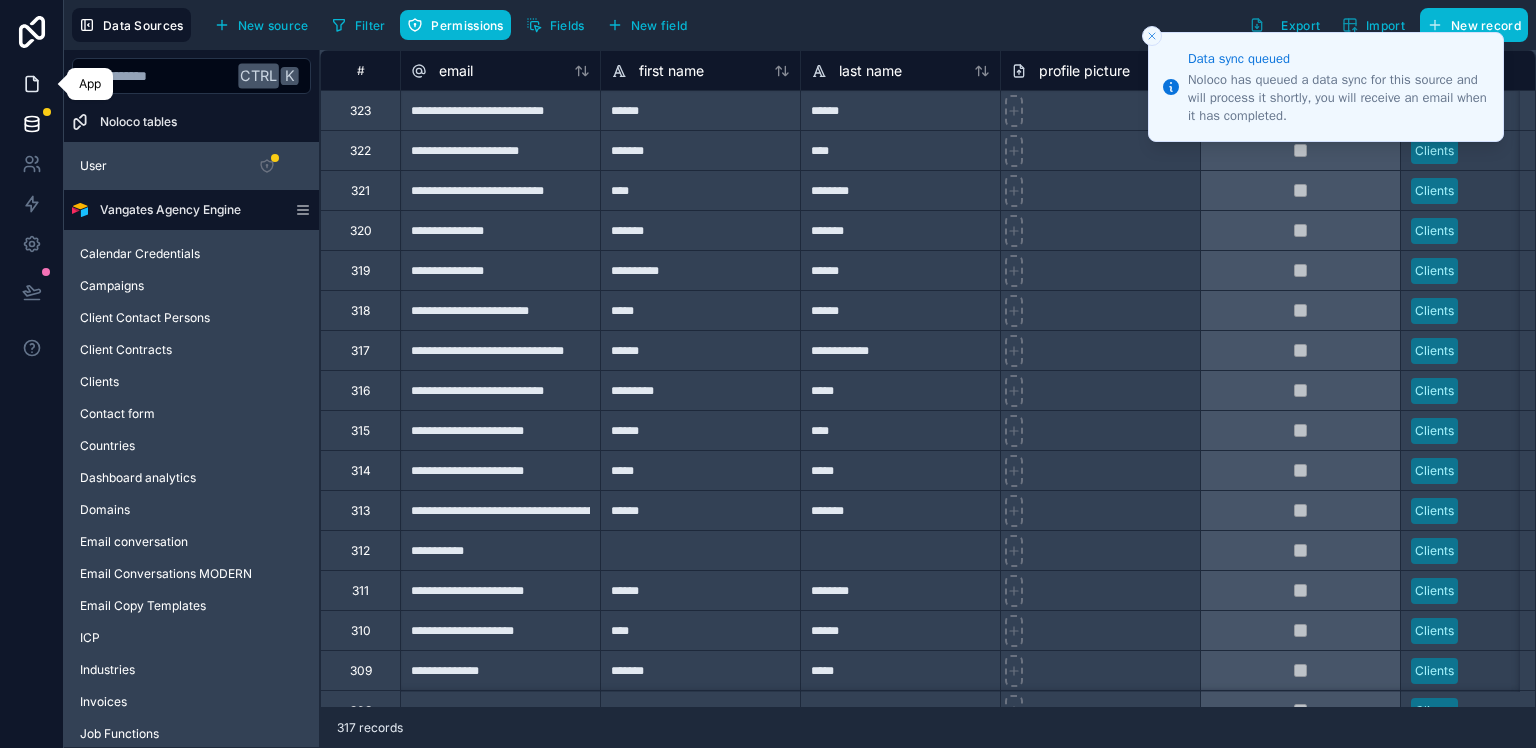 click at bounding box center [31, 84] 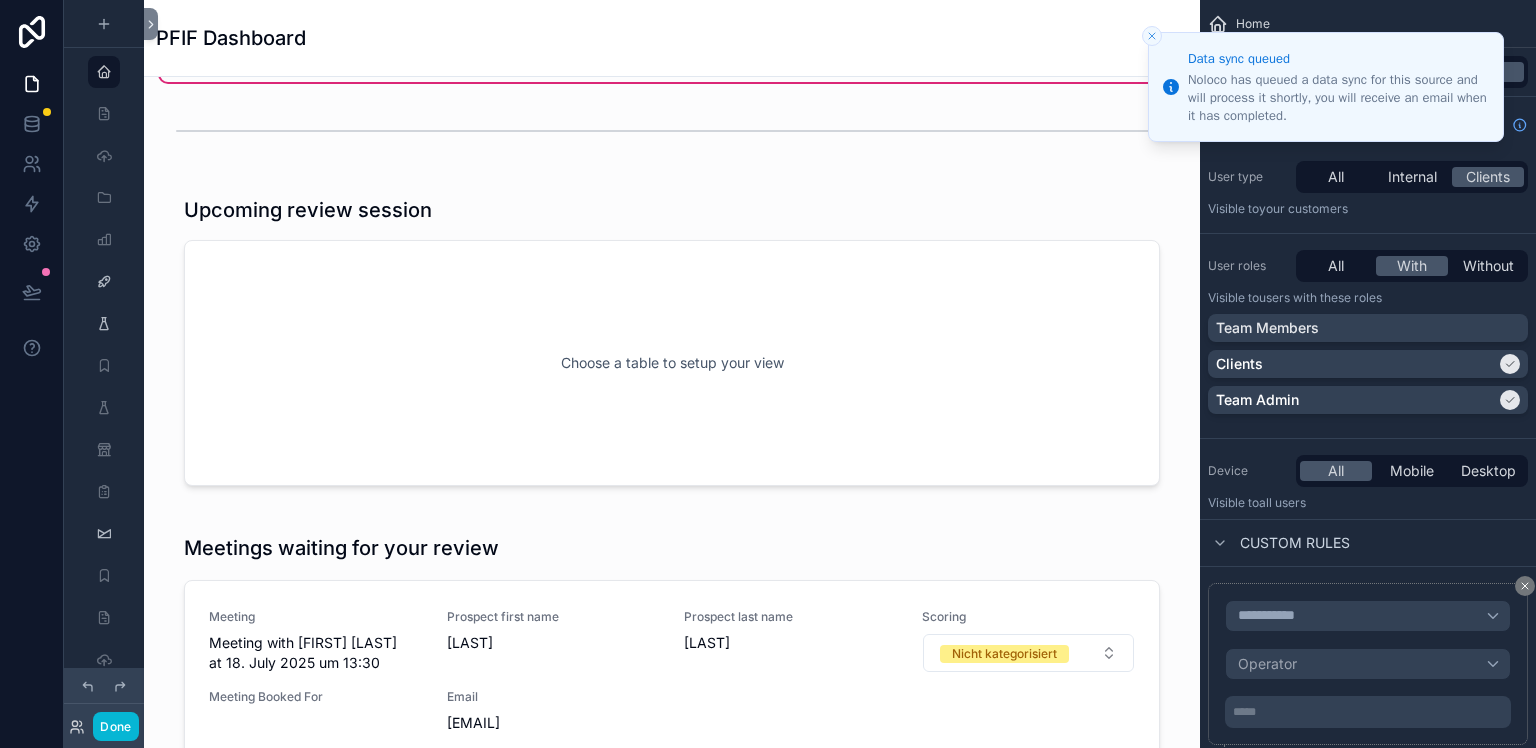 scroll, scrollTop: 0, scrollLeft: 0, axis: both 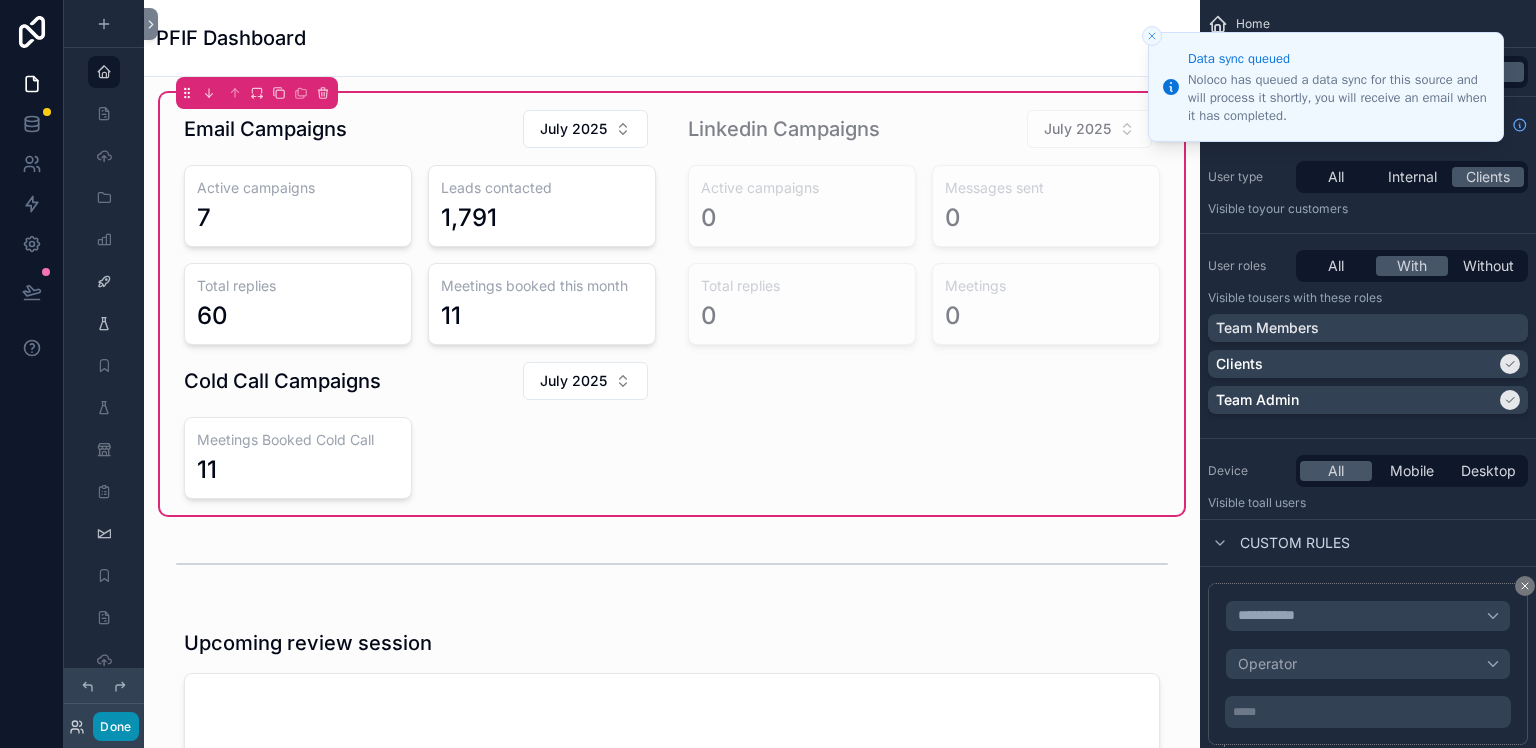 click on "Done" at bounding box center (115, 726) 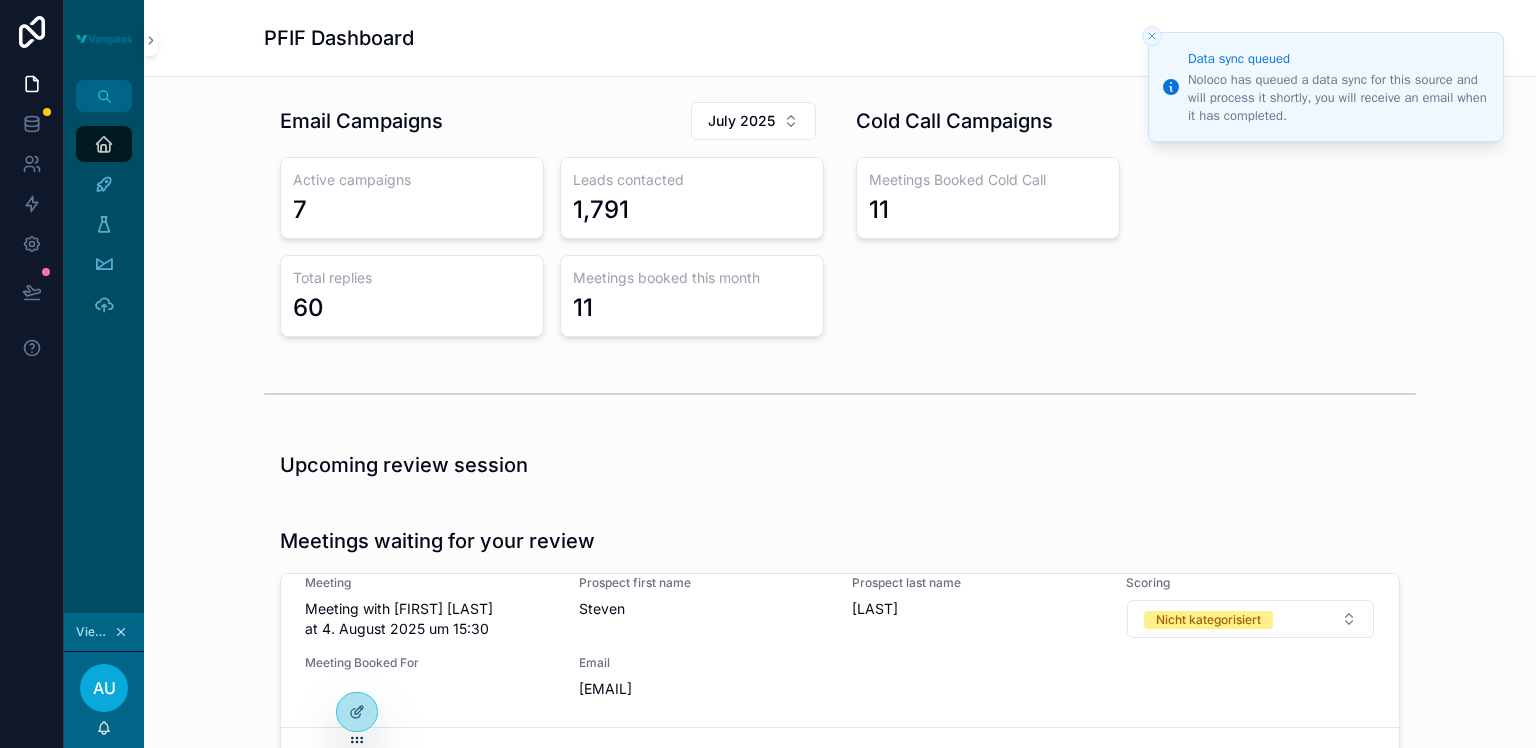 scroll, scrollTop: 1298, scrollLeft: 0, axis: vertical 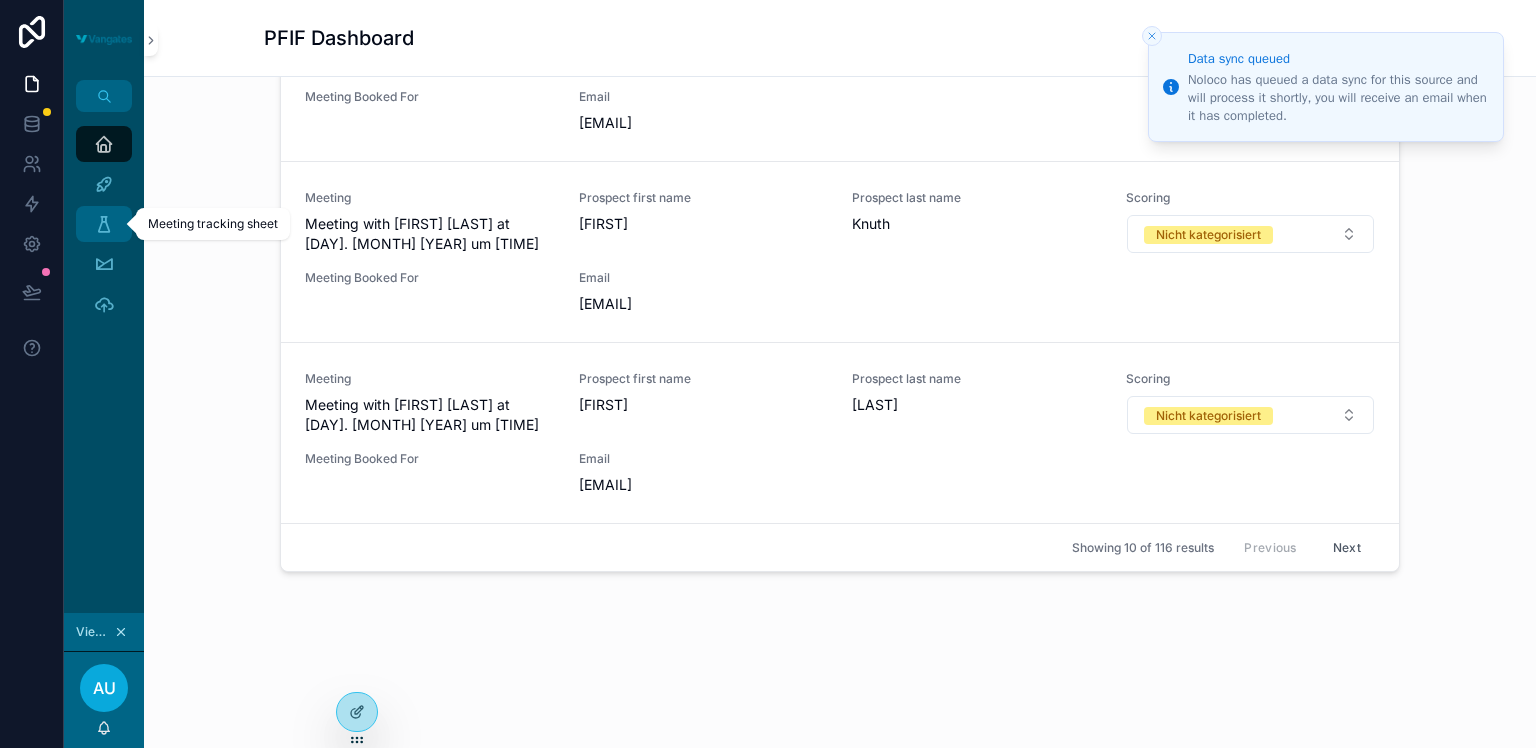 click at bounding box center [104, 224] 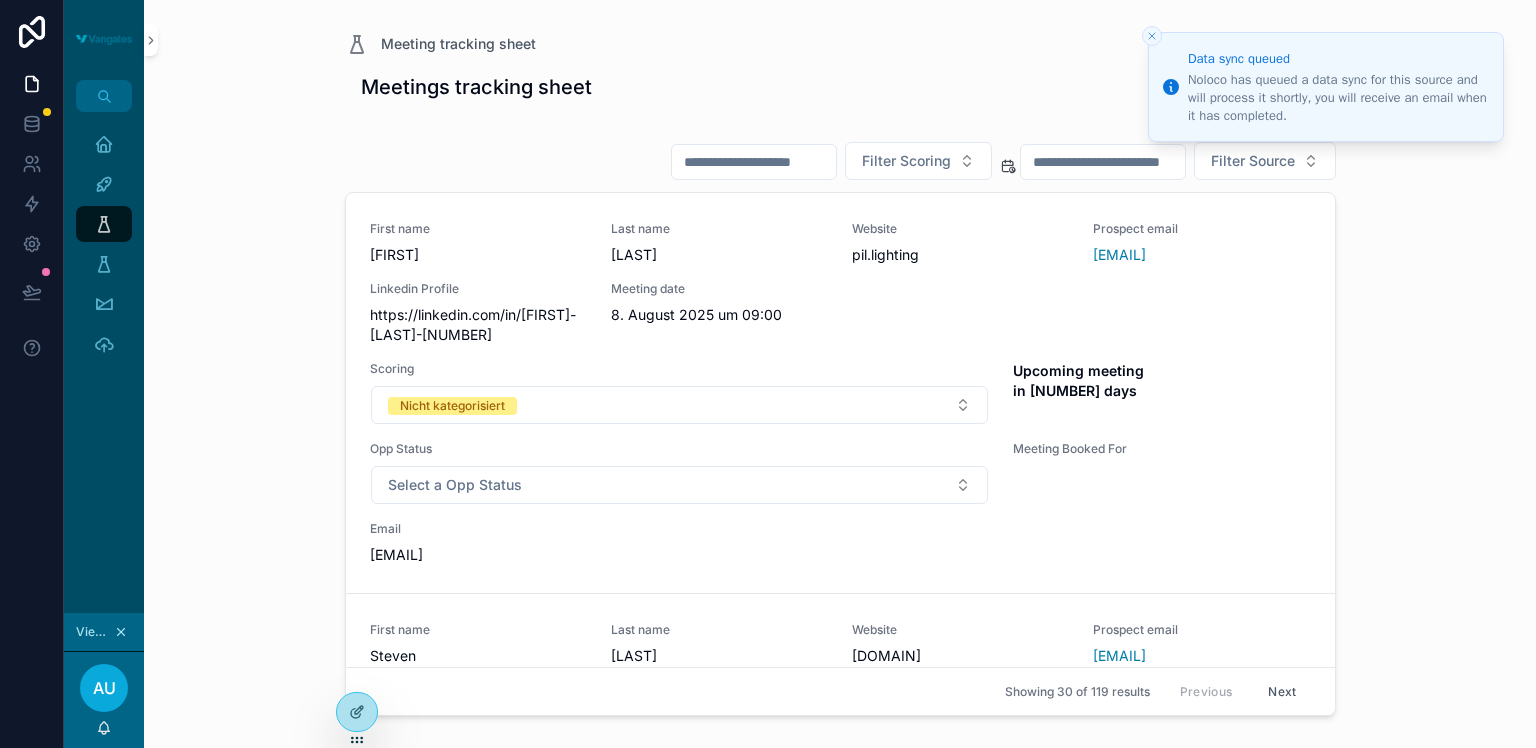 scroll, scrollTop: 0, scrollLeft: 0, axis: both 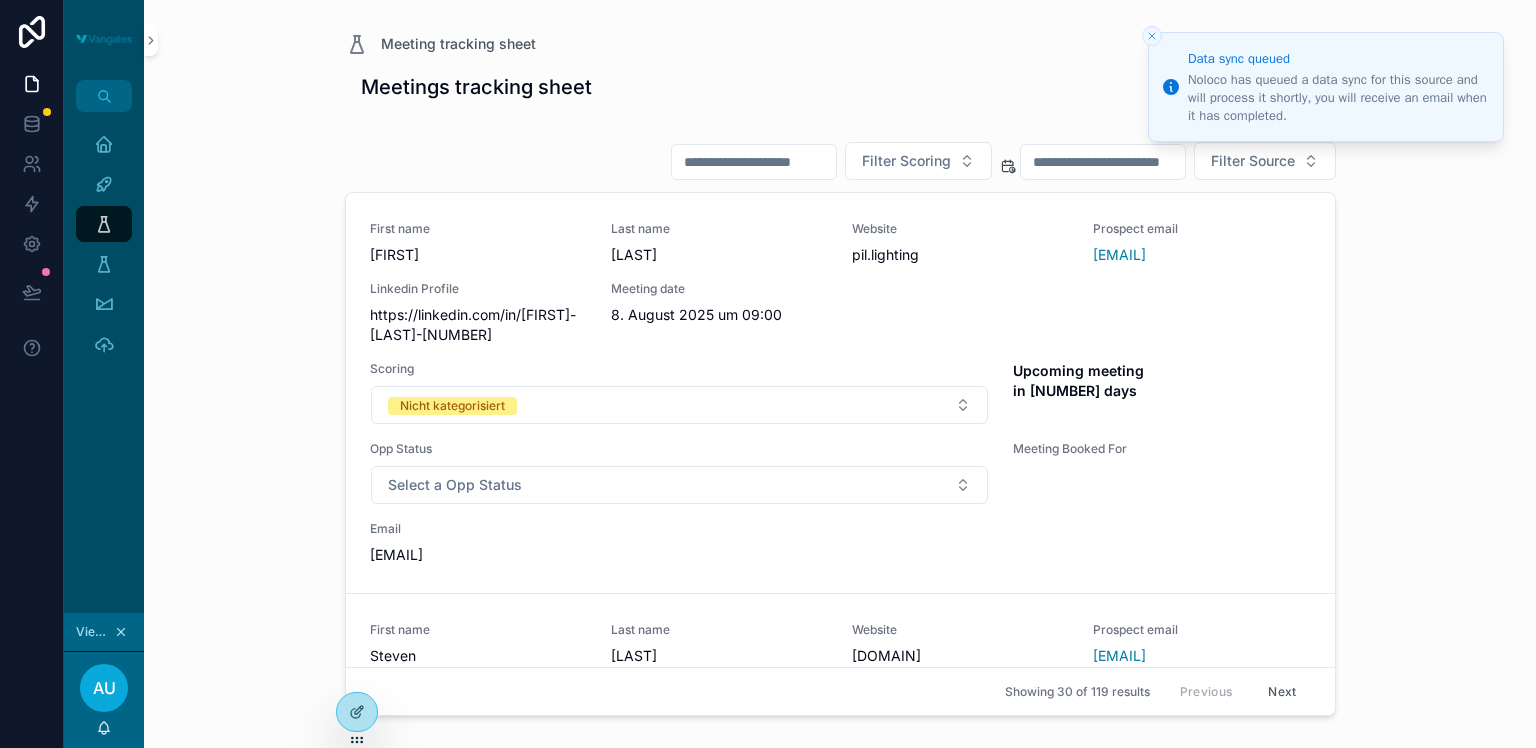 click at bounding box center (754, 162) 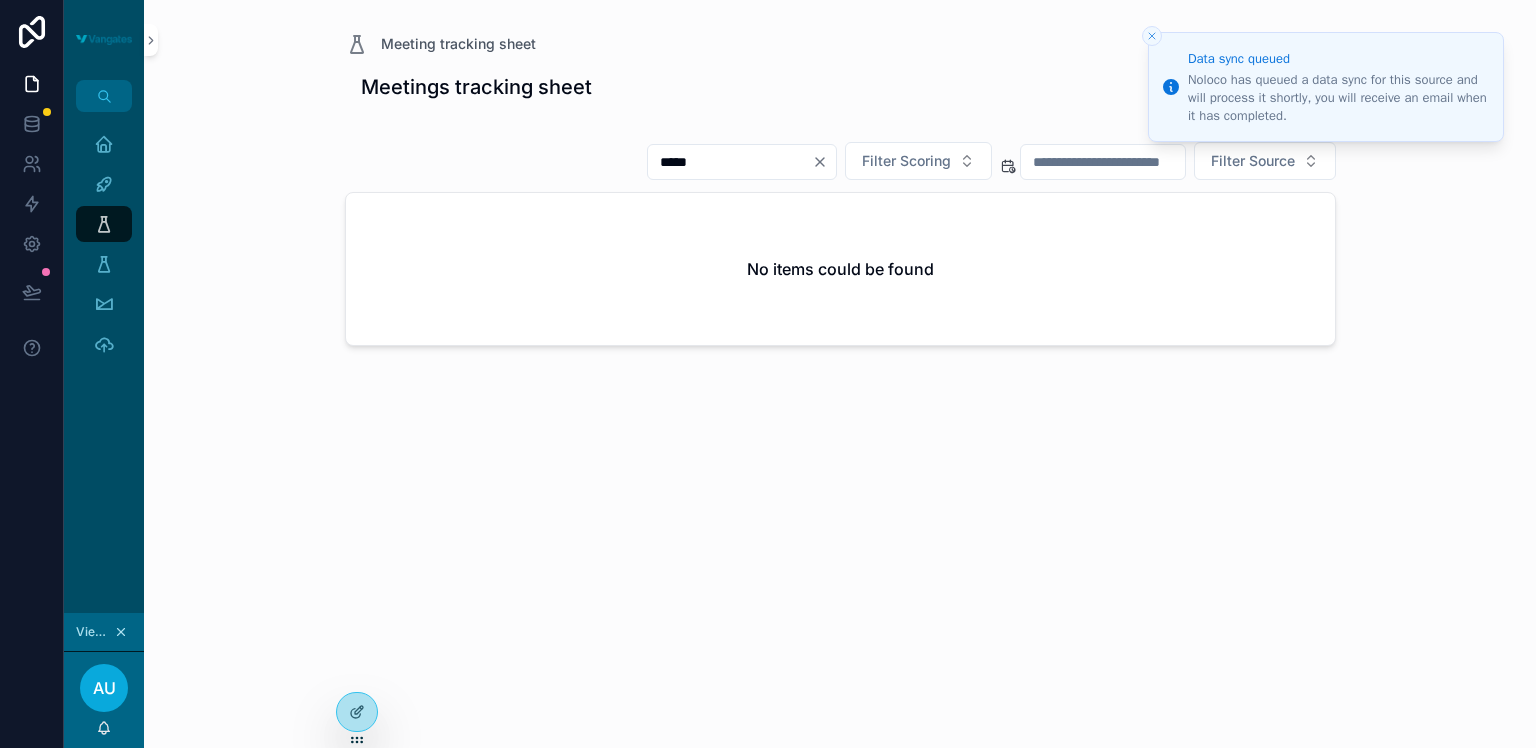 click on "No items could be found" at bounding box center [840, 269] 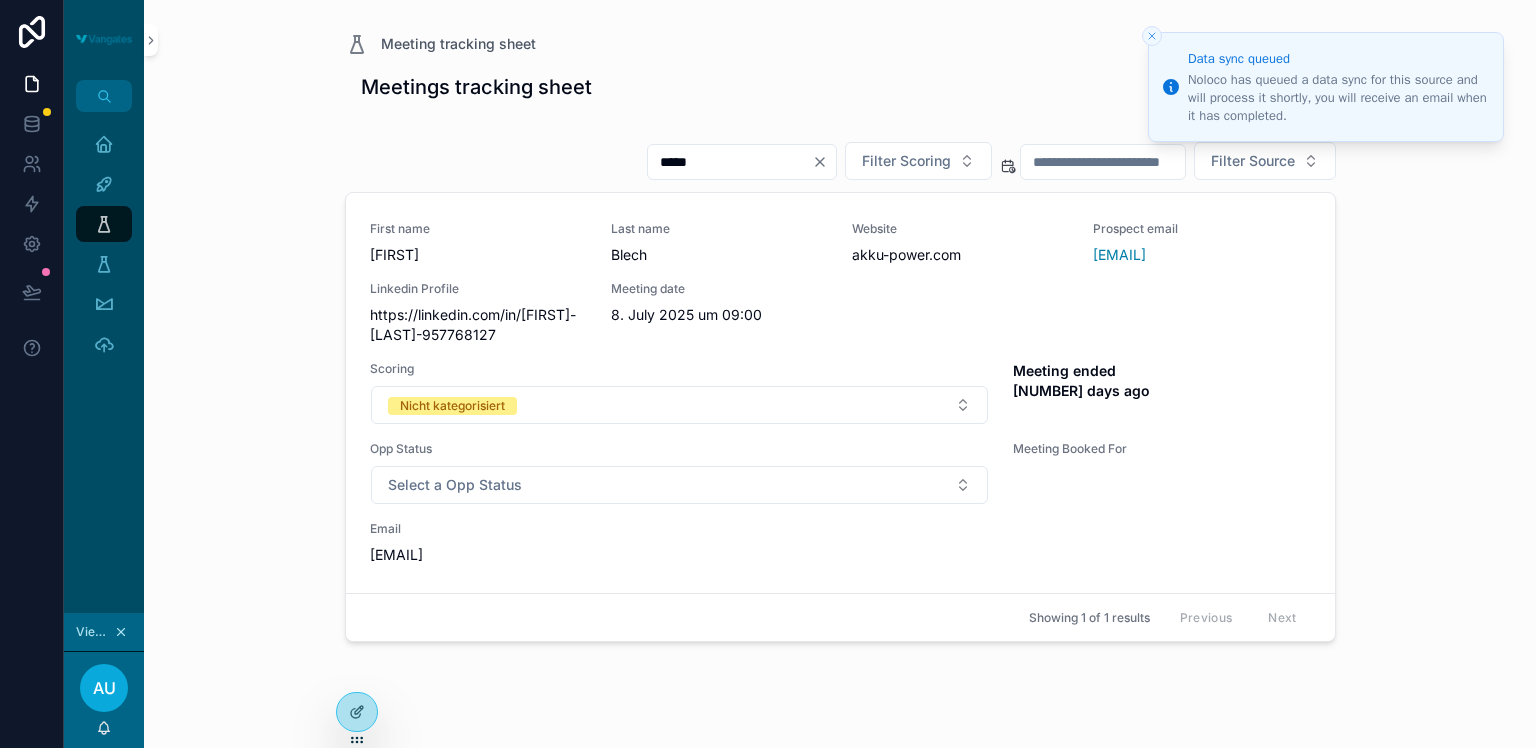 type on "*****" 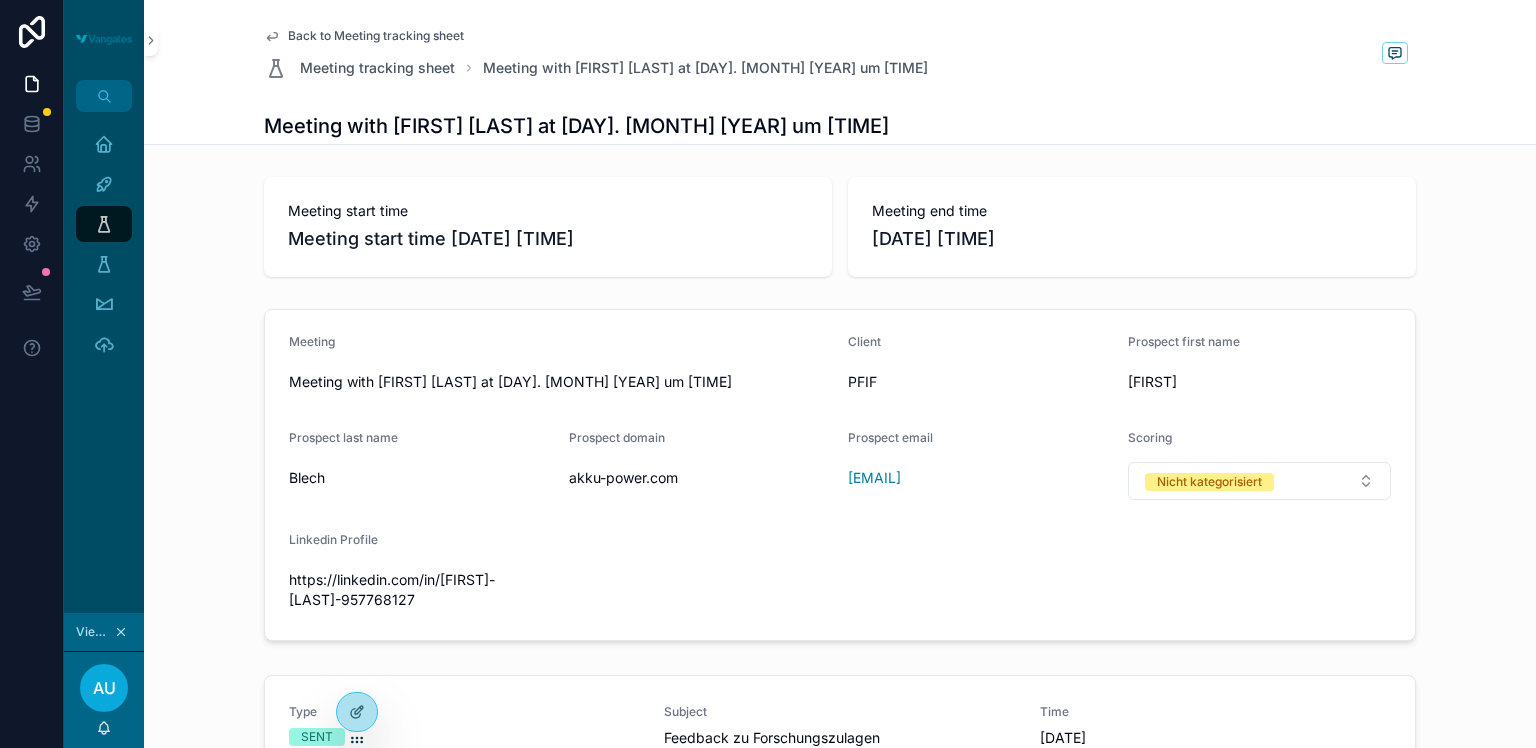 scroll, scrollTop: 1033, scrollLeft: 0, axis: vertical 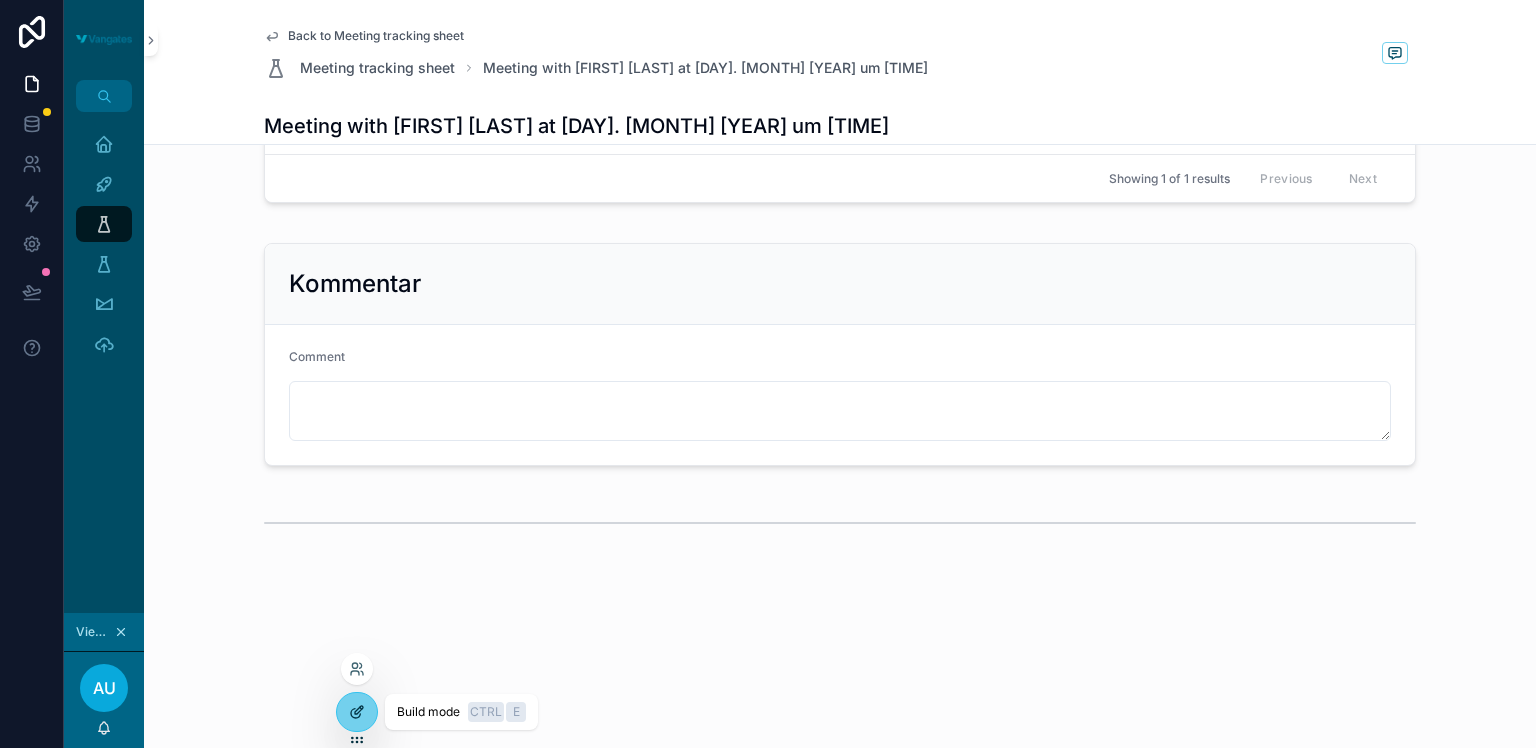 click at bounding box center (357, 712) 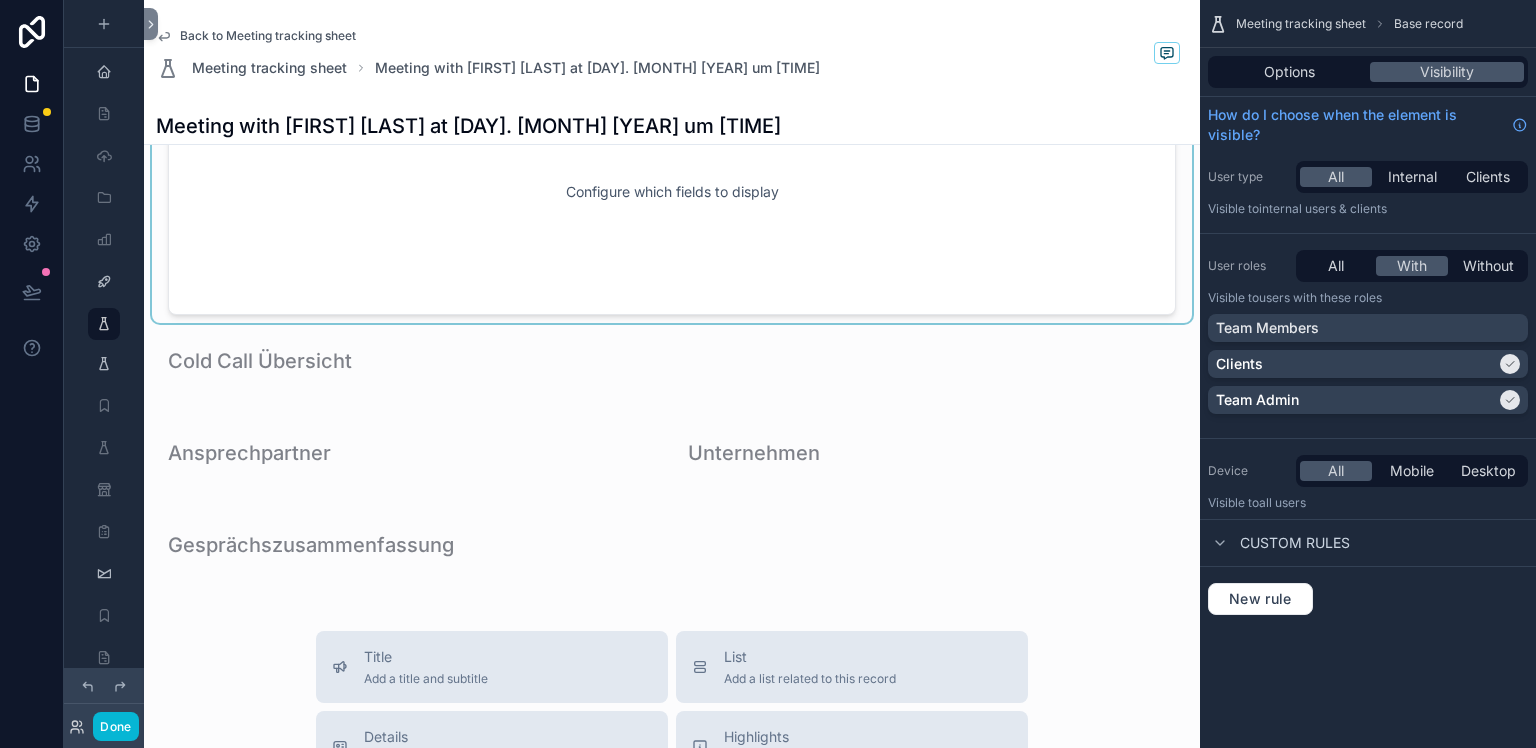 scroll, scrollTop: 1956, scrollLeft: 0, axis: vertical 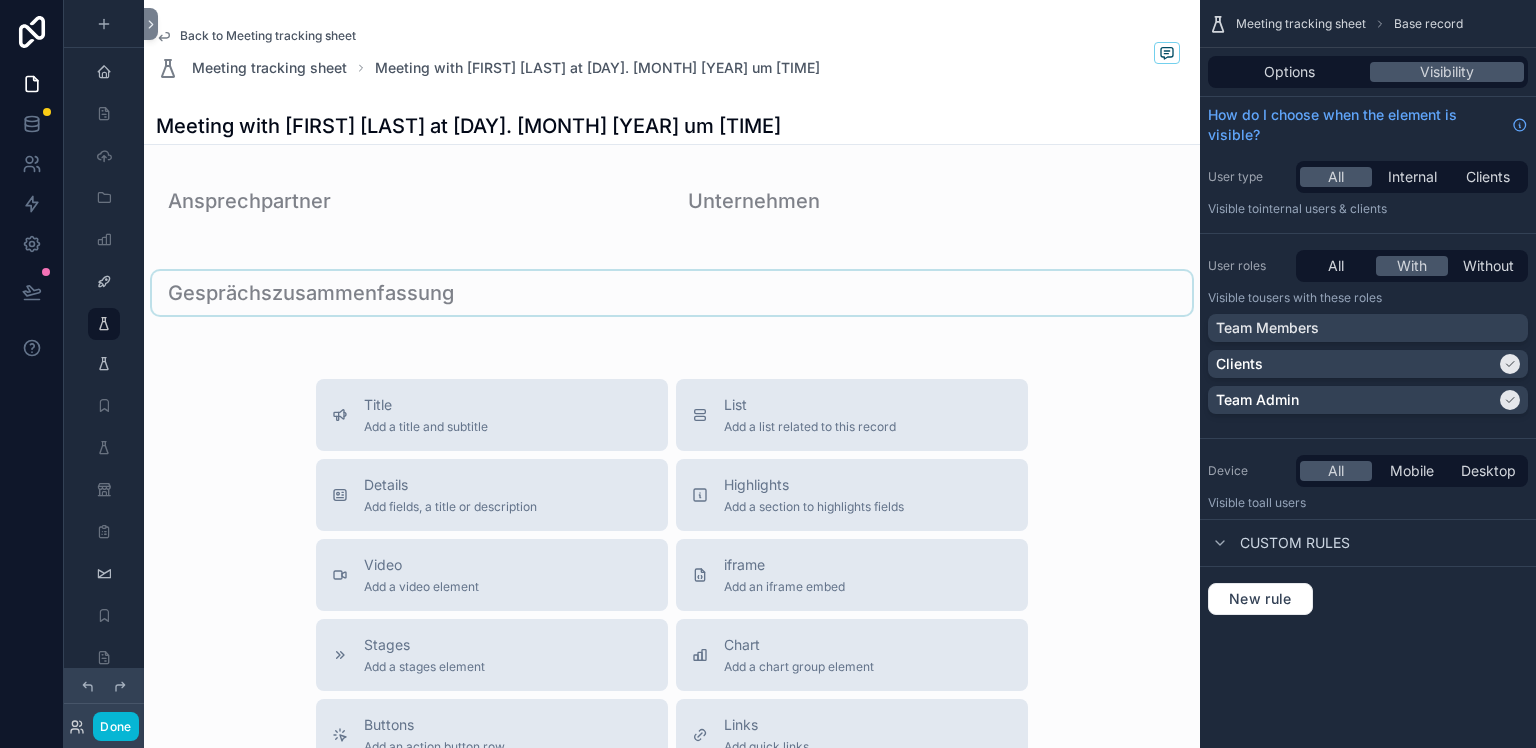 click at bounding box center (672, 293) 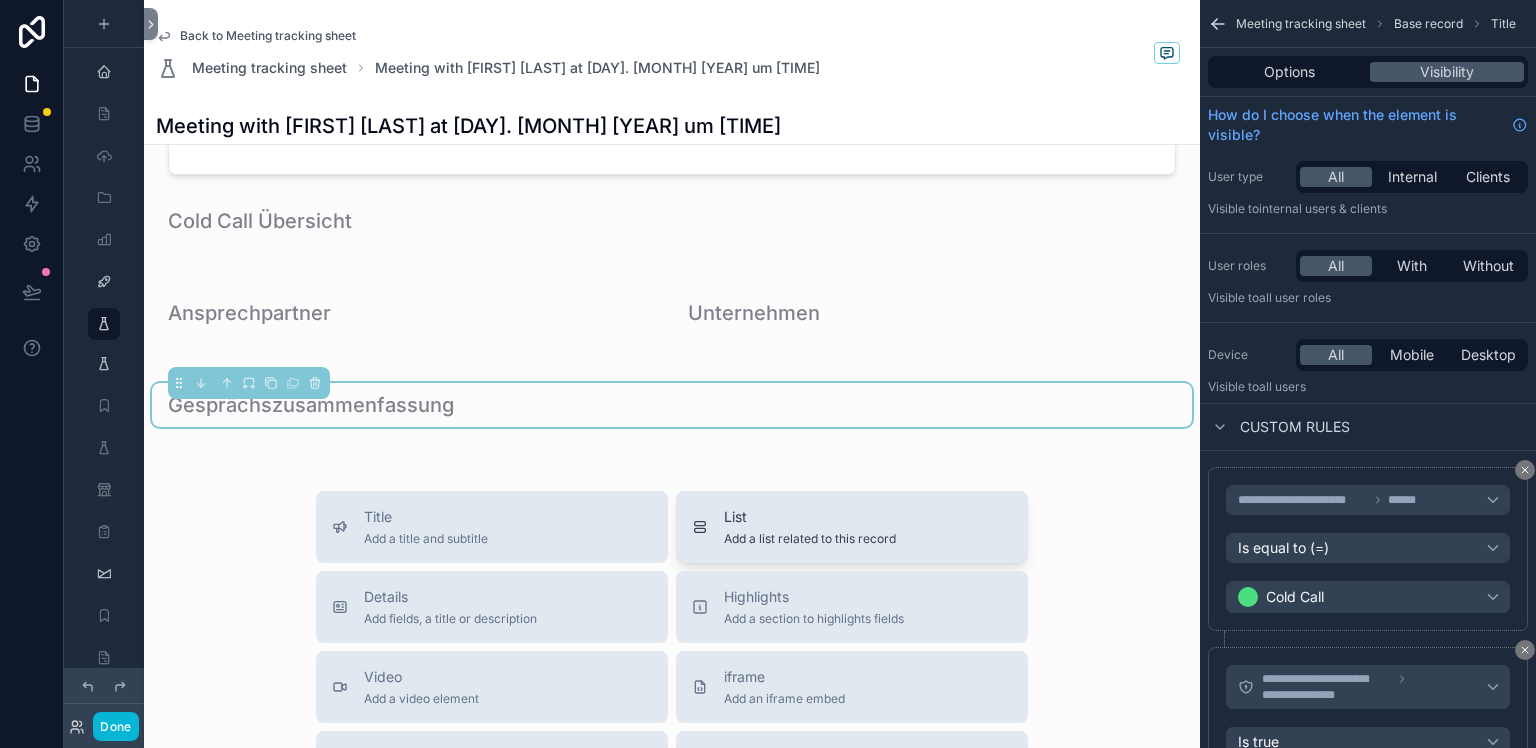 scroll, scrollTop: 1950, scrollLeft: 0, axis: vertical 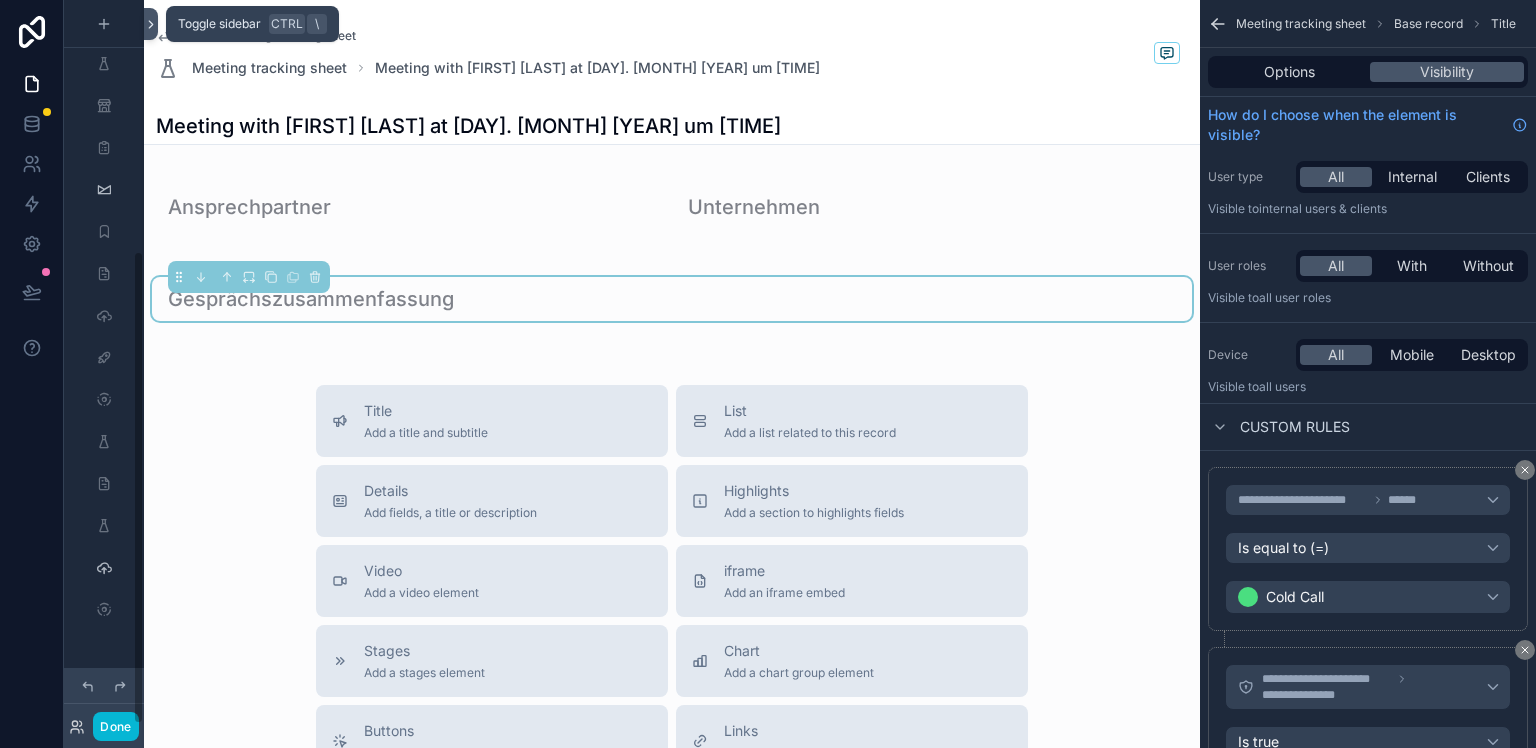 click 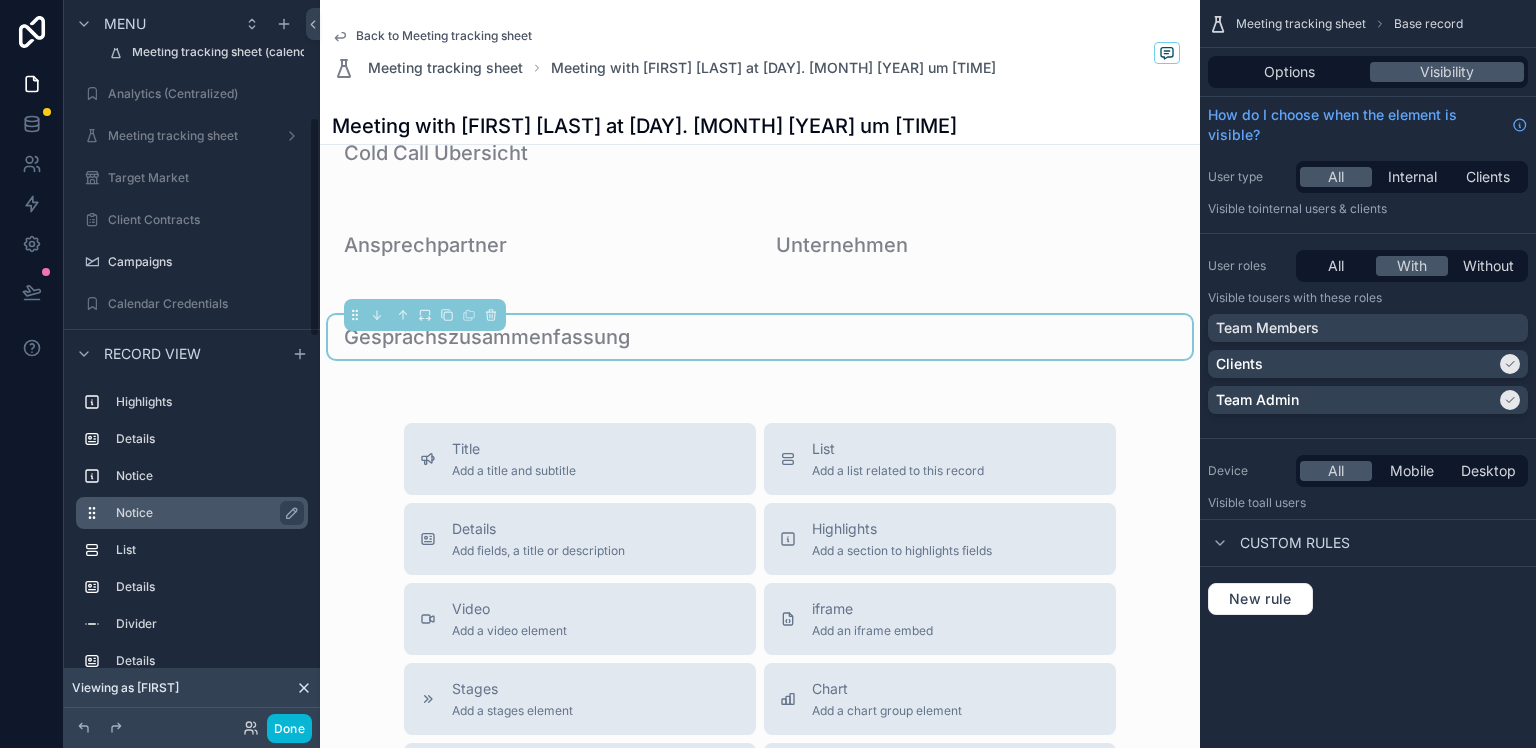 scroll, scrollTop: 1968, scrollLeft: 0, axis: vertical 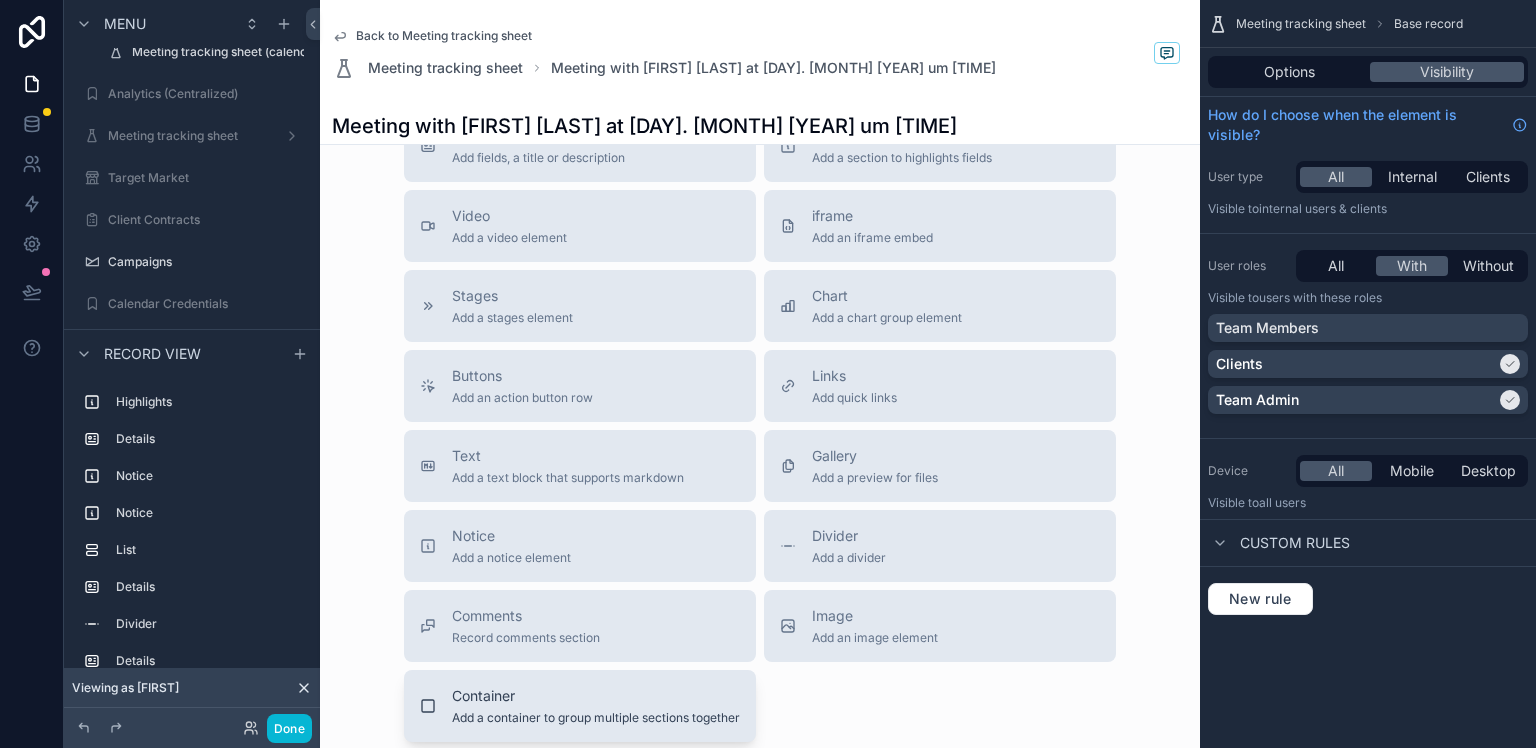 click on "Container" at bounding box center [596, 696] 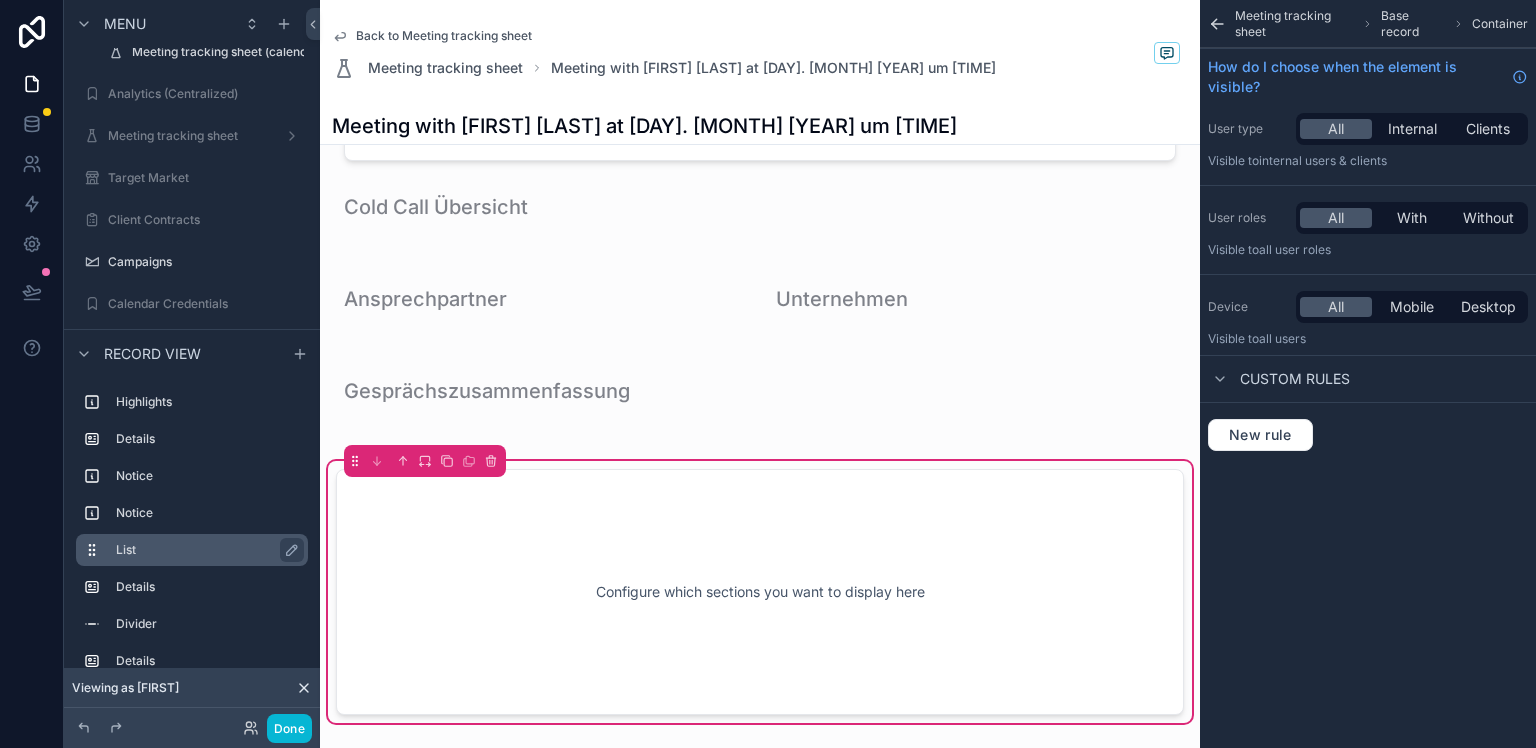scroll, scrollTop: 1912, scrollLeft: 0, axis: vertical 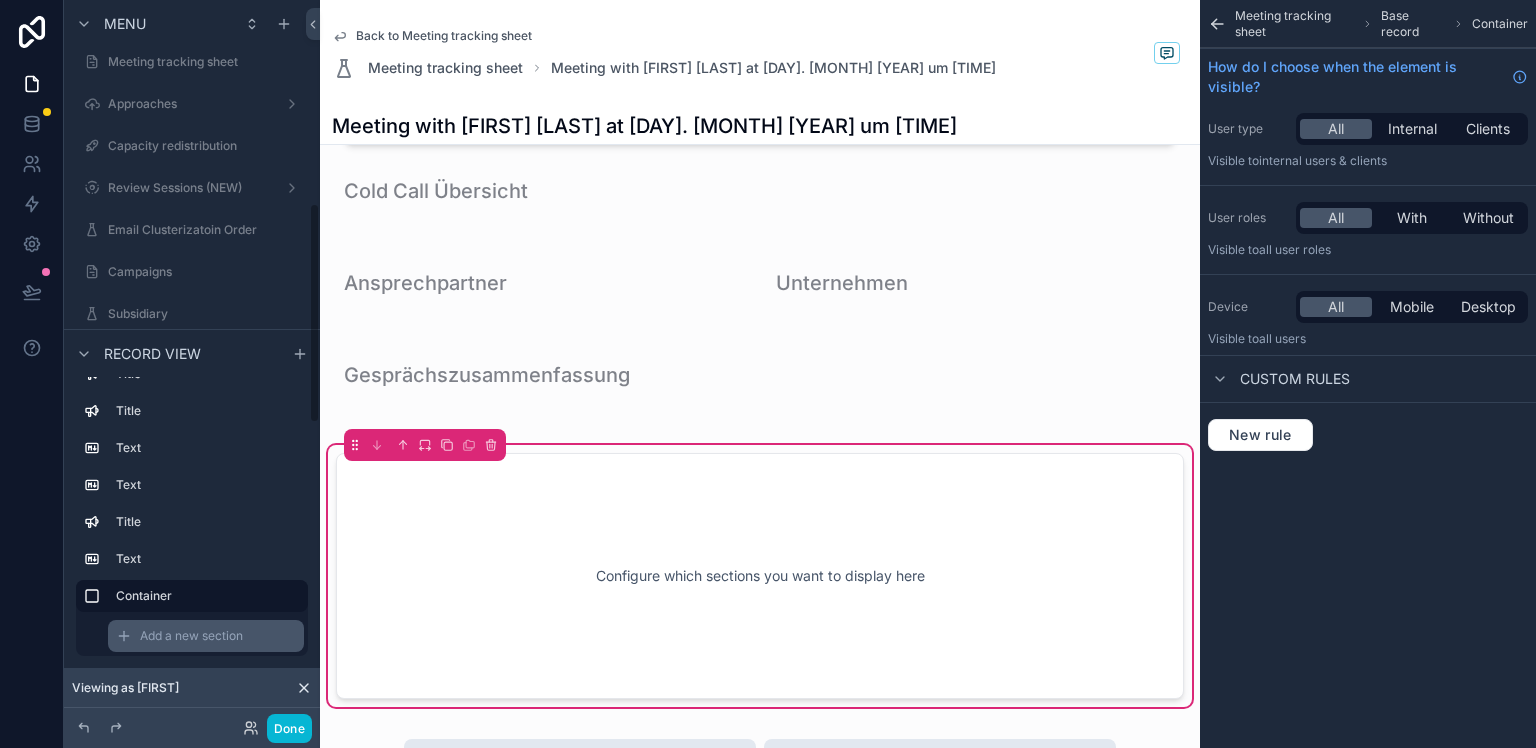click on "Add a new section" at bounding box center (206, 636) 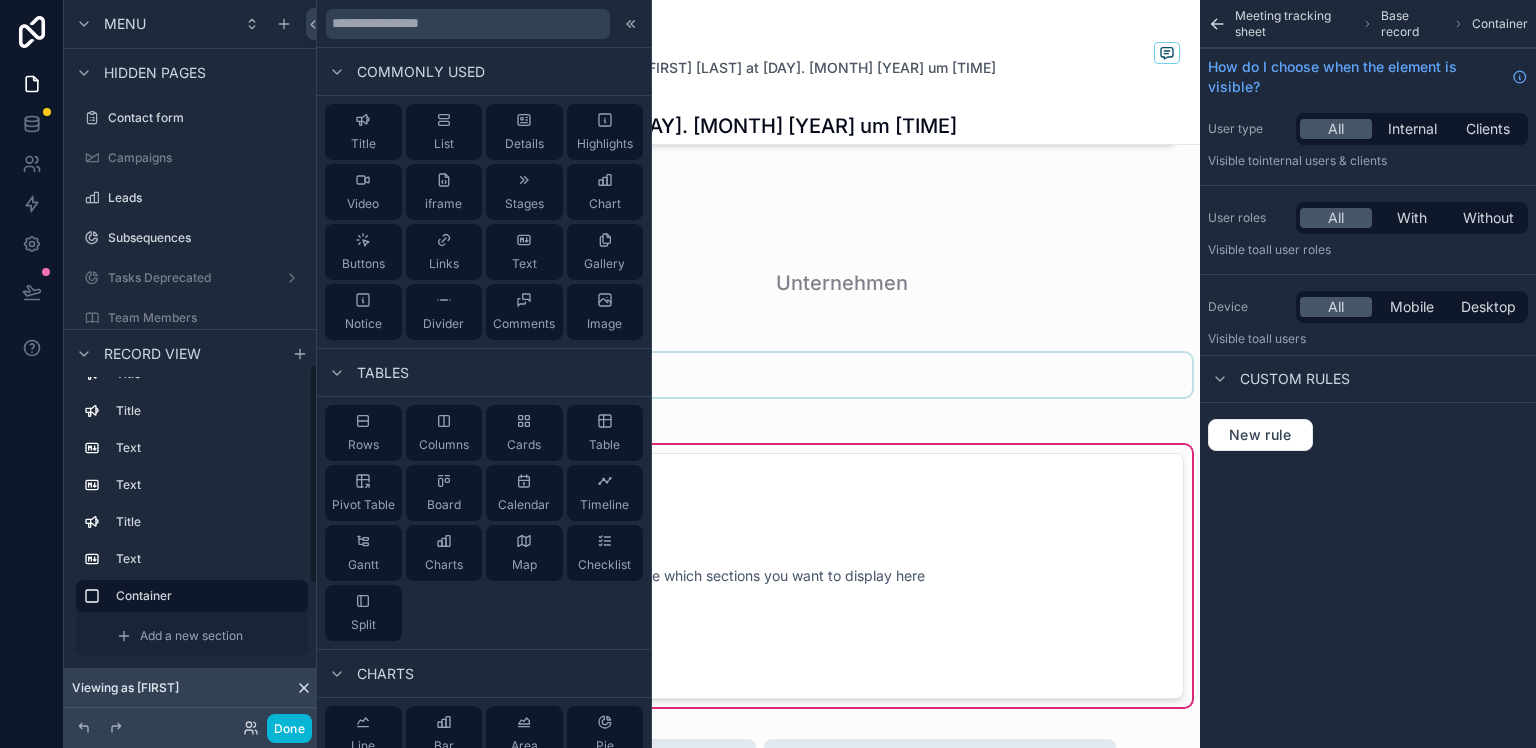 scroll, scrollTop: 1195, scrollLeft: 0, axis: vertical 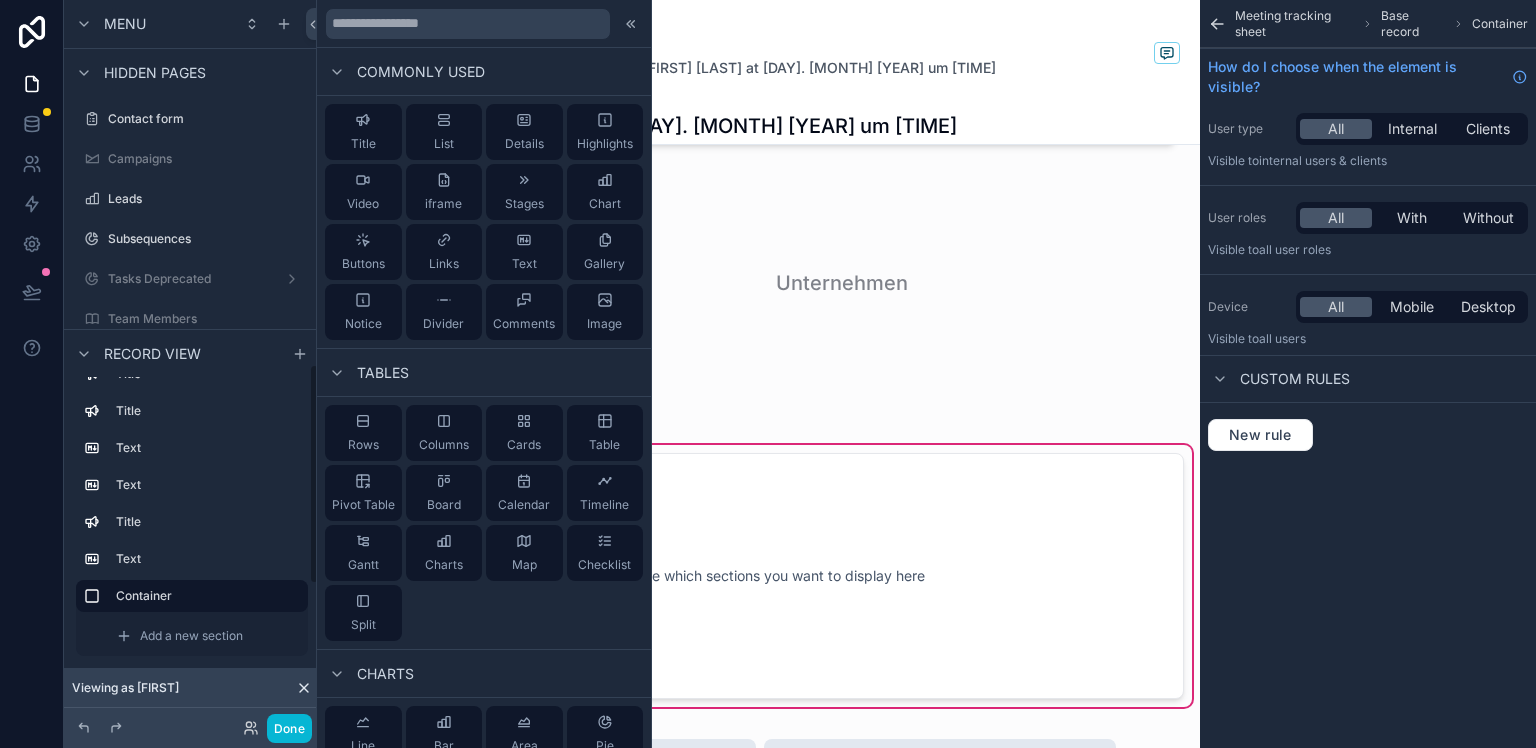 click on "Meeting start time [DATE] [TIME] Meeting end time [DATE] [TIME] Meeting Meeting with [FIRST] [LAST] at [DAY]. [MONTH] [YEAR] um [TIME] Client PFIF Prospect first name [FIRST] Prospect last name [LAST] Prospect domain [DOMAIN] Prospect email [EMAIL] Scoring Nicht kategorisiert Linkedin Profile https://linkedin.com/in/[FIRST]-[LAST]-[NUMBER] Wir prüfen aktuell den E-Mailverlauf E-Mailverlauf konnte nicht automatisch zugeordnet werden, unser Team kümmert sich aktuell darum Type SENT Subject Feedback zu Forschungszulagen Time [DATE] Email Body Showing 1 of 1 results Previous Next Kommentar Comment Configure which fields to display Cold Call Übersicht Ansprechpartner Unternehmen Gesprächszusammenfassung Configure which sections you want to display here" at bounding box center (760, -518) 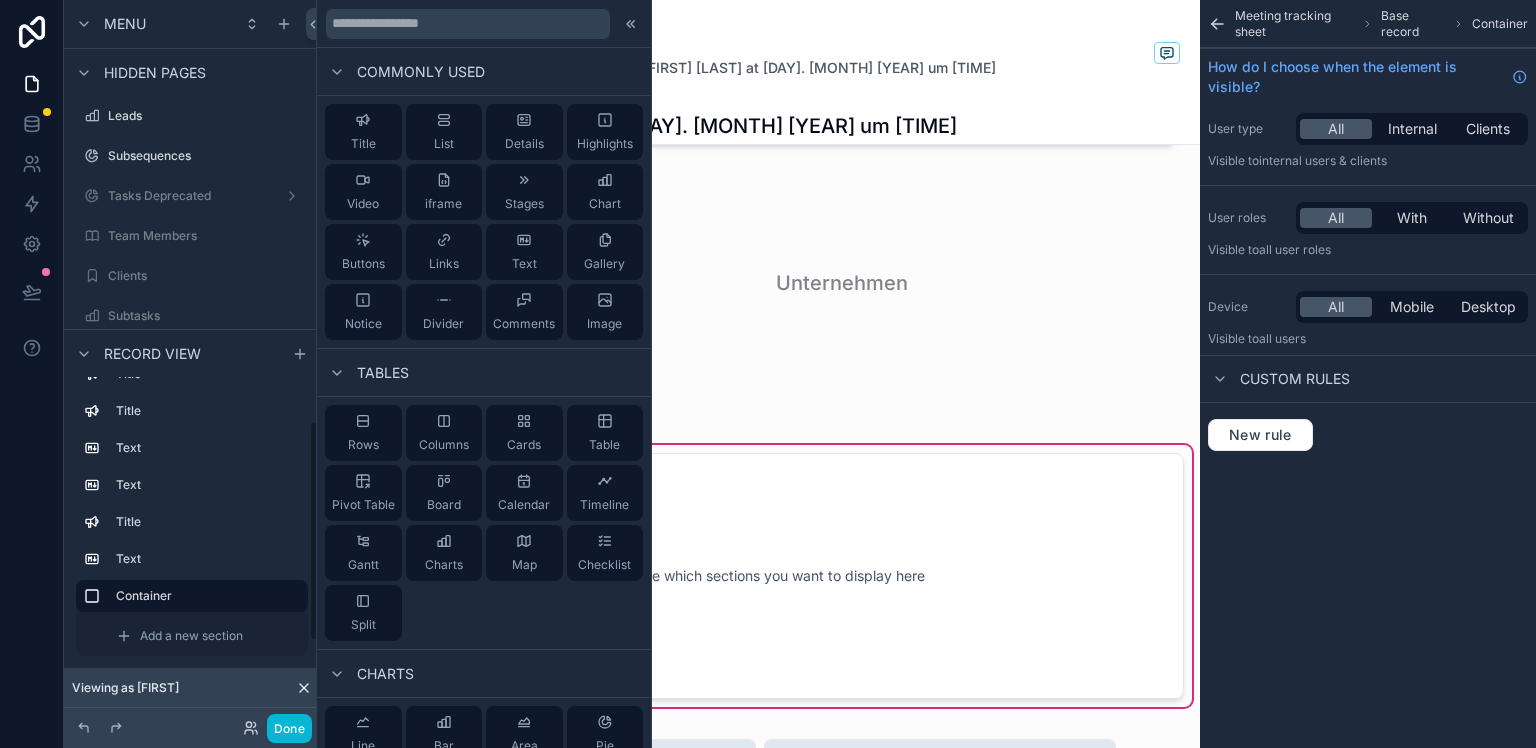 scroll, scrollTop: 1651, scrollLeft: 0, axis: vertical 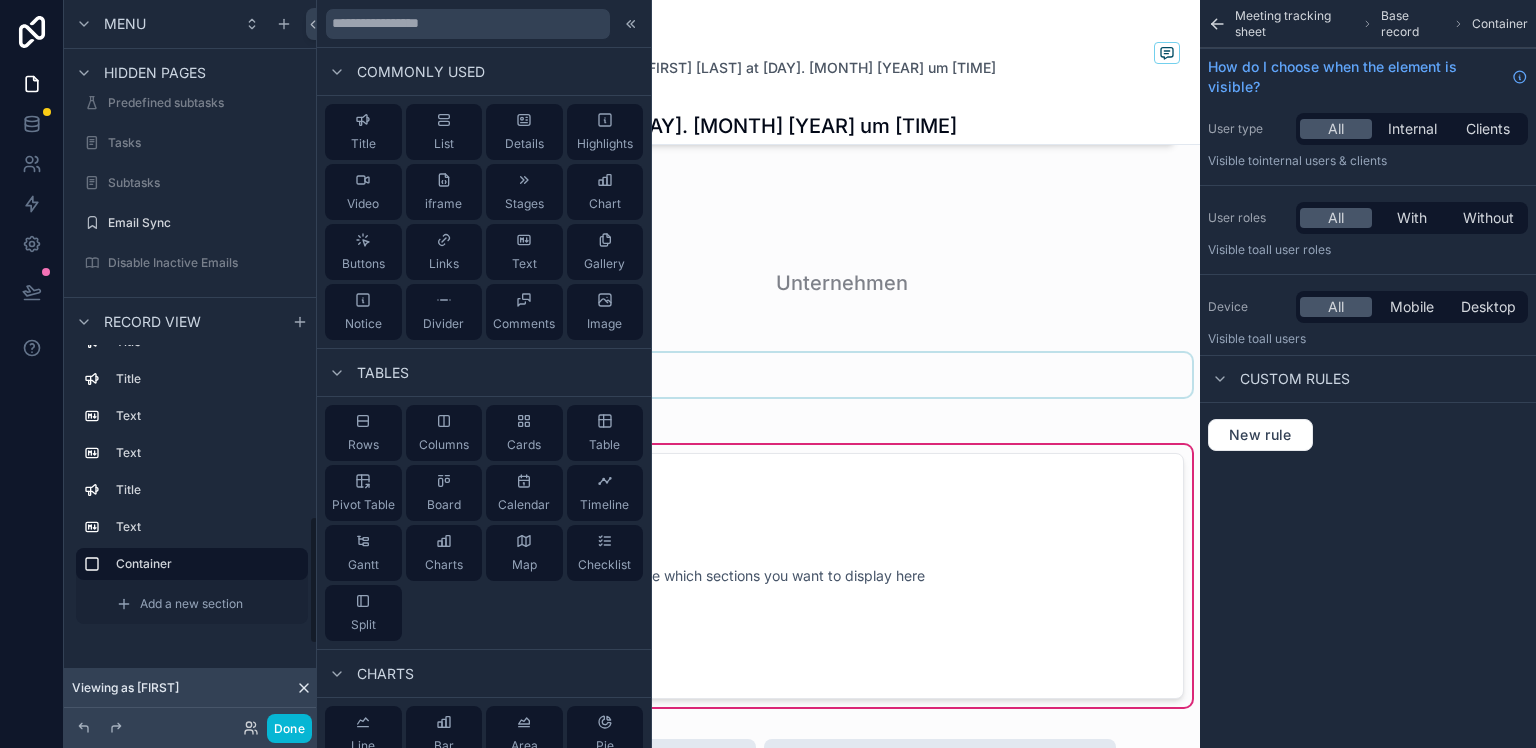 click at bounding box center (760, 375) 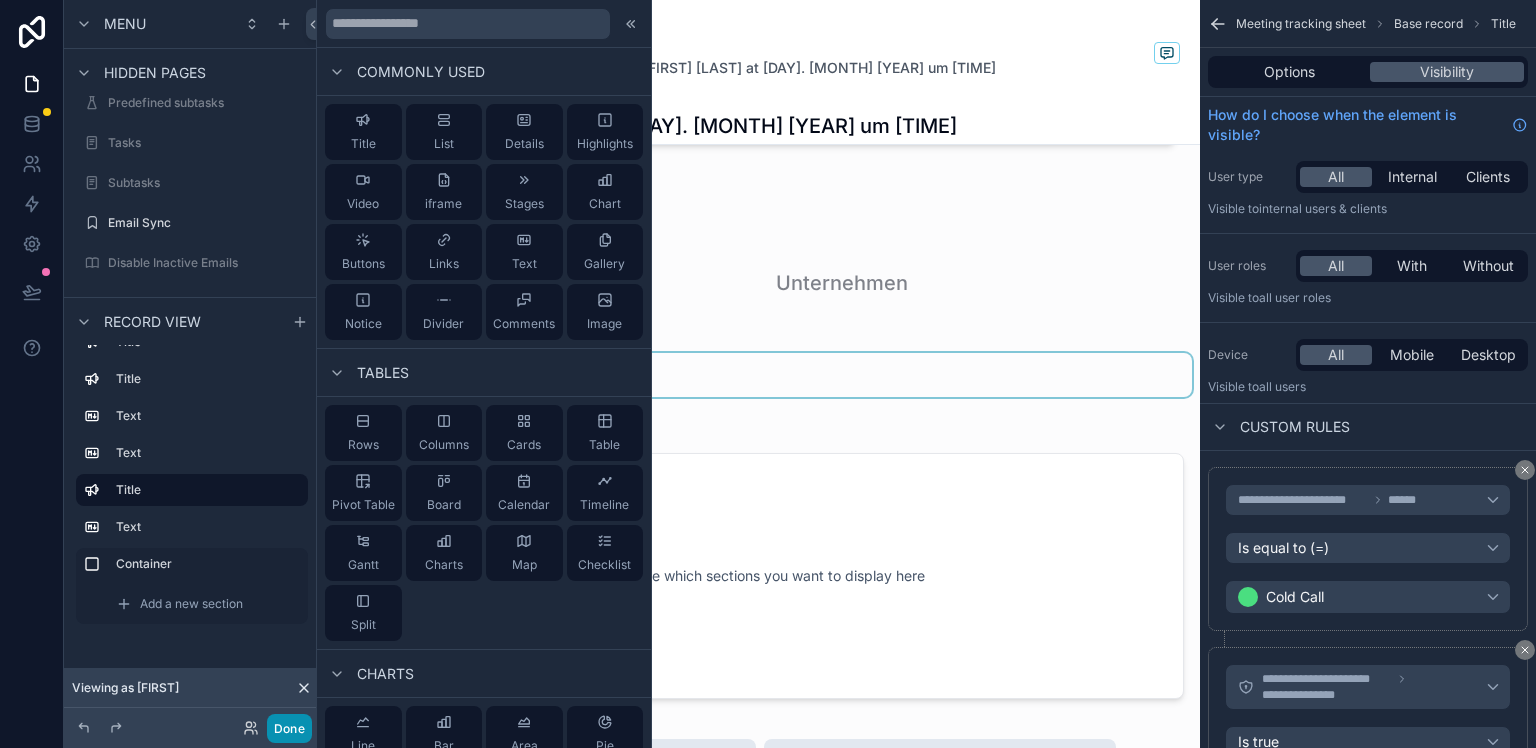 click on "Done" at bounding box center [289, 728] 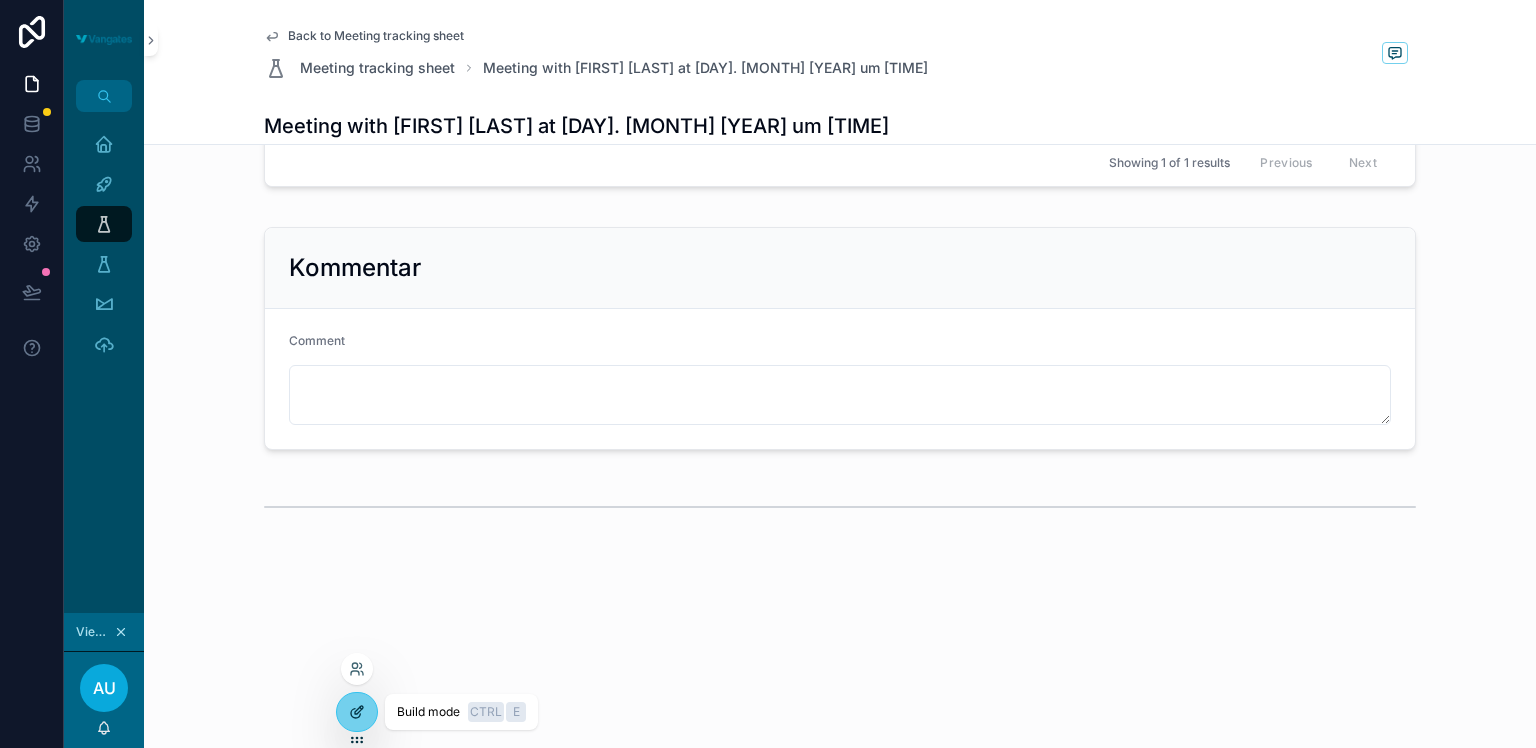 click 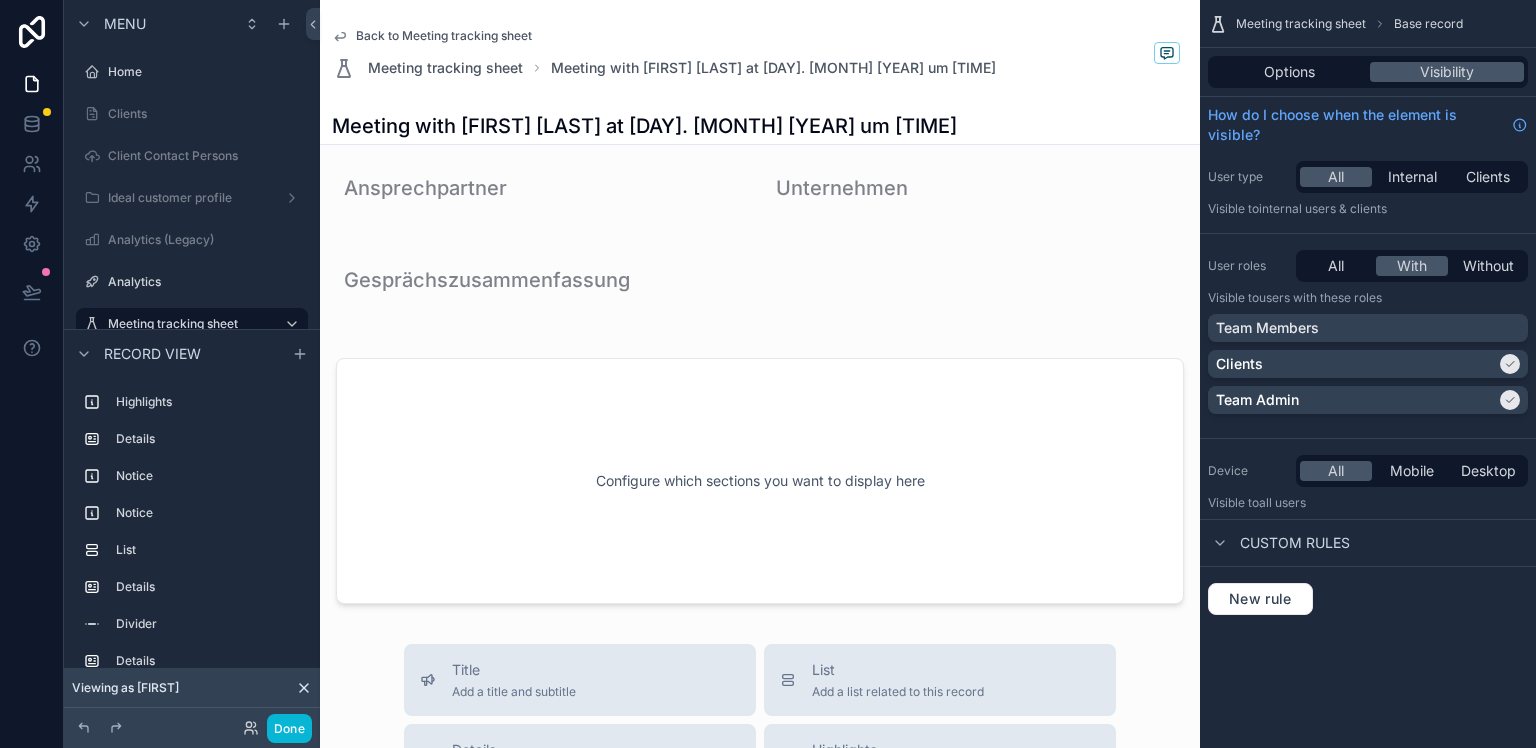 scroll, scrollTop: 1925, scrollLeft: 0, axis: vertical 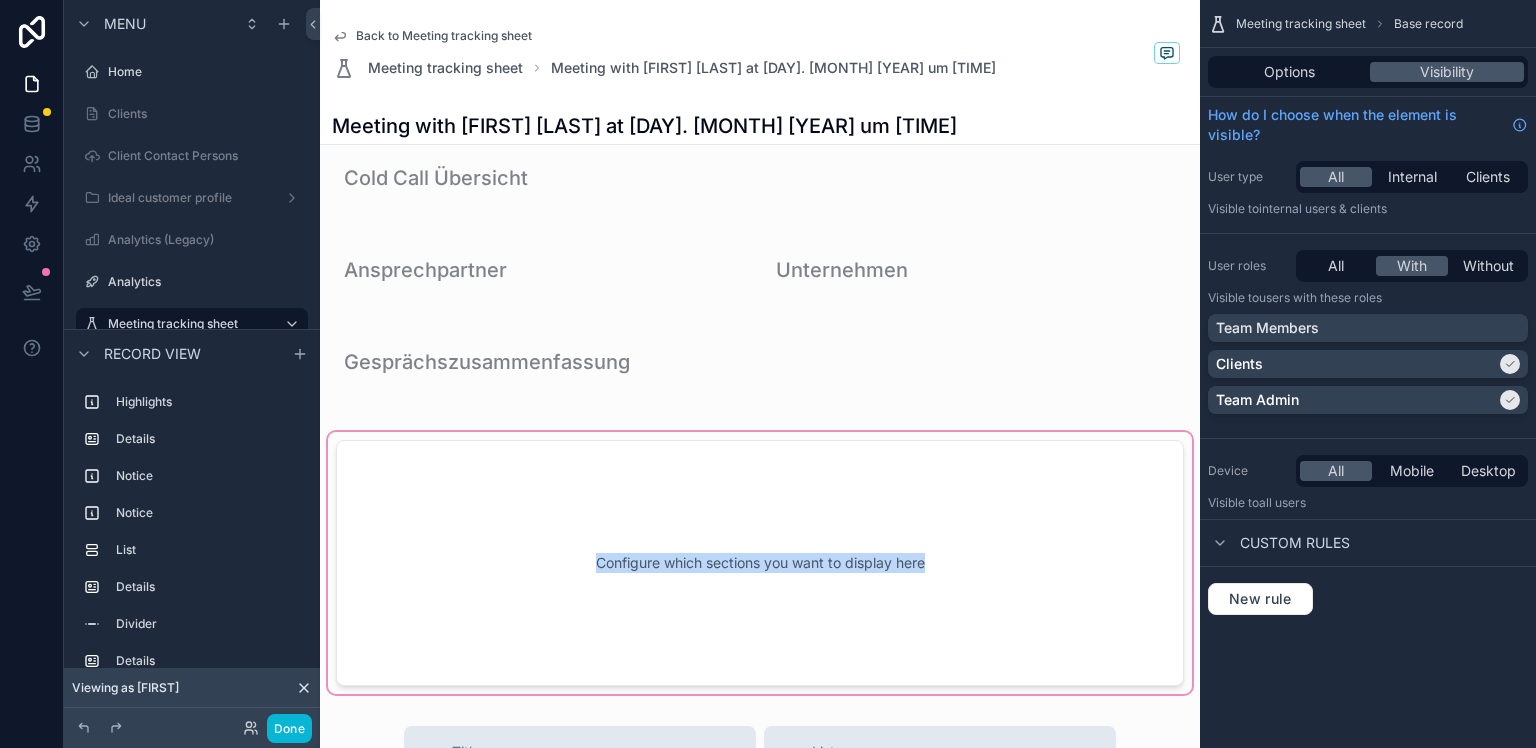drag, startPoint x: 495, startPoint y: 387, endPoint x: 554, endPoint y: 564, distance: 186.57439 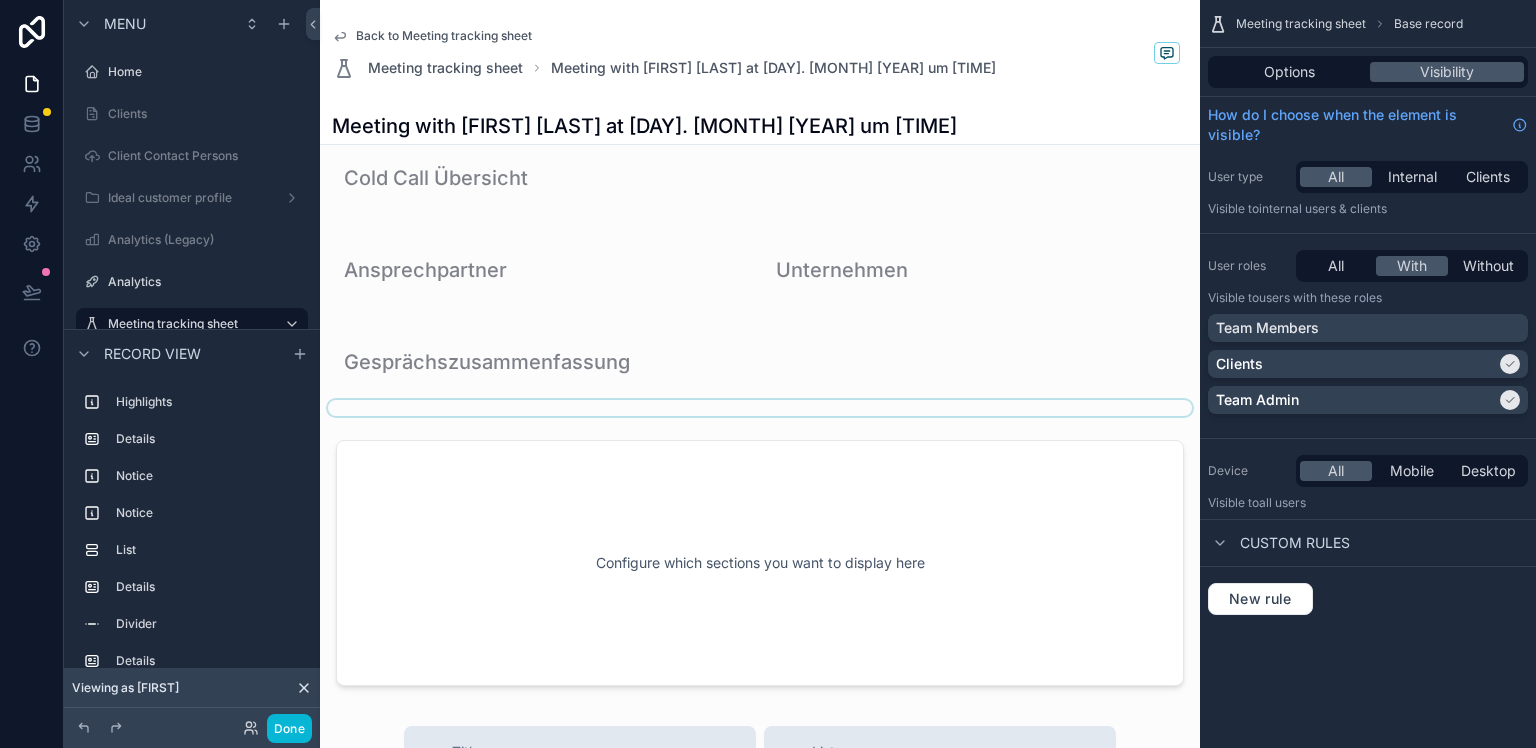 click at bounding box center (760, 408) 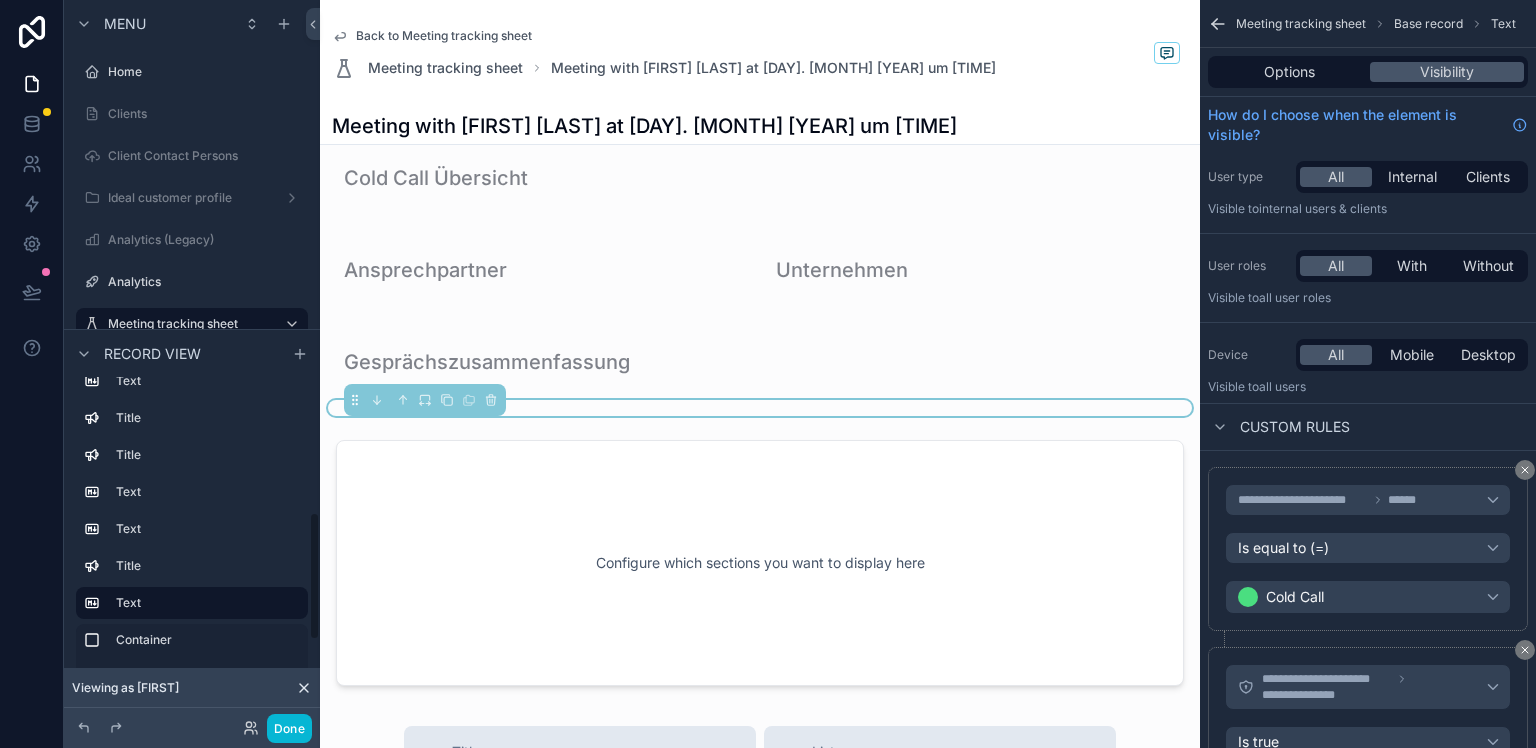 scroll, scrollTop: 398, scrollLeft: 0, axis: vertical 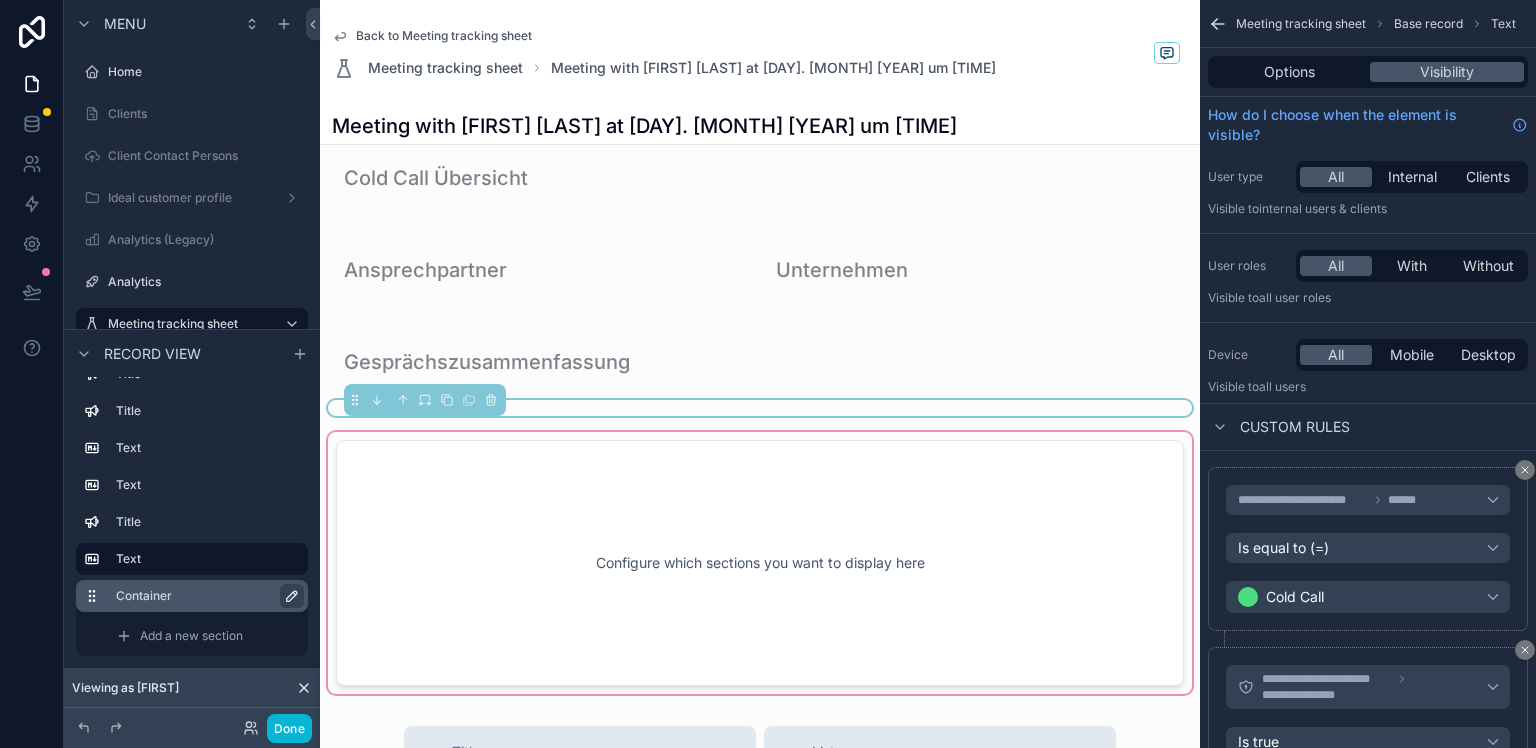 click 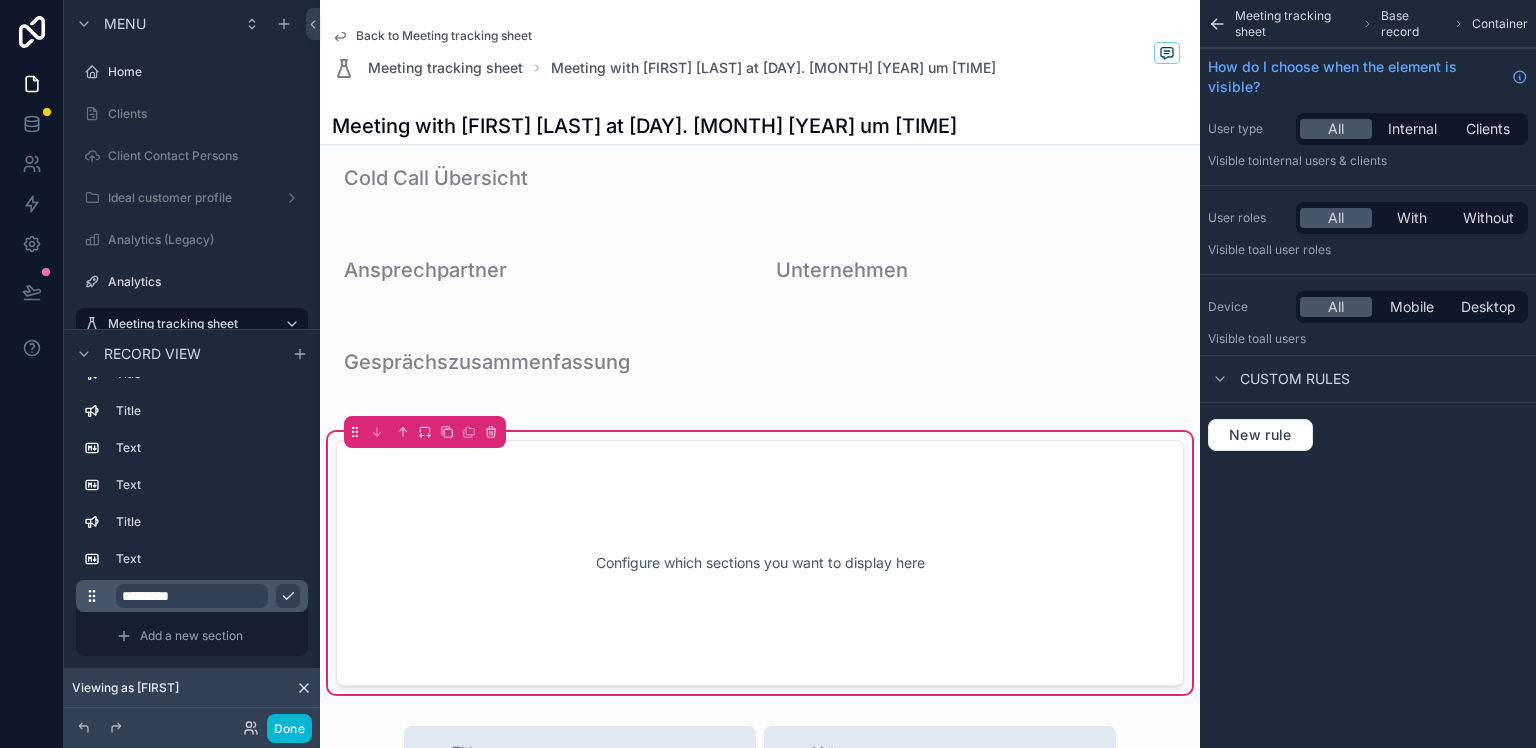 click 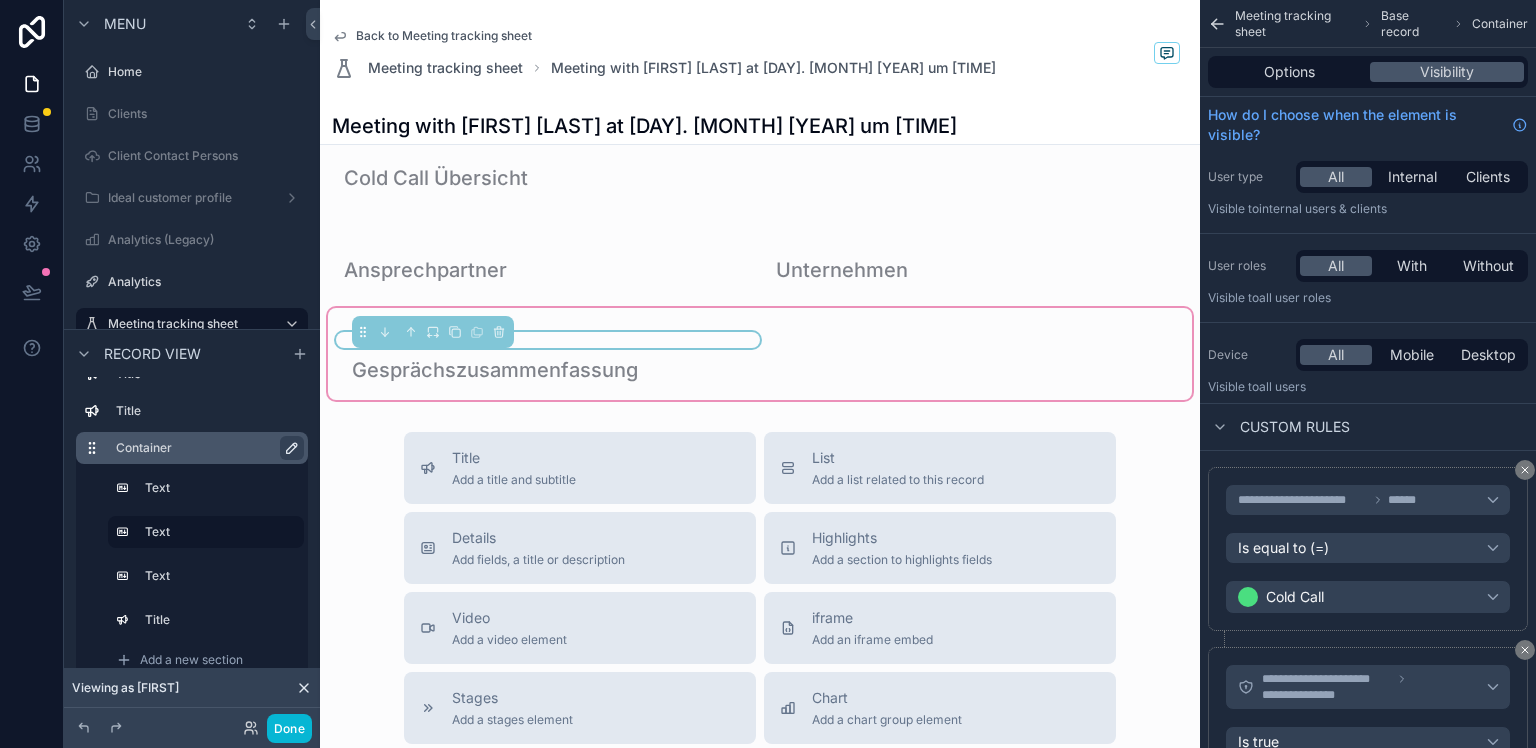 click on "Container" at bounding box center [192, 448] 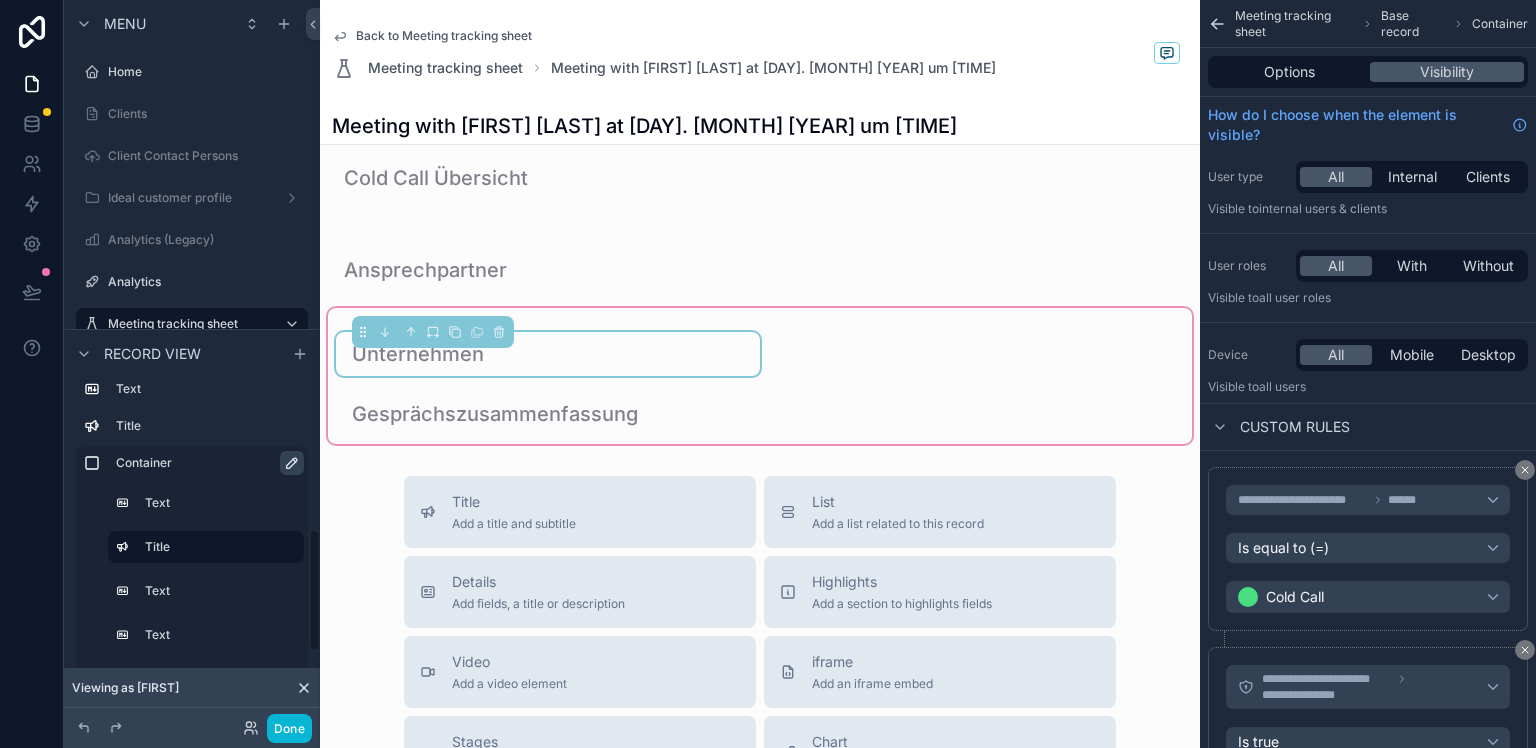 scroll, scrollTop: 324, scrollLeft: 0, axis: vertical 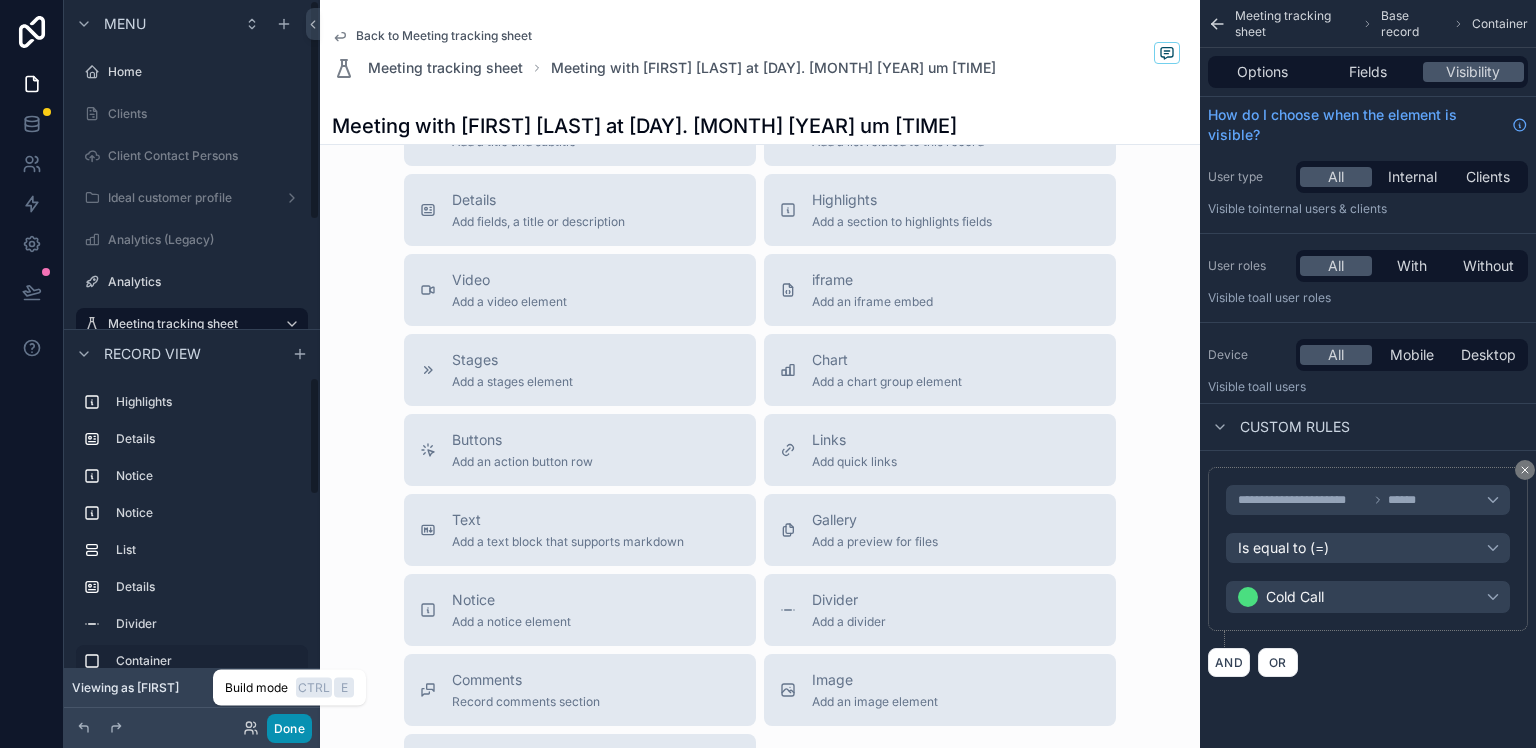 click on "Done" at bounding box center [289, 728] 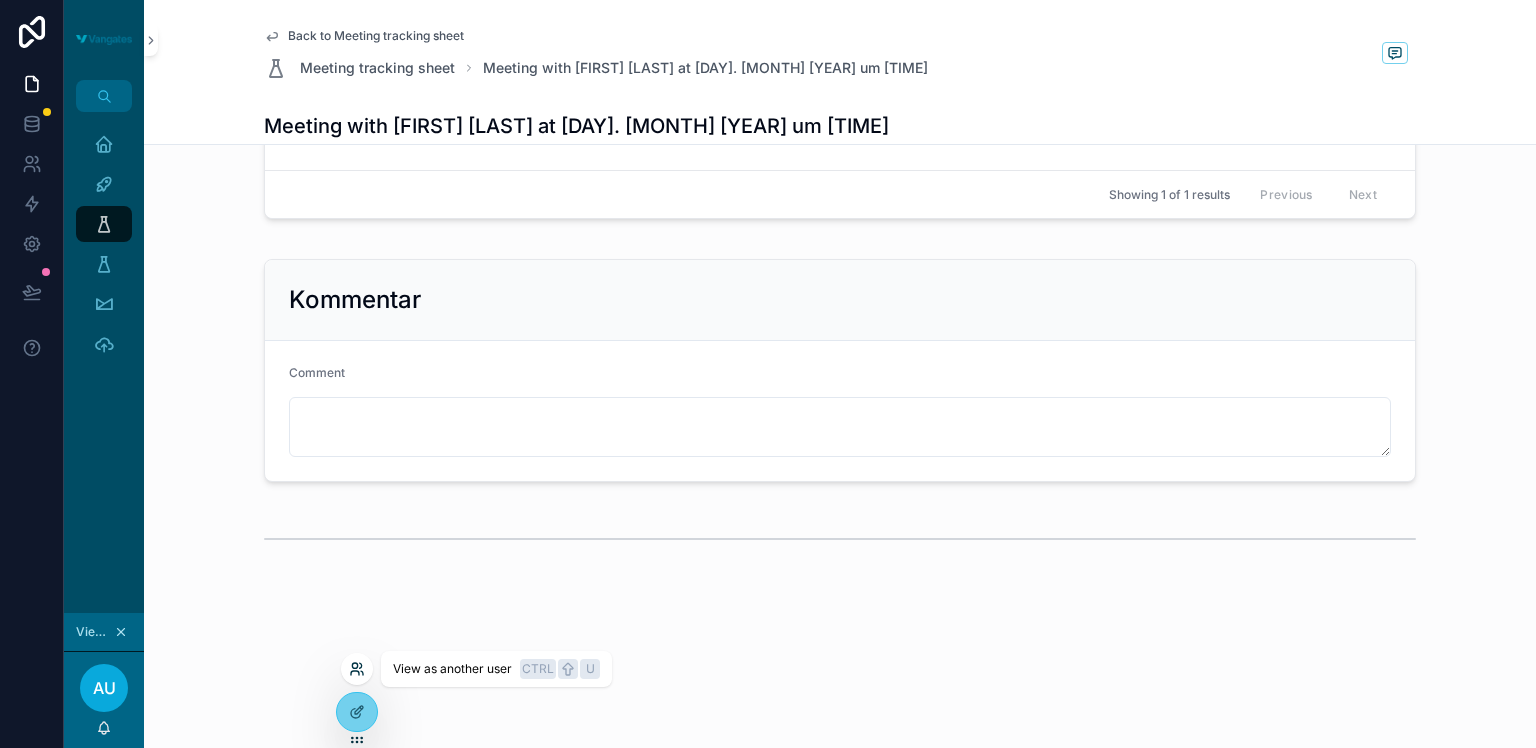 click 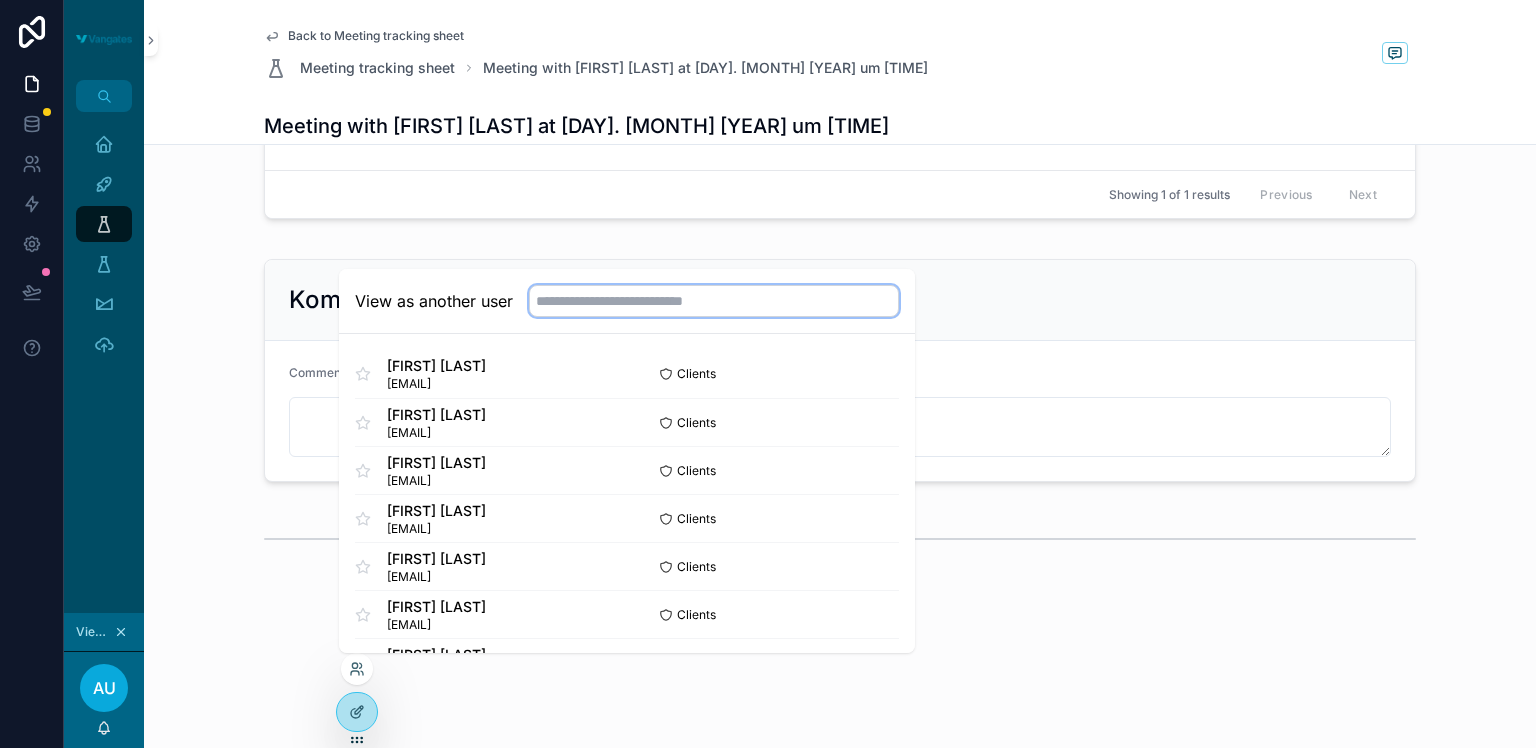 click at bounding box center (714, 301) 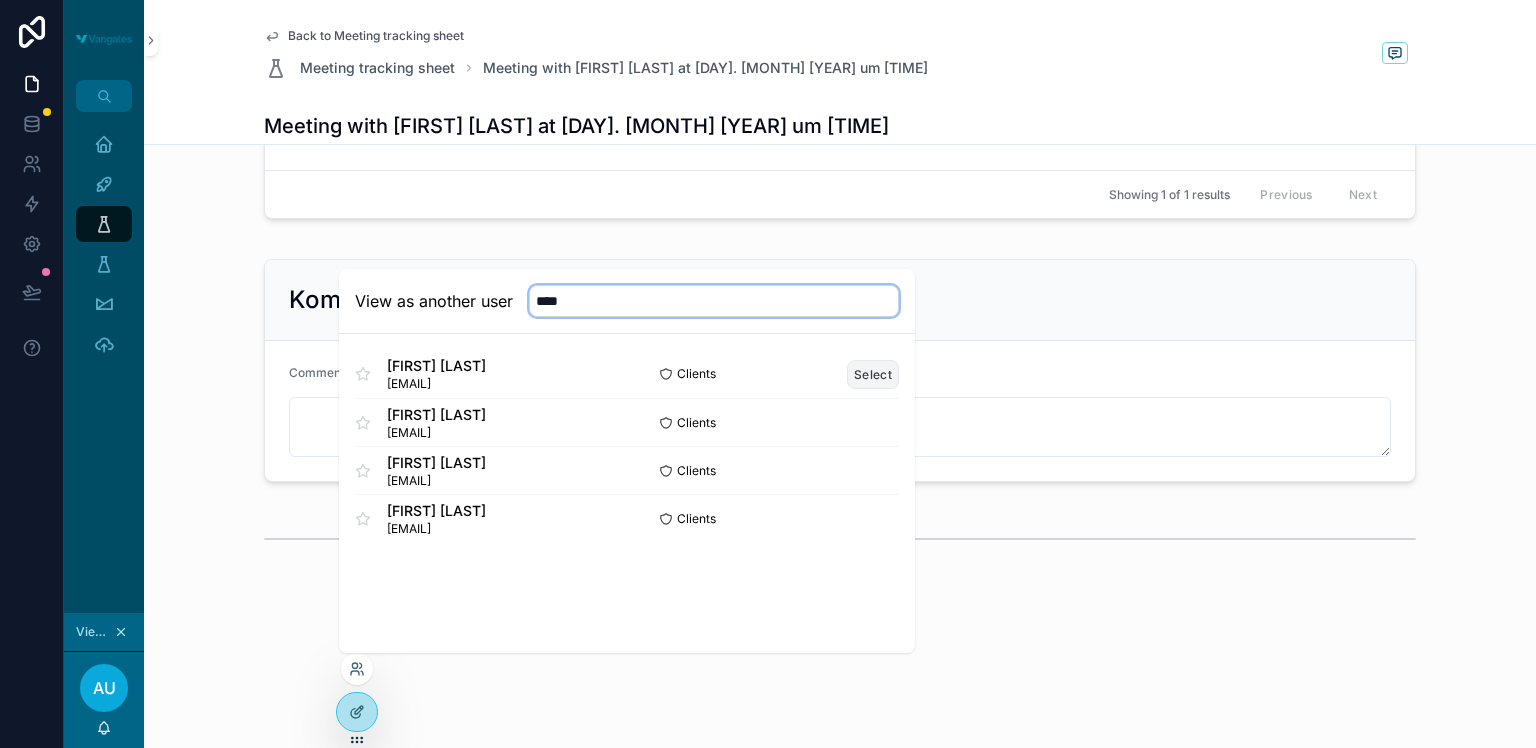 type on "****" 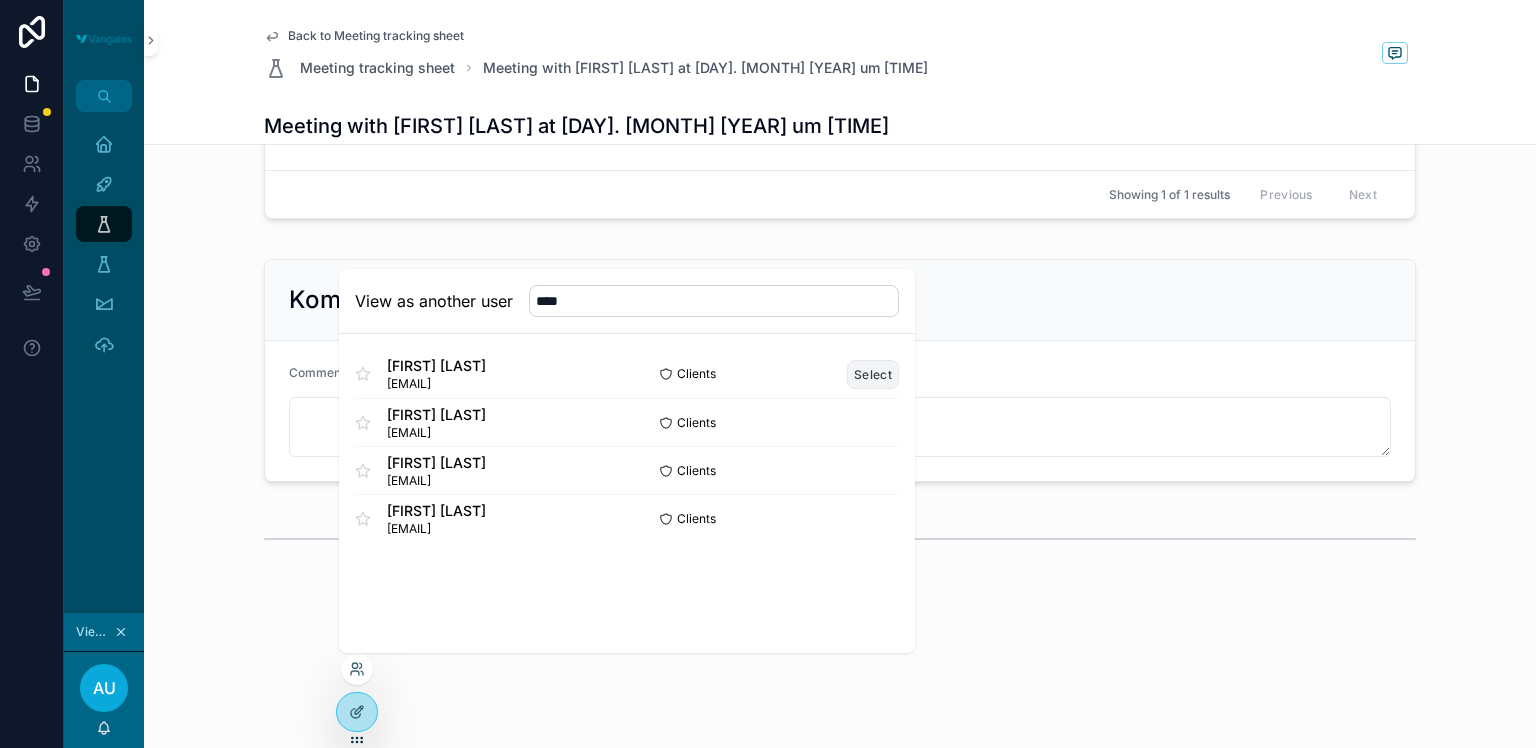 click on "Select" at bounding box center [873, 374] 